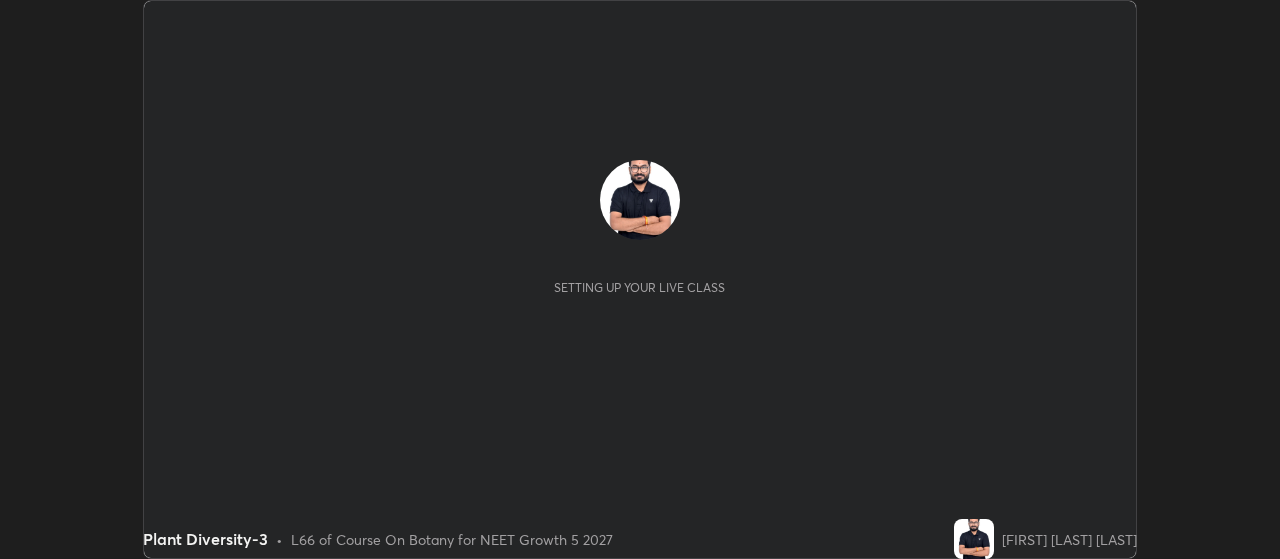 scroll, scrollTop: 0, scrollLeft: 0, axis: both 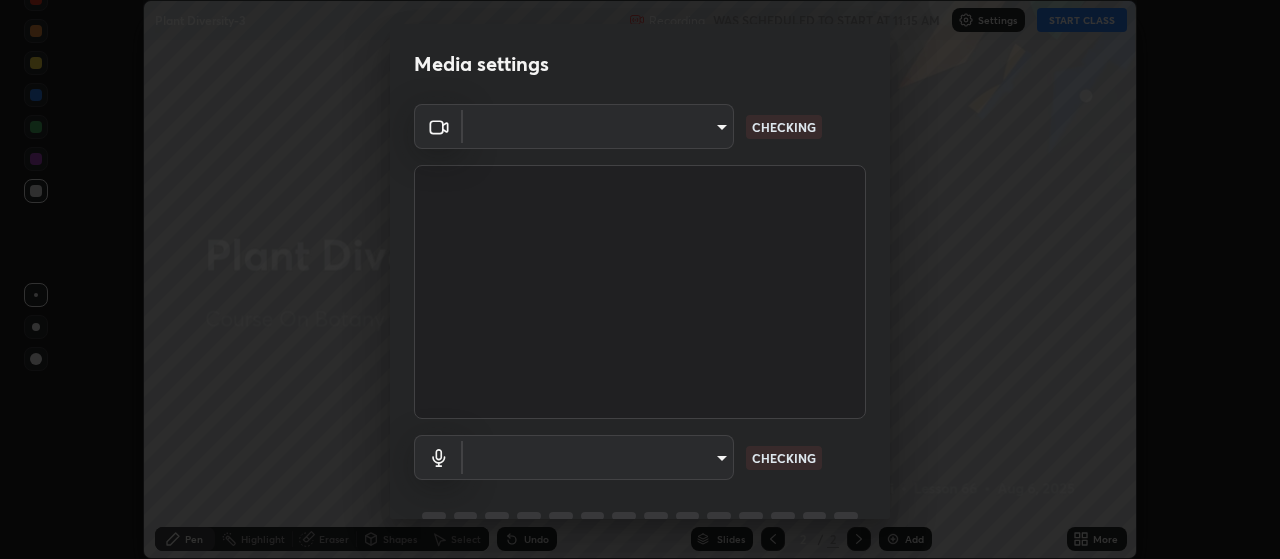 type on "bfcf290e172452f64e7a11b7b4a08a5e3193d4fe9e4900a4219f42c253044915" 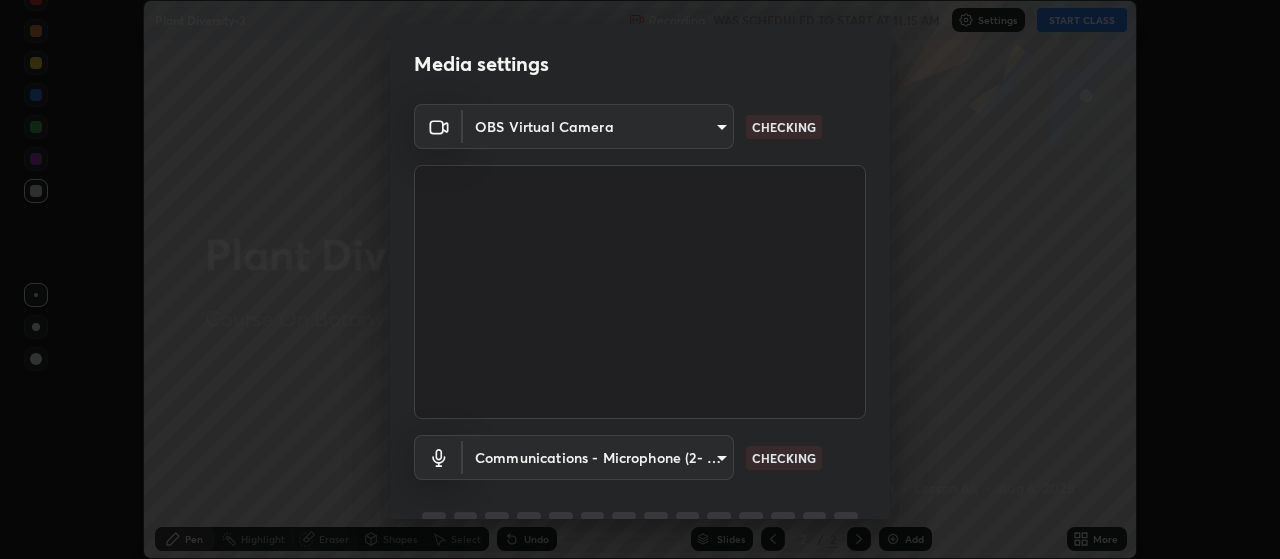 scroll, scrollTop: 97, scrollLeft: 0, axis: vertical 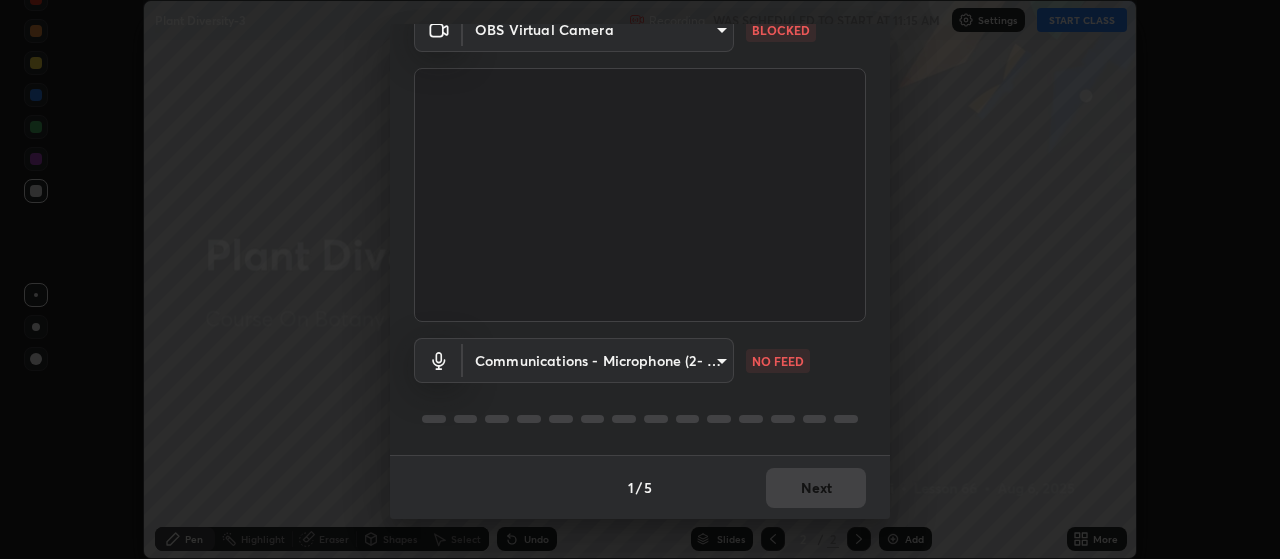 click on "Erase all Plant Diversity-3 Recording WAS SCHEDULED TO START AT 11:15 AM Settings START CLASS Setting up your live class Plant Diversity-3 • L66 of Course On Botany for NEET Growth 5 2027 [FIRST] [LAST] Pen Highlight Eraser Shapes Select Undo Slides 2 / 2 Add More No doubts shared Encourage your learners to ask a doubt for better clarity Report an issue Reason for reporting Buffering Chat not working Audio - Video sync issue Educator video quality low ​ Attach an image Report Media settings OBS Virtual Camera bfcf290e172452f64e7a11b7b4a08a5e3193d4fe9e4900a4219f42c253044915 BLOCKED Communications - Microphone (2- High Definition Audio Device) communications NO FEED 1 / 5 Next" at bounding box center [640, 279] 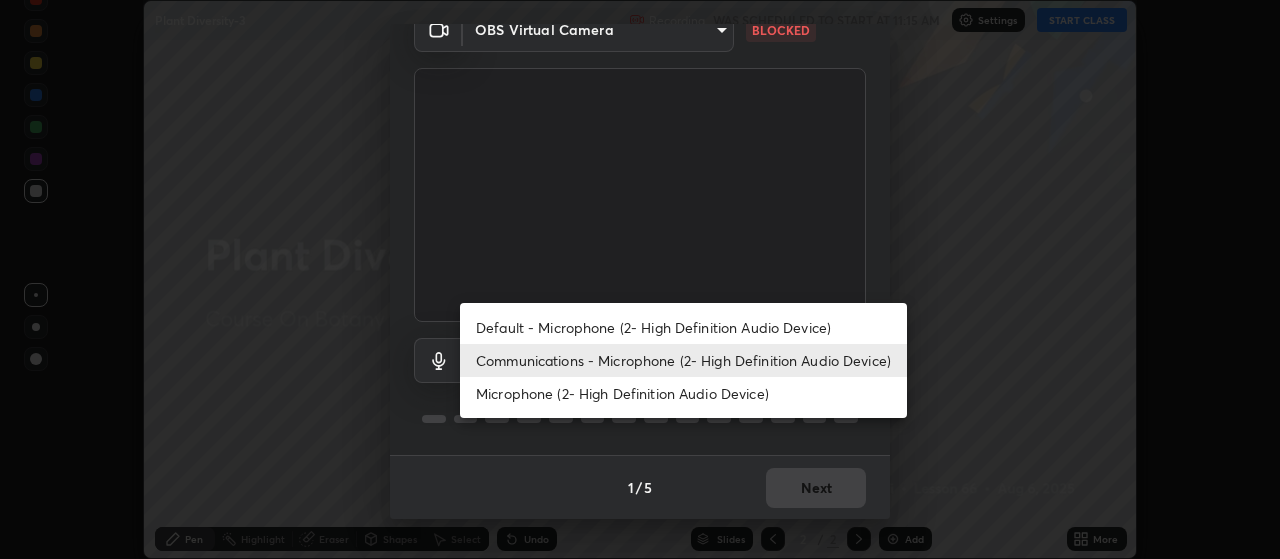 click on "Default - Microphone (2- High Definition Audio Device)" at bounding box center (683, 327) 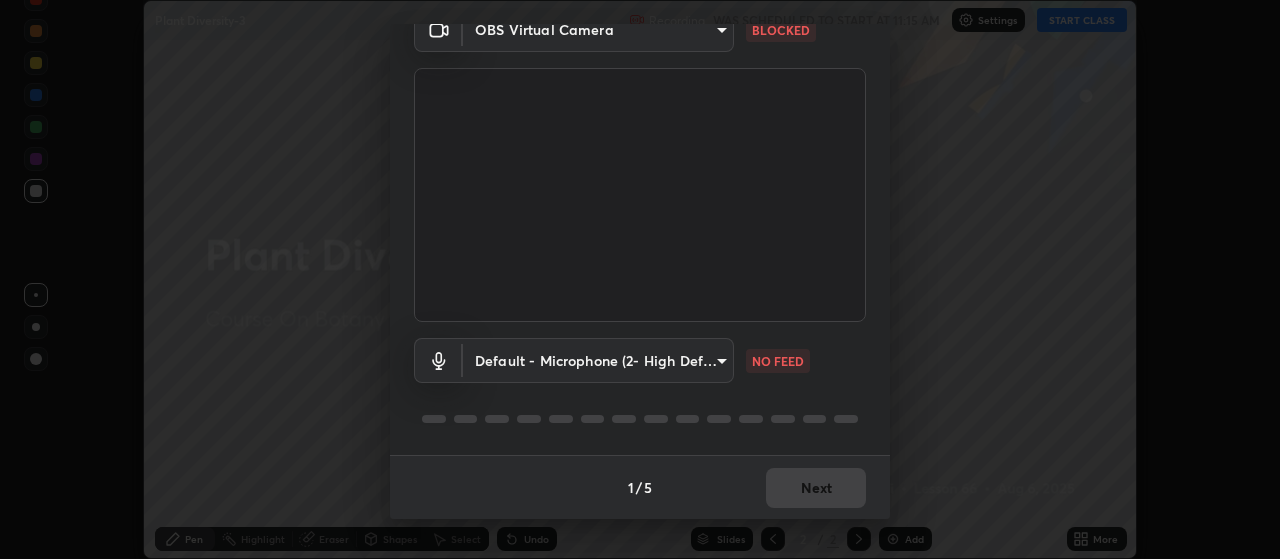 click on "Erase all Plant Diversity-3 Recording WAS SCHEDULED TO START AT  11:15 AM Settings START CLASS Setting up your live class Plant Diversity-3 • L66 of Course On Botany for NEET Growth 5 2027 Patel Nikunj Rambhai Pen Highlight Eraser Shapes Select Undo Slides 2 / 2 Add More No doubts shared Encourage your learners to ask a doubt for better clarity Report an issue Reason for reporting Buffering Chat not working Audio - Video sync issue Educator video quality low ​ Attach an image Report Media settings OBS Virtual Camera bfcf290e172452f64e7a11b7b4a08a5e3193d4fe9e4900a4219f42c253044915 BLOCKED Default - Microphone (2- High Definition Audio Device) default NO FEED 1 / 5 Next" at bounding box center (640, 279) 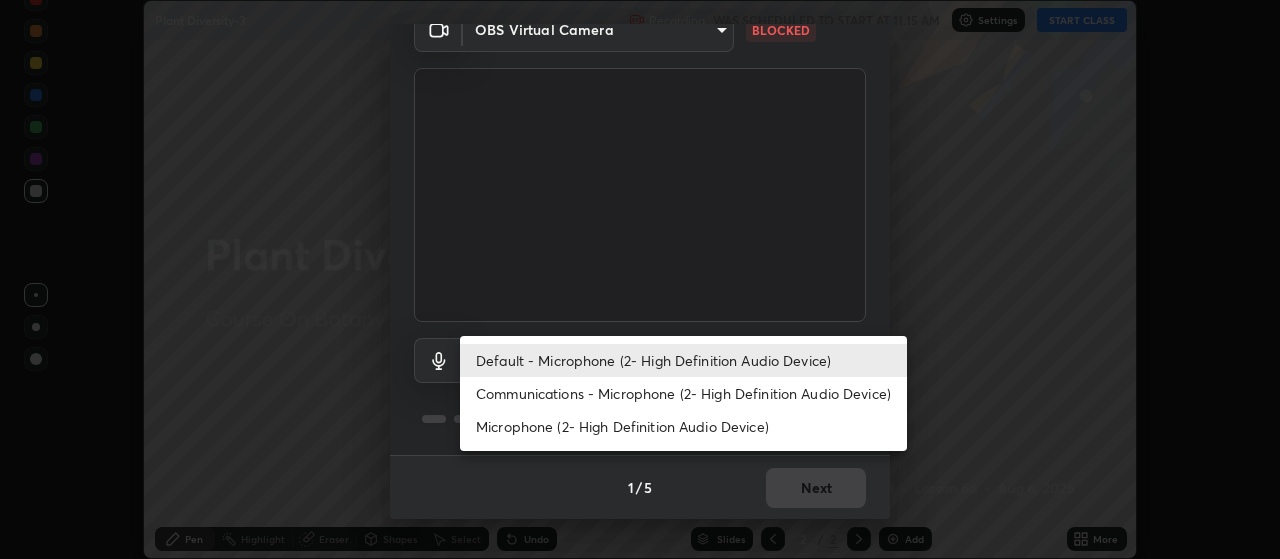 click on "Microphone (2- High Definition Audio Device)" at bounding box center (683, 426) 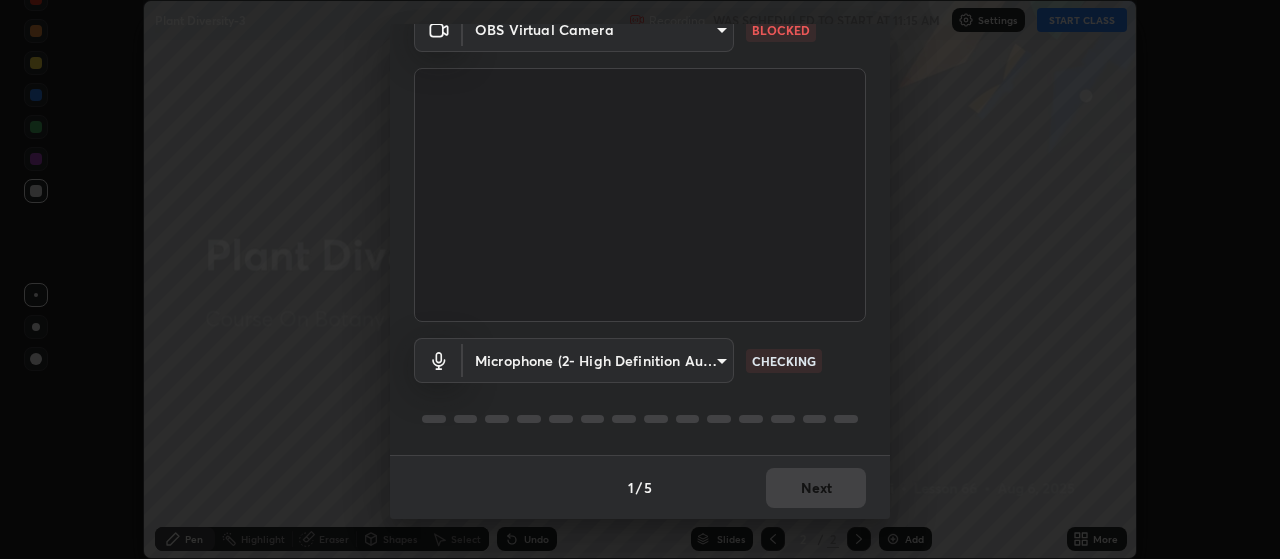 click on "Erase all Plant Diversity-3 Recording WAS SCHEDULED TO START AT  11:15 AM Settings START CLASS Setting up your live class Plant Diversity-3 • L66 of Course On Botany for NEET Growth 5 2027 Patel Nikunj Rambhai Pen Highlight Eraser Shapes Select Undo Slides 2 / 2 Add More No doubts shared Encourage your learners to ask a doubt for better clarity Report an issue Reason for reporting Buffering Chat not working Audio - Video sync issue Educator video quality low ​ Attach an image Report Media settings OBS Virtual Camera bfcf290e172452f64e7a11b7b4a08a5e3193d4fe9e4900a4219f42c253044915 BLOCKED Microphone (2- High Definition Audio Device) 04304df582d3fb9e914b98a99a30fc8828bda1270300df0408f8e04cb60530a5 CHECKING 1 / 5 Next" at bounding box center (640, 279) 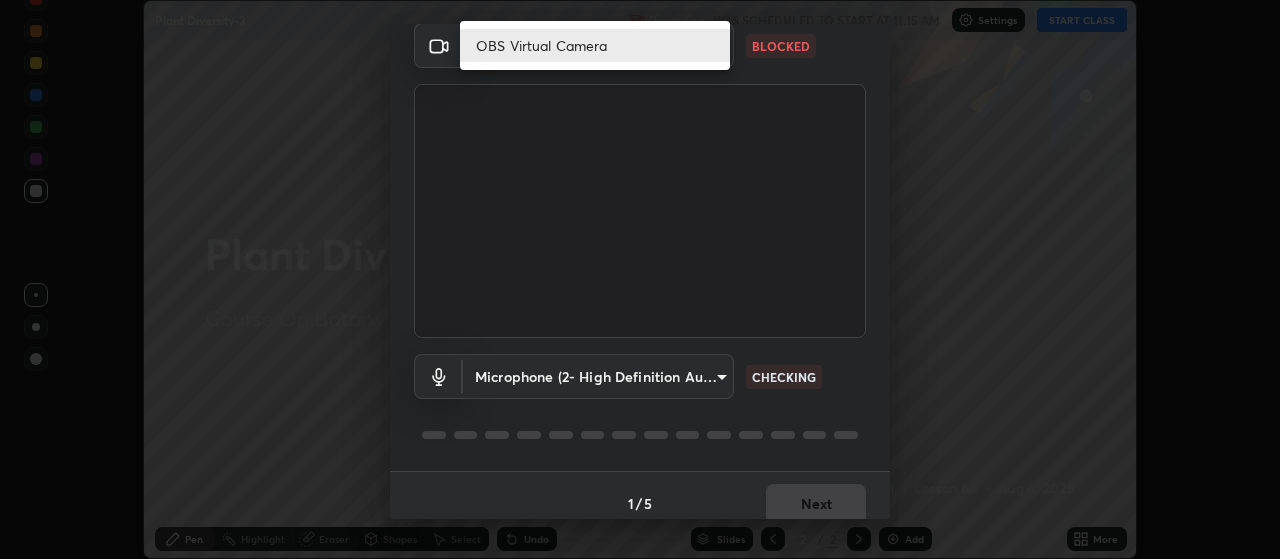 click on "OBS Virtual Camera" at bounding box center (595, 45) 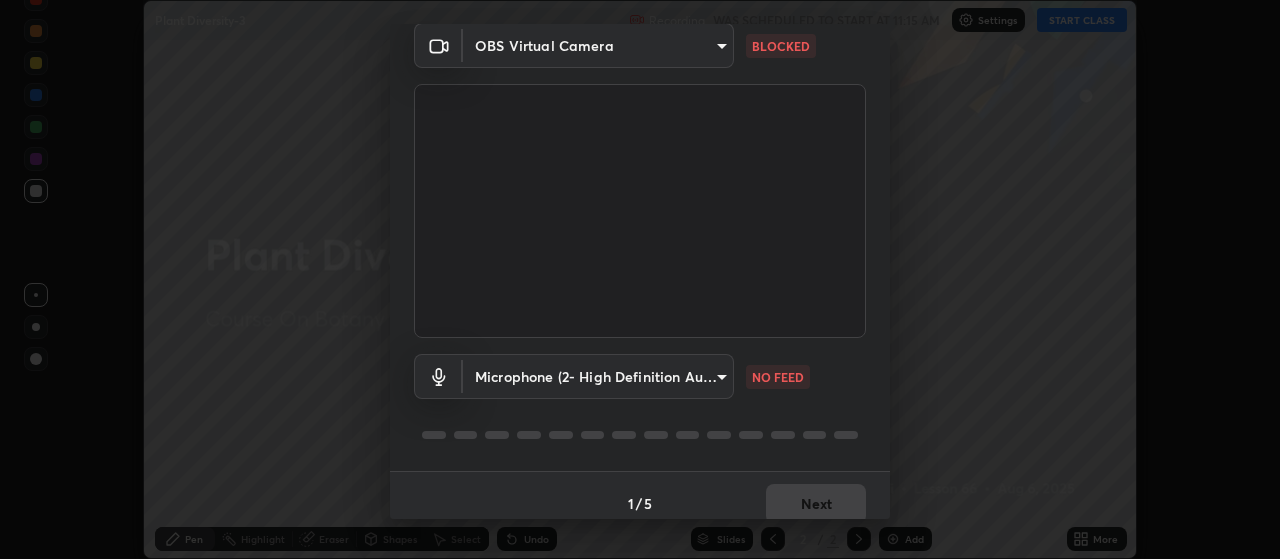click on "Erase all Plant Diversity-3 Recording WAS SCHEDULED TO START AT  11:15 AM Settings START CLASS Setting up your live class Plant Diversity-3 • L66 of Course On Botany for NEET Growth 5 2027 Patel Nikunj Rambhai Pen Highlight Eraser Shapes Select Undo Slides 2 / 2 Add More No doubts shared Encourage your learners to ask a doubt for better clarity Report an issue Reason for reporting Buffering Chat not working Audio - Video sync issue Educator video quality low ​ Attach an image Report Media settings OBS Virtual Camera bfcf290e172452f64e7a11b7b4a08a5e3193d4fe9e4900a4219f42c253044915 BLOCKED Microphone (2- High Definition Audio Device) 04304df582d3fb9e914b98a99a30fc8828bda1270300df0408f8e04cb60530a5 NO FEED 1 / 5 Next" at bounding box center [640, 279] 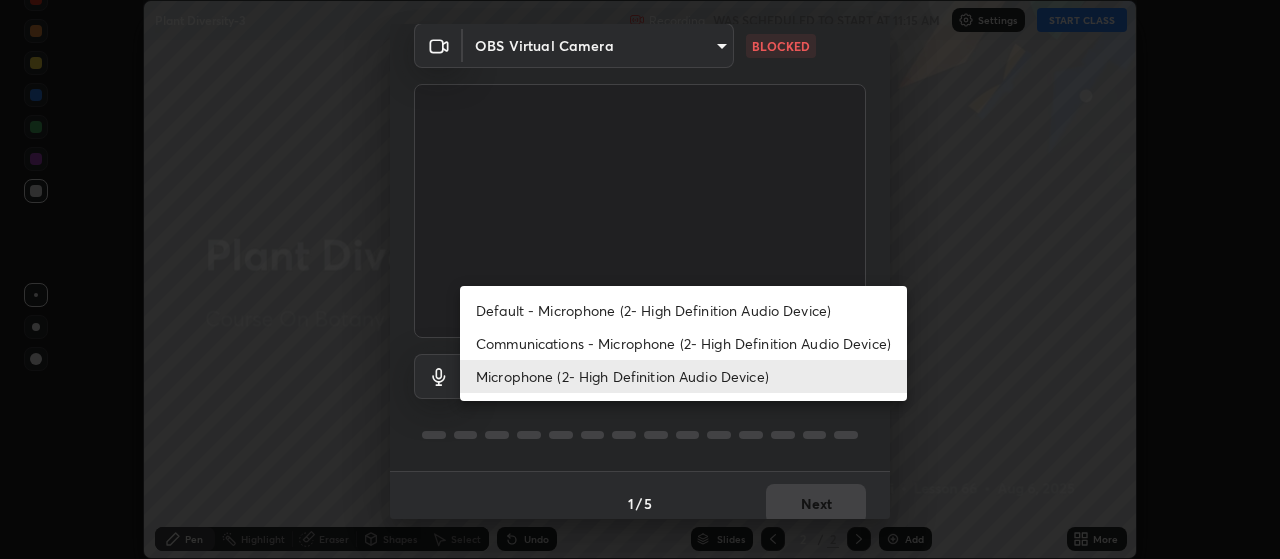 click on "Communications - Microphone (2- High Definition Audio Device)" at bounding box center [683, 343] 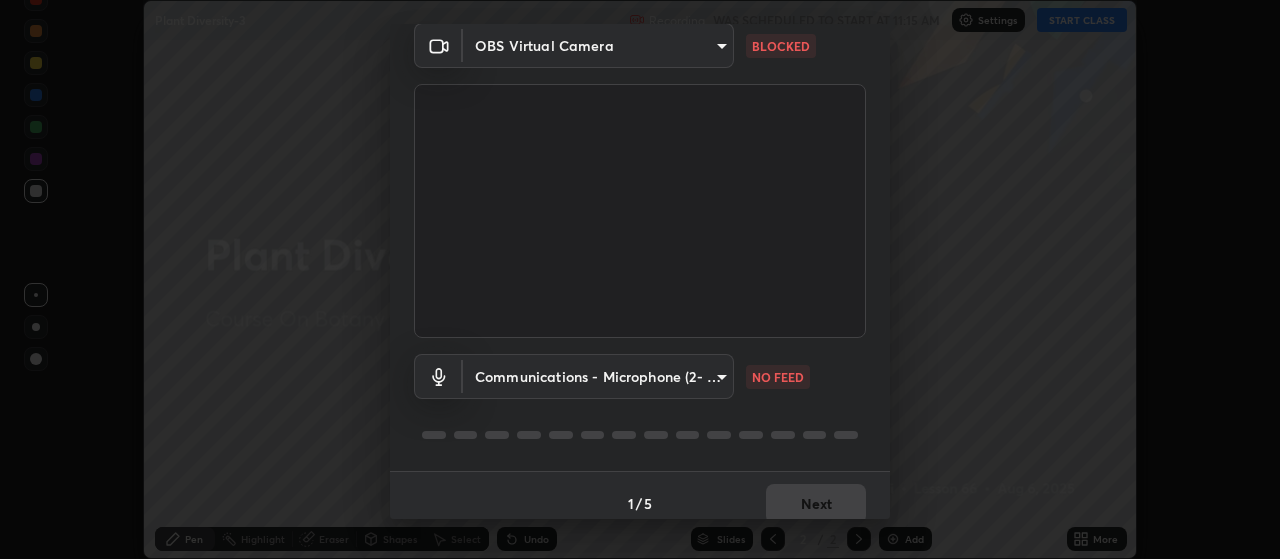type on "communications" 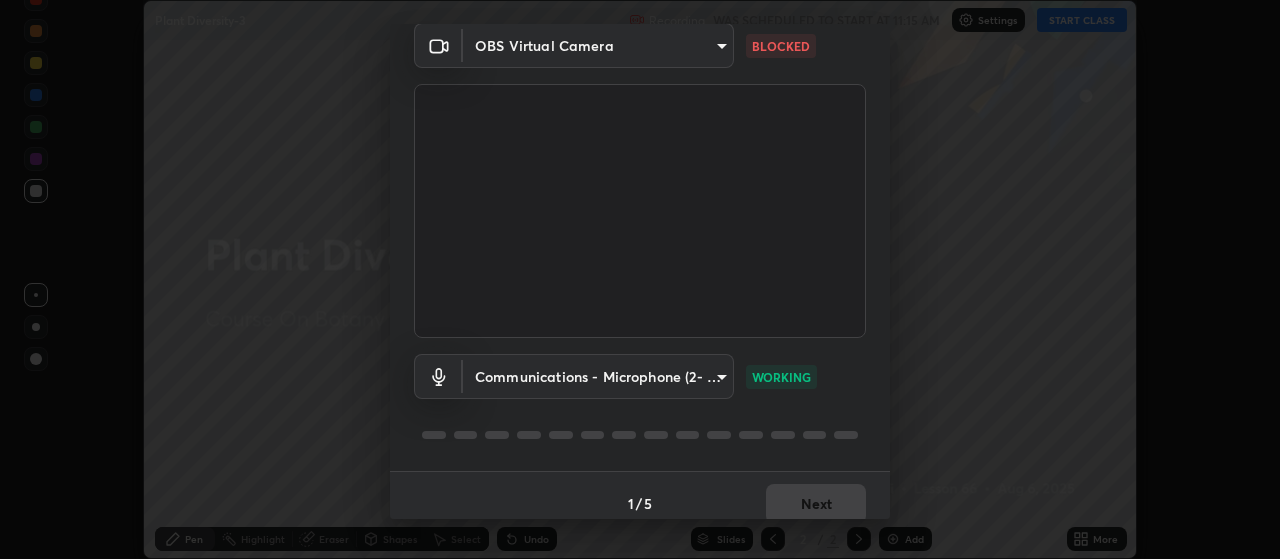 click on "Erase all Plant Diversity-3 Recording WAS SCHEDULED TO START AT  11:15 AM Settings START CLASS Setting up your live class Plant Diversity-3 • L66 of Course On Botany for NEET Growth 5 2027 Patel Nikunj Rambhai Pen Highlight Eraser Shapes Select Undo Slides 2 / 2 Add More No doubts shared Encourage your learners to ask a doubt for better clarity Report an issue Reason for reporting Buffering Chat not working Audio - Video sync issue Educator video quality low ​ Attach an image Report Media settings OBS Virtual Camera bfcf290e172452f64e7a11b7b4a08a5e3193d4fe9e4900a4219f42c253044915 BLOCKED Communications - Microphone (2- High Definition Audio Device) communications WORKING 1 / 5 Next" at bounding box center [640, 279] 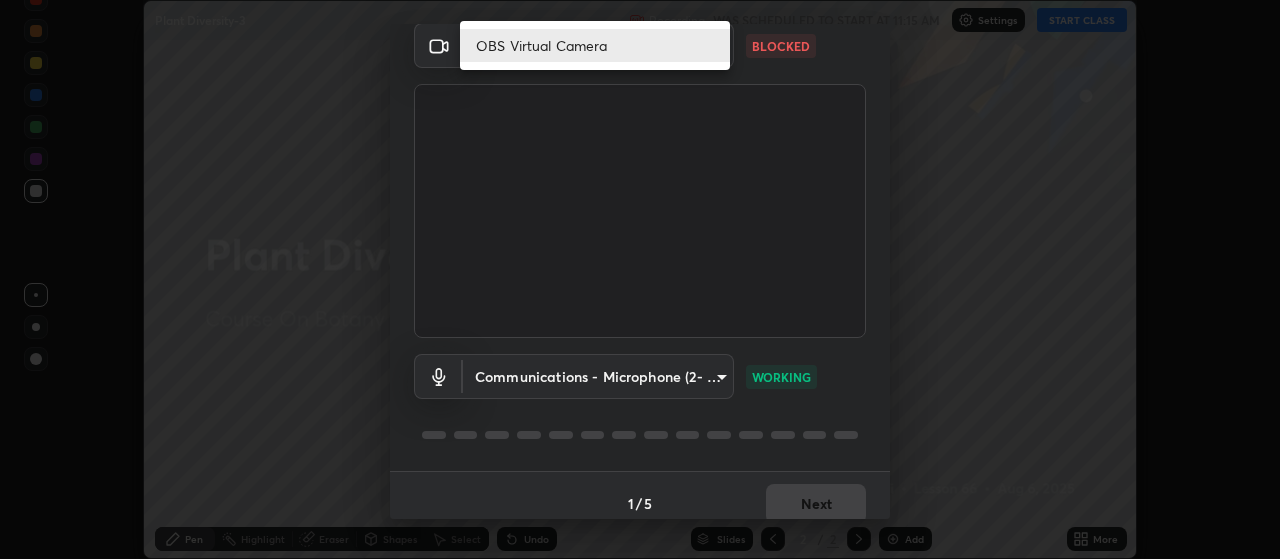 click at bounding box center [640, 279] 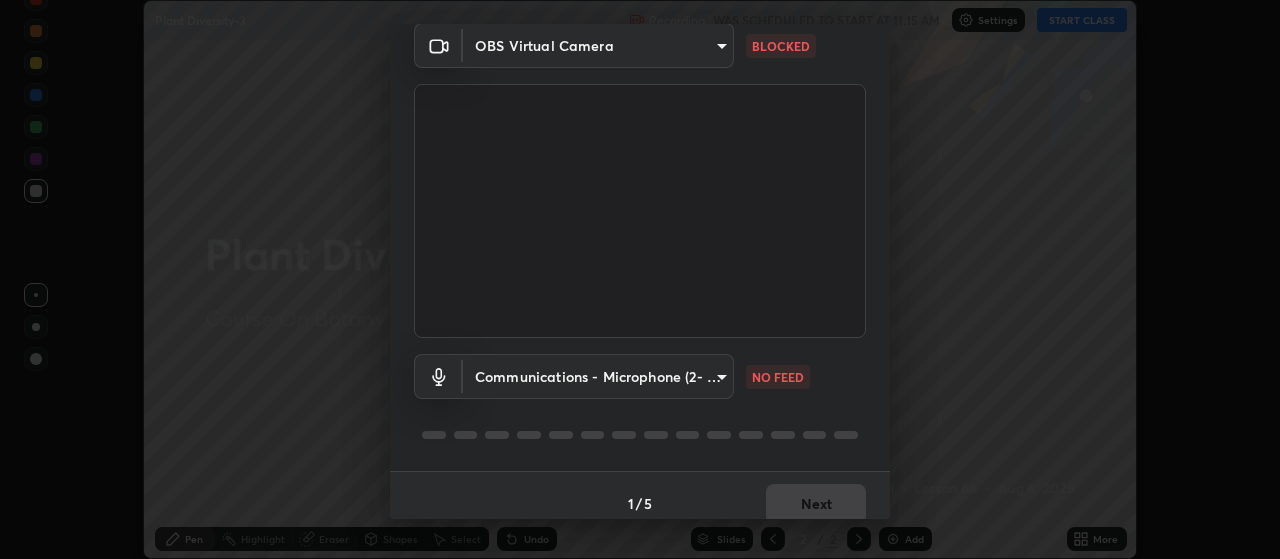click on "Erase all Plant Diversity-3 Recording WAS SCHEDULED TO START AT  11:15 AM Settings START CLASS Setting up your live class Plant Diversity-3 • L66 of Course On Botany for NEET Growth 5 2027 Patel Nikunj Rambhai Pen Highlight Eraser Shapes Select Undo Slides 2 / 2 Add More No doubts shared Encourage your learners to ask a doubt for better clarity Report an issue Reason for reporting Buffering Chat not working Audio - Video sync issue Educator video quality low ​ Attach an image Report Media settings OBS Virtual Camera bfcf290e172452f64e7a11b7b4a08a5e3193d4fe9e4900a4219f42c253044915 BLOCKED Communications - Microphone (2- High Definition Audio Device) communications NO FEED 1 / 5 Next" at bounding box center (640, 279) 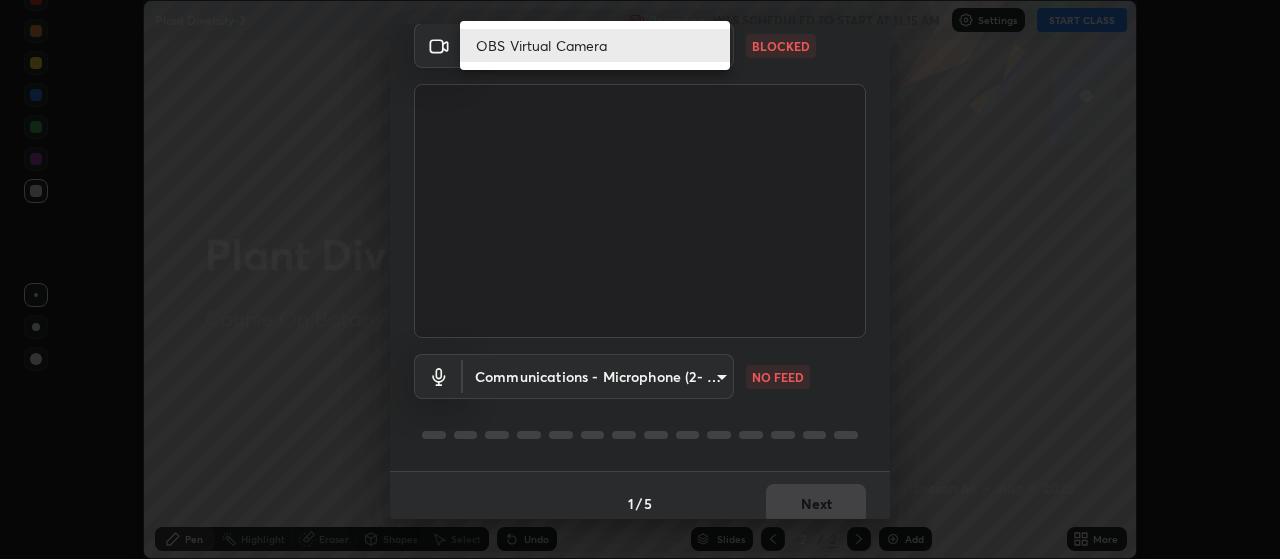 click on "OBS Virtual Camera" at bounding box center (595, 45) 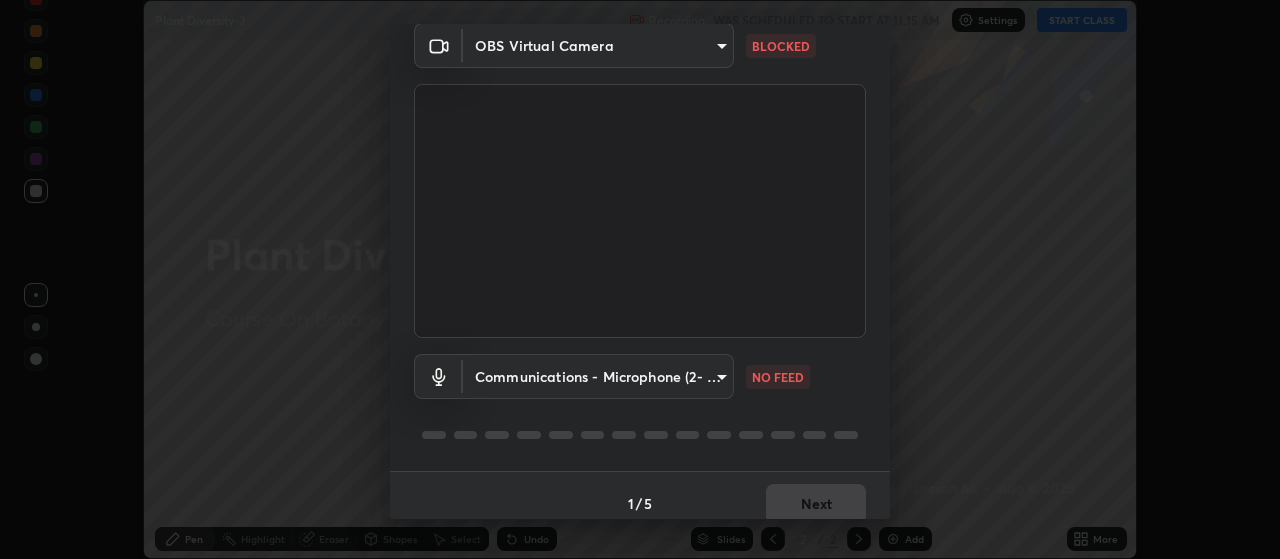 click on "Erase all Plant Diversity-3 Recording WAS SCHEDULED TO START AT  11:15 AM Settings START CLASS Setting up your live class Plant Diversity-3 • L66 of Course On Botany for NEET Growth 5 2027 Patel Nikunj Rambhai Pen Highlight Eraser Shapes Select Undo Slides 2 / 2 Add More No doubts shared Encourage your learners to ask a doubt for better clarity Report an issue Reason for reporting Buffering Chat not working Audio - Video sync issue Educator video quality low ​ Attach an image Report Media settings OBS Virtual Camera bfcf290e172452f64e7a11b7b4a08a5e3193d4fe9e4900a4219f42c253044915 BLOCKED Communications - Microphone (2- High Definition Audio Device) communications NO FEED 1 / 5 Next" at bounding box center [640, 279] 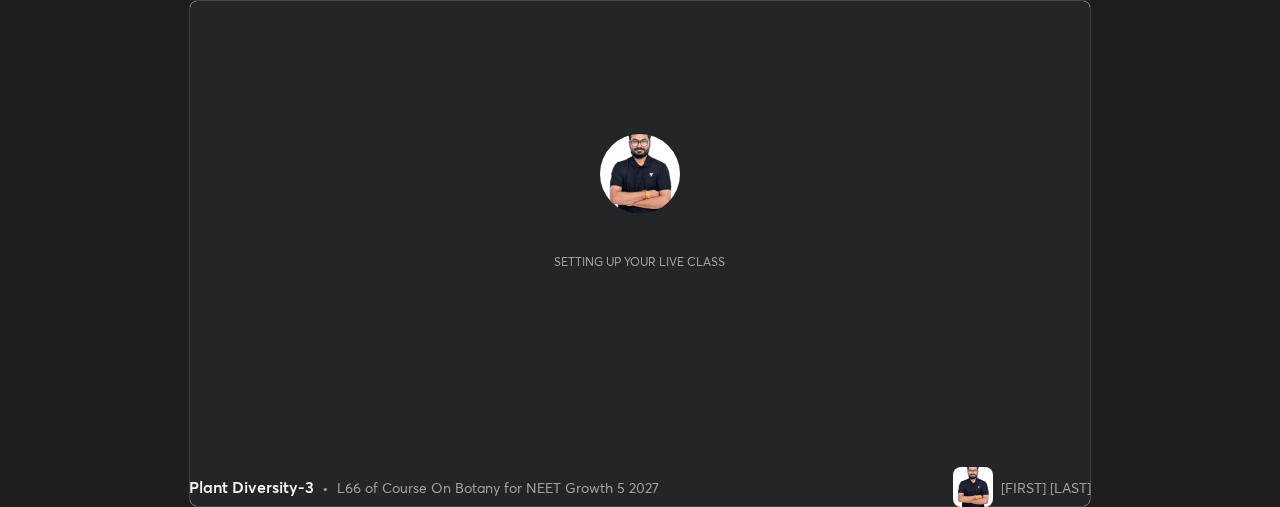 scroll, scrollTop: 0, scrollLeft: 0, axis: both 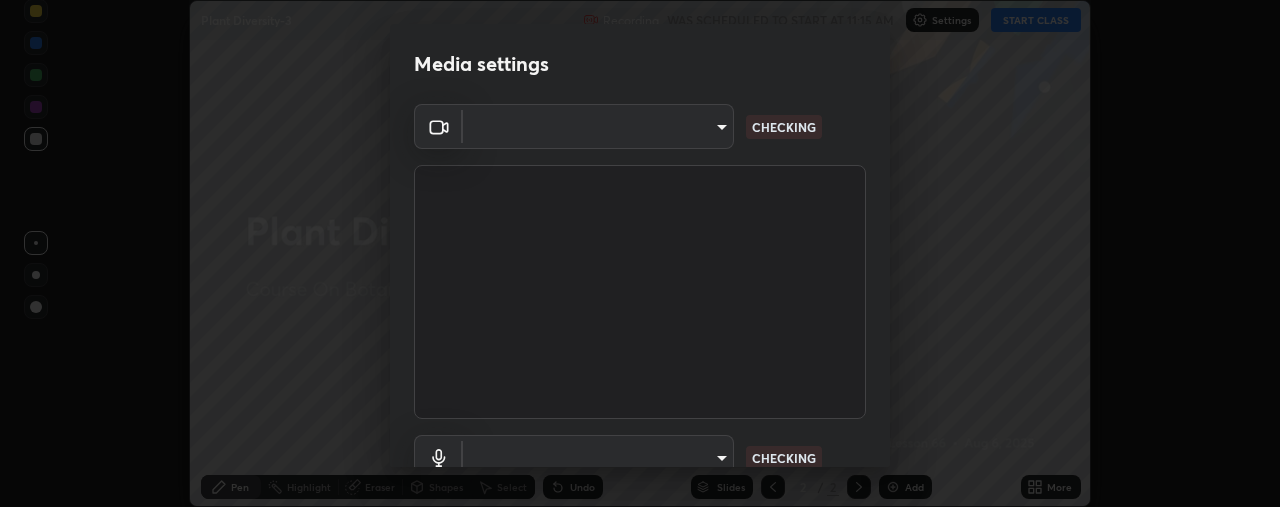 click on "Erase all Plant Diversity-3 Recording WAS SCHEDULED TO START AT  11:15 AM Settings START CLASS Setting up your live class Plant Diversity-3 • L66 of Course On Botany for NEET Growth 5 2027 [FIRST] [LAST] Pen Highlight Eraser Shapes Select Undo Slides 2 / 2 Add More No doubts shared Encourage your learners to ask a doubt for better clarity Report an issue Reason for reporting Buffering Chat not working Audio - Video sync issue Educator video quality low ​ Attach an image Report Media settings ​ CHECKING ​ CHECKING 1 / 5 Next" at bounding box center (640, 253) 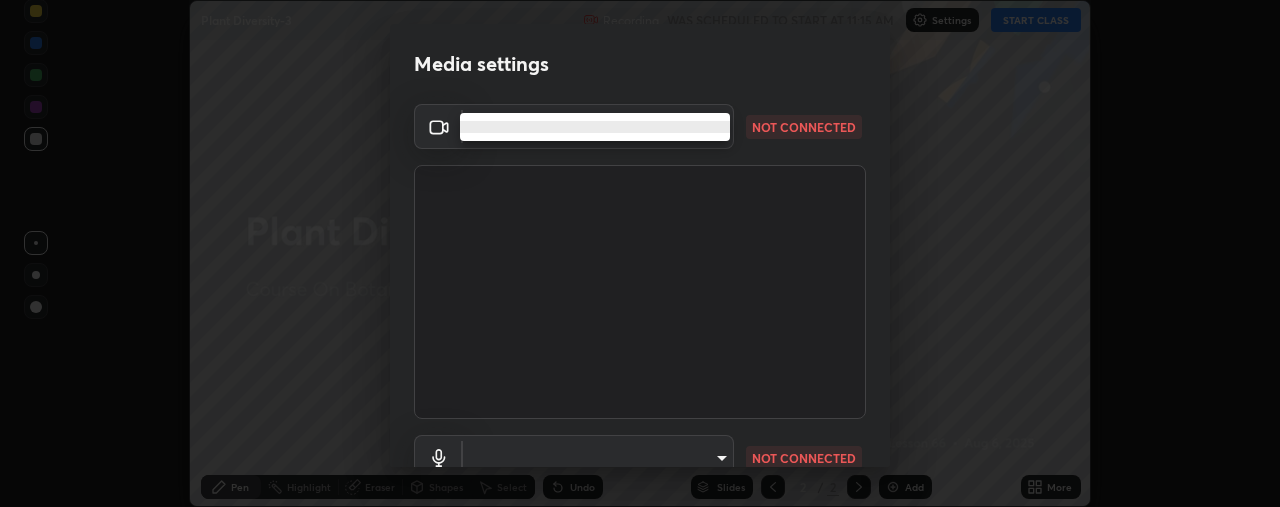 click at bounding box center (640, 253) 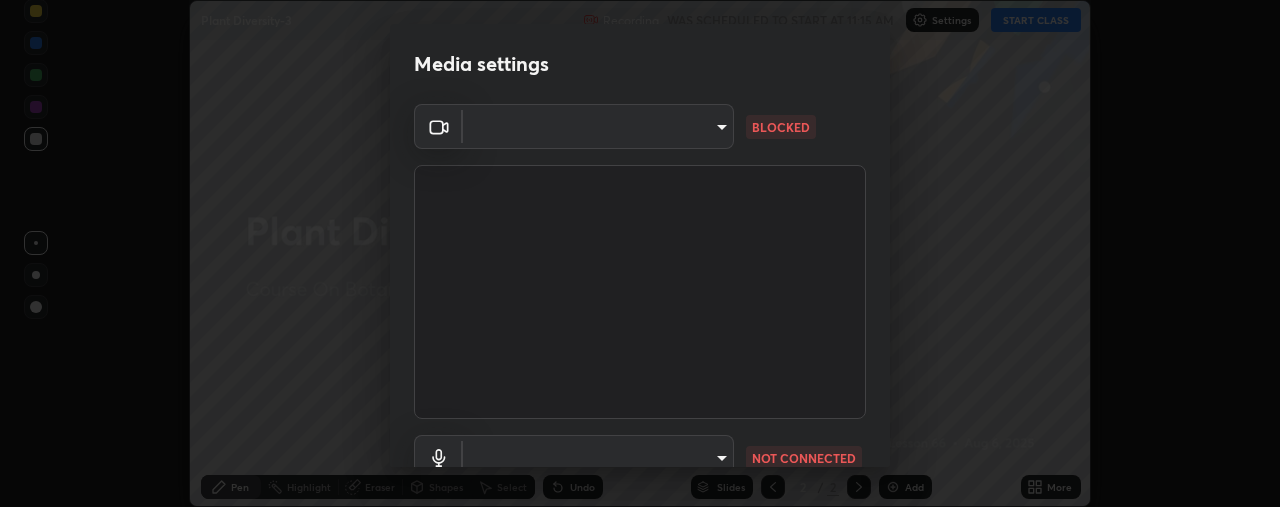 click on "Erase all Plant Diversity-3 Recording WAS SCHEDULED TO START AT  11:15 AM Settings START CLASS Setting up your live class Plant Diversity-3 • L66 of Course On Botany for NEET Growth 5 2027 [FIRST] [LAST] Pen Highlight Eraser Shapes Select Undo Slides 2 / 2 Add More No doubts shared Encourage your learners to ask a doubt for better clarity Report an issue Reason for reporting Buffering Chat not working Audio - Video sync issue Educator video quality low ​ Attach an image Report Media settings ​ BLOCKED ​ NOT CONNECTED 1 / 5 Next" at bounding box center (640, 253) 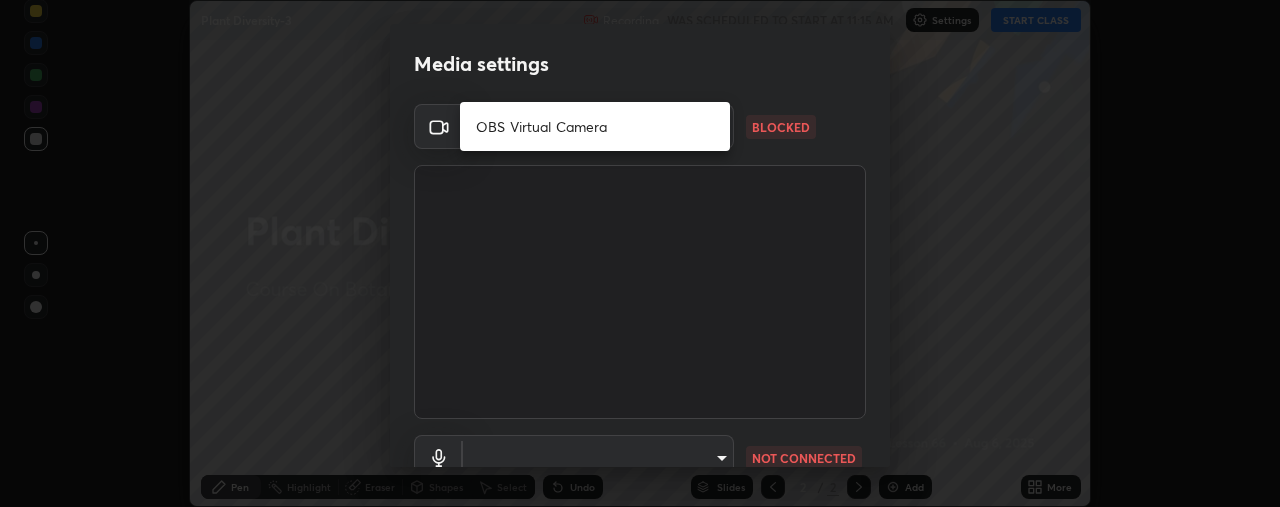 click on "OBS Virtual Camera" at bounding box center (595, 126) 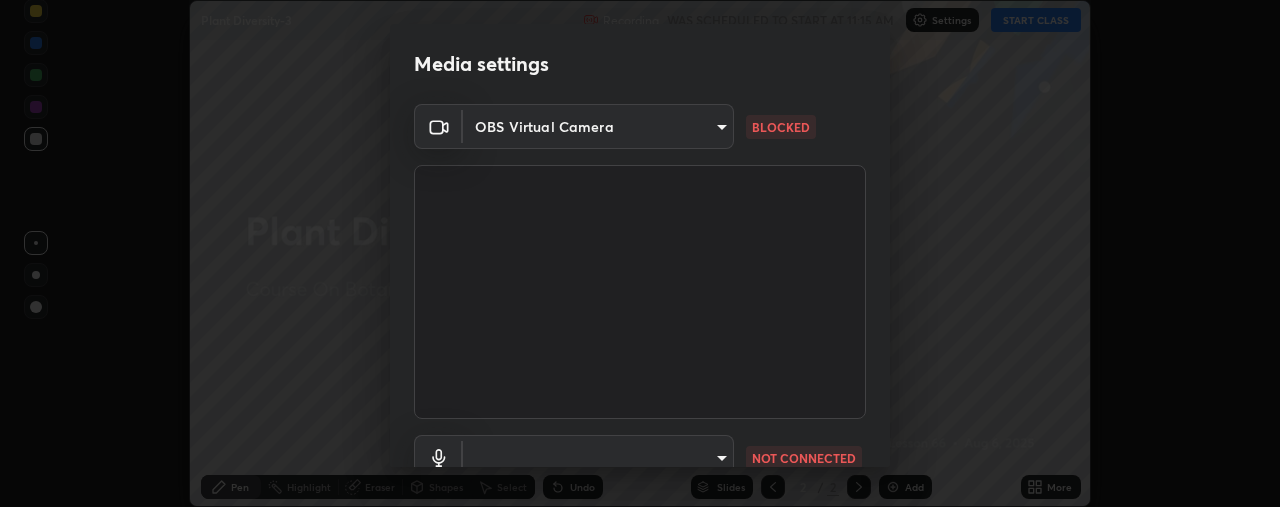 click on "Erase all Plant Diversity-3 Recording WAS SCHEDULED TO START AT  11:15 AM Settings START CLASS Setting up your live class Plant Diversity-3 • L66 of Course On Botany for NEET Growth 5 2027 [FIRST] [LAST] Pen Highlight Eraser Shapes Select Undo Slides 2 / 2 Add More No doubts shared Encourage your learners to ask a doubt for better clarity Report an issue Reason for reporting Buffering Chat not working Audio - Video sync issue Educator video quality low ​ Attach an image Report Media settings OBS Virtual Camera [HASH] BLOCKED ​ NOT CONNECTED 1 / 5 Next" at bounding box center (640, 253) 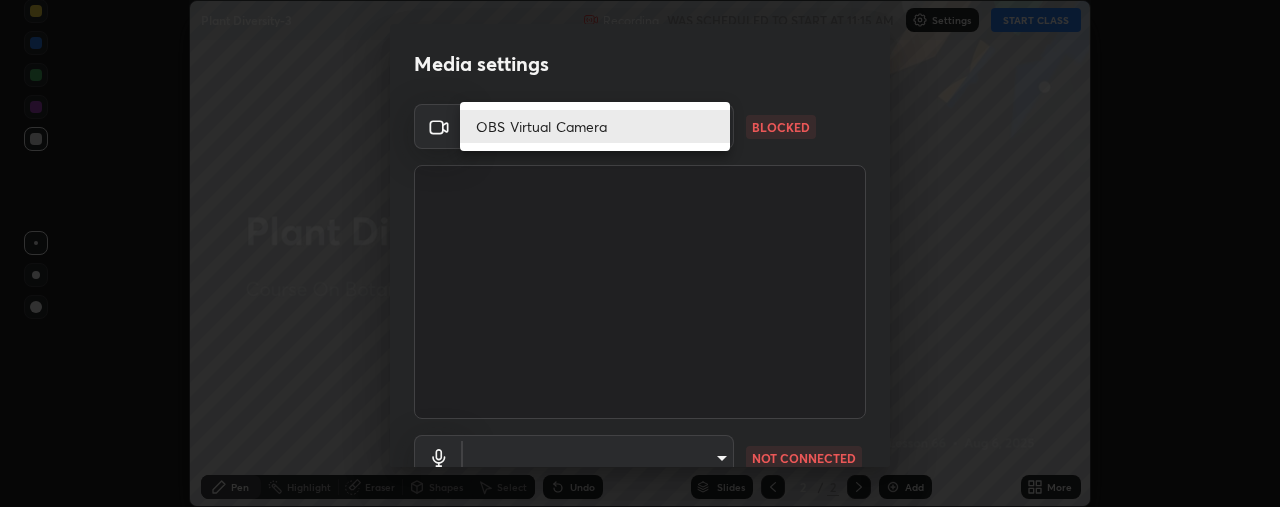 click on "OBS Virtual Camera" at bounding box center [595, 126] 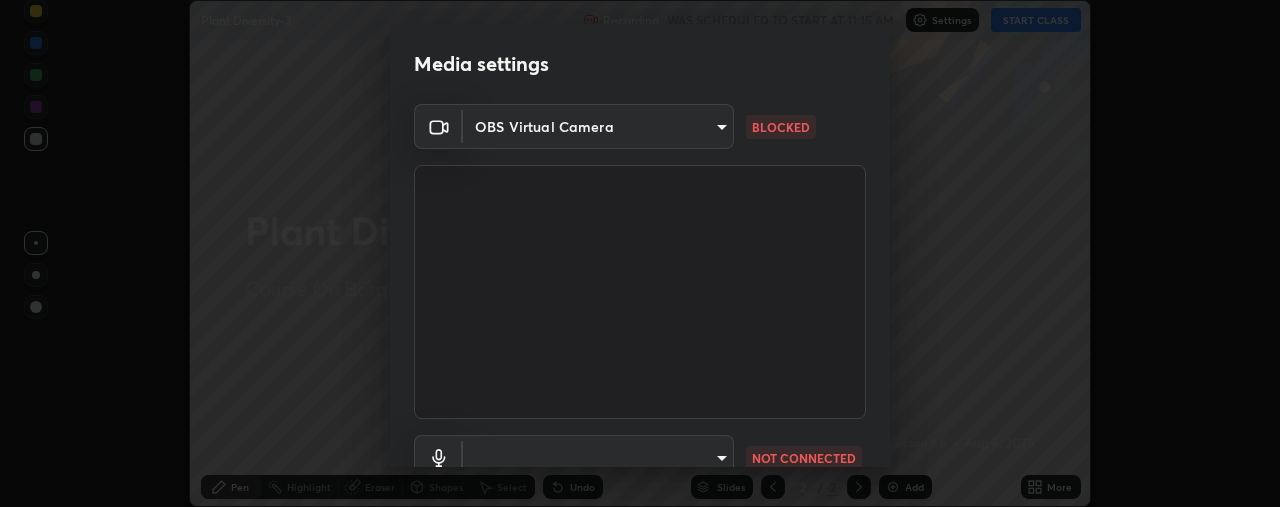 click on "Erase all Plant Diversity-3 Recording WAS SCHEDULED TO START AT  11:15 AM Settings START CLASS Setting up your live class Plant Diversity-3 • L66 of Course On Botany for NEET Growth 5 2027 [FIRST] [LAST] Pen Highlight Eraser Shapes Select Undo Slides 2 / 2 Add More No doubts shared Encourage your learners to ask a doubt for better clarity Report an issue Reason for reporting Buffering Chat not working Audio - Video sync issue Educator video quality low ​ Attach an image Report Media settings OBS Virtual Camera [HASH] BLOCKED ​ NOT CONNECTED 1 / 5 Next" at bounding box center [640, 253] 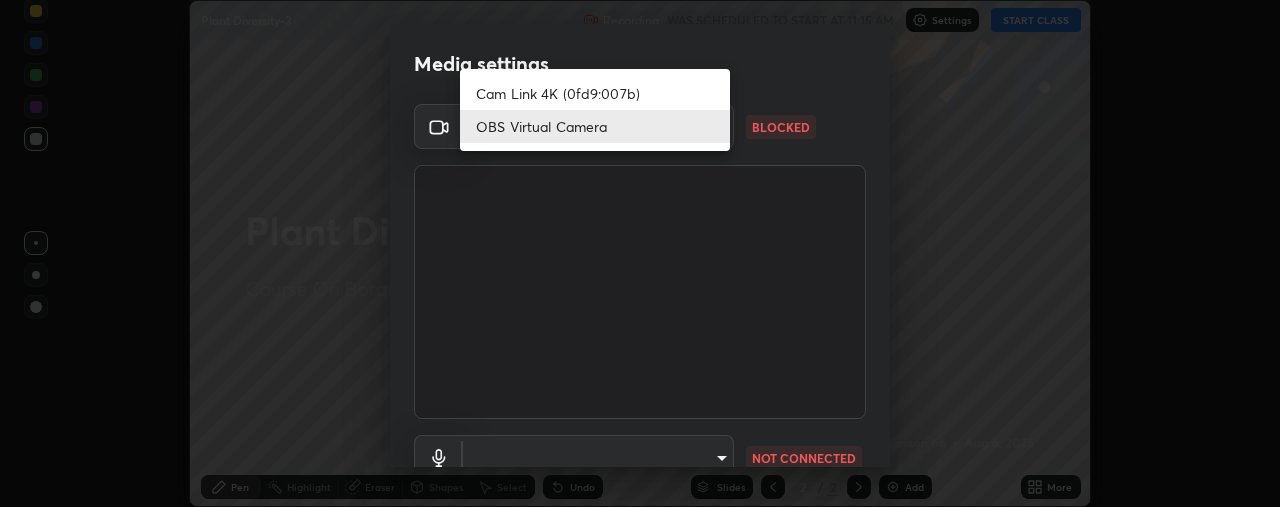 click on "Cam Link 4K (0fd9:007b)" at bounding box center [595, 93] 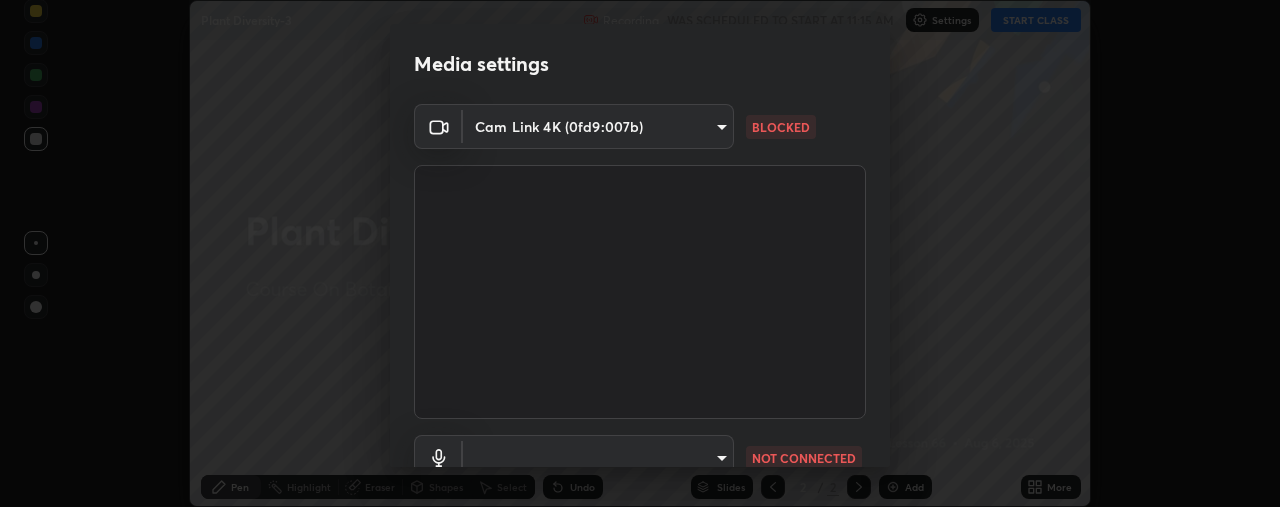 type on "80c3748f7047bfa8a2e3beb73f5809e9ad7c39e7d775a1a6b919bd05adb1d46d" 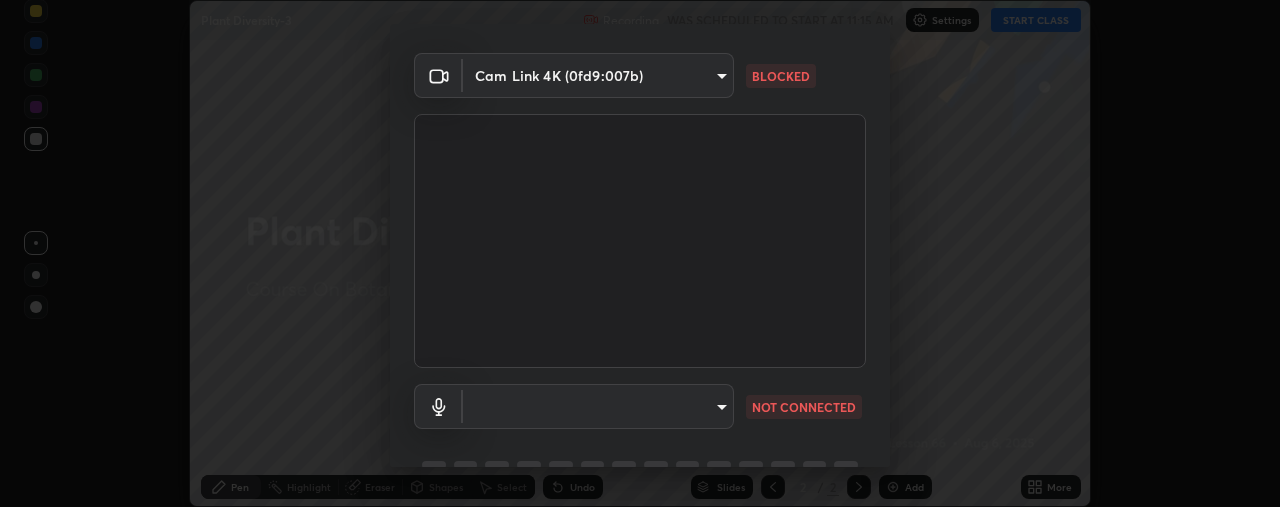scroll, scrollTop: 99, scrollLeft: 0, axis: vertical 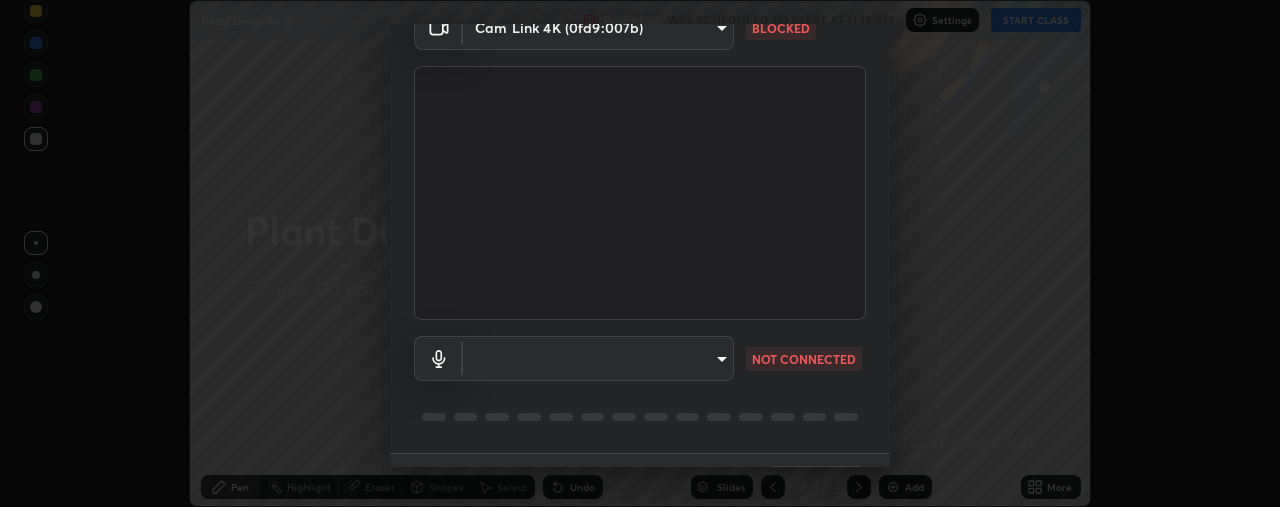 click on "Erase all Plant Diversity-3 Recording WAS SCHEDULED TO START AT  11:15 AM Settings START CLASS Setting up your live class Plant Diversity-3 • L66 of Course On Botany for NEET Growth 5 2027 [FIRST] [LAST] Pen Highlight Eraser Shapes Select Undo Slides 2 / 2 Add More No doubts shared Encourage your learners to ask a doubt for better clarity Report an issue Reason for reporting Buffering Chat not working Audio - Video sync issue Educator video quality low ​ Attach an image Report Media settings Cam Link 4K ([ID]) [HASH] BLOCKED ​ NOT CONNECTED 1 / 5 Next" at bounding box center (640, 253) 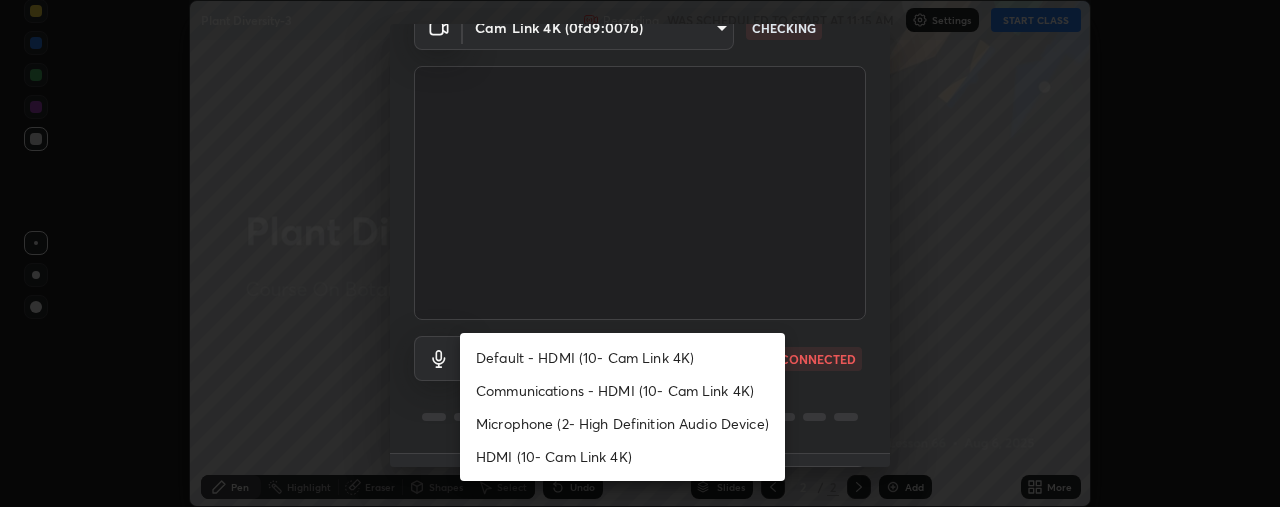 click on "Microphone (2- High Definition Audio Device)" at bounding box center [622, 423] 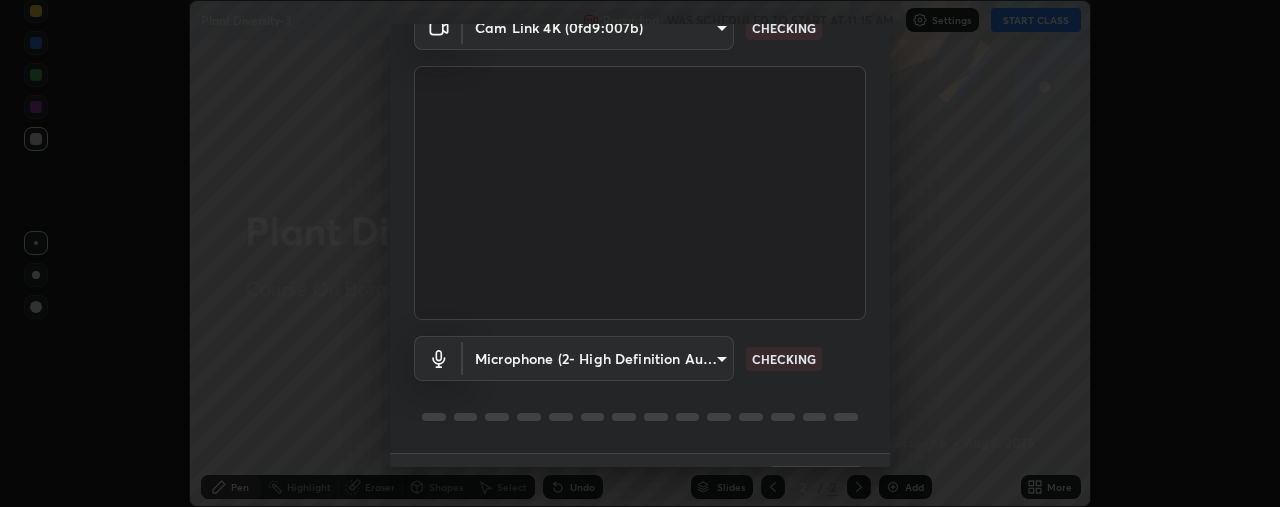 scroll, scrollTop: 149, scrollLeft: 0, axis: vertical 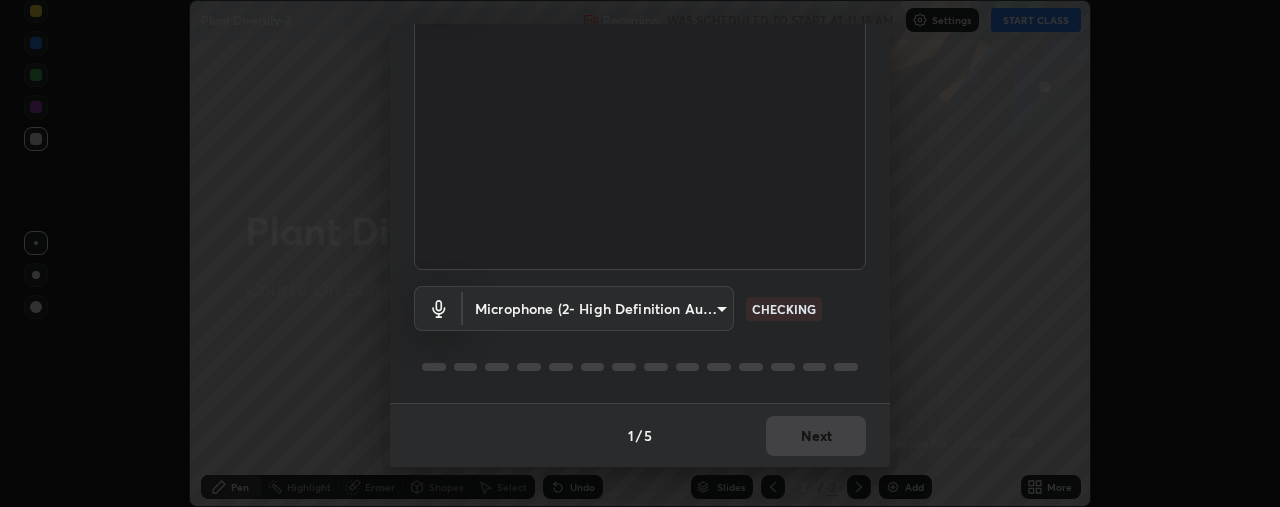 click on "Erase all Plant Diversity-3 Recording WAS SCHEDULED TO START AT  11:15 AM Settings START CLASS Setting up your live class Plant Diversity-3 • L66 of Course On Botany for NEET Growth 5 2027 [FIRST] [LAST] Pen Highlight Eraser Shapes Select Undo Slides 2 / 2 Add More No doubts shared Encourage your learners to ask a doubt for better clarity Report an issue Reason for reporting Buffering Chat not working Audio - Video sync issue Educator video quality low ​ Attach an image Report Media settings Cam Link 4K ([ID]) [HASH] CHECKING Microphone (2- High Definition Audio Device) [HASH] CHECKING 1 / 5 Next" at bounding box center [640, 253] 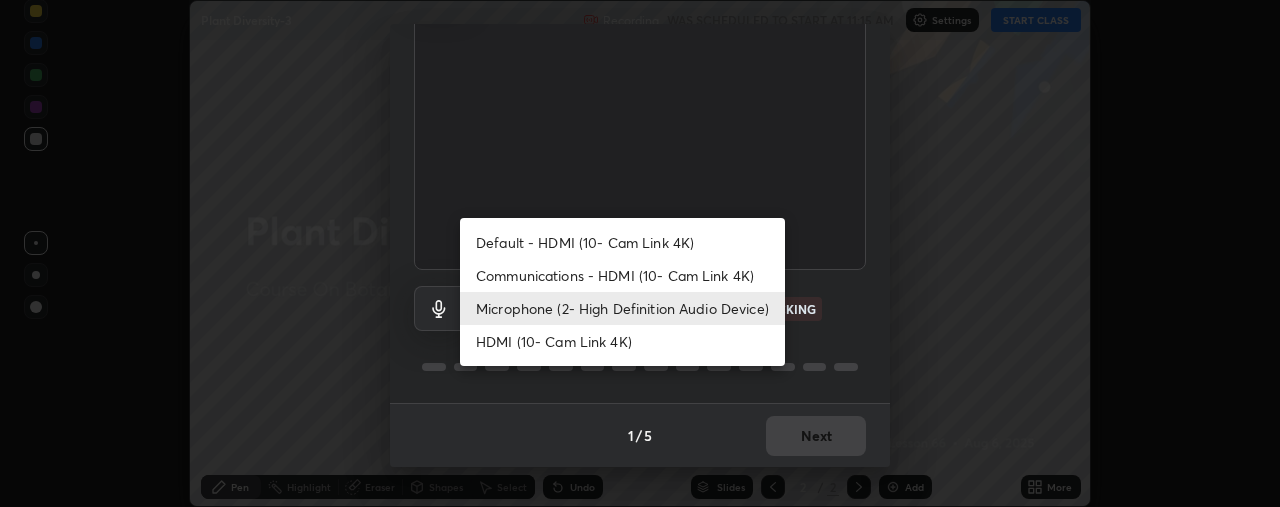 click on "Microphone (2- High Definition Audio Device)" at bounding box center [622, 308] 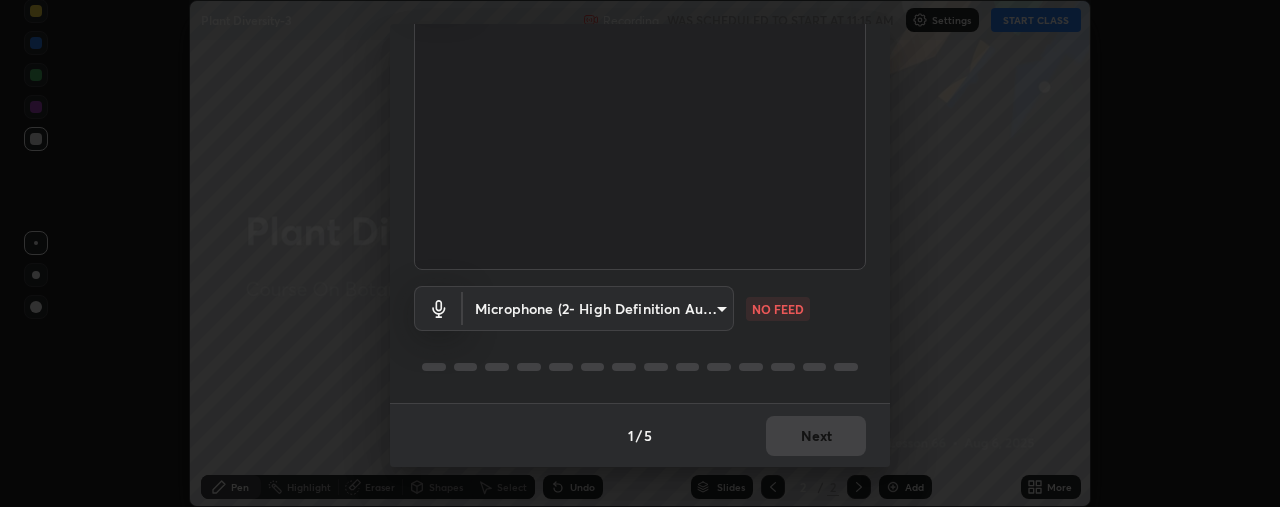 click on "Erase all Plant Diversity-3 Recording WAS SCHEDULED TO START AT  11:15 AM Settings START CLASS Setting up your live class Plant Diversity-3 • L66 of Course On Botany for NEET Growth 5 2027 [FIRST] [LAST] Pen Highlight Eraser Shapes Select Undo Slides 2 / 2 Add More No doubts shared Encourage your learners to ask a doubt for better clarity Report an issue Reason for reporting Buffering Chat not working Audio - Video sync issue Educator video quality low ​ Attach an image Report Media settings Cam Link 4K ([ID]) [HASH] WORKING Microphone (2- High Definition Audio Device) [HASH] NO FEED 1 / 5 Next" at bounding box center [640, 253] 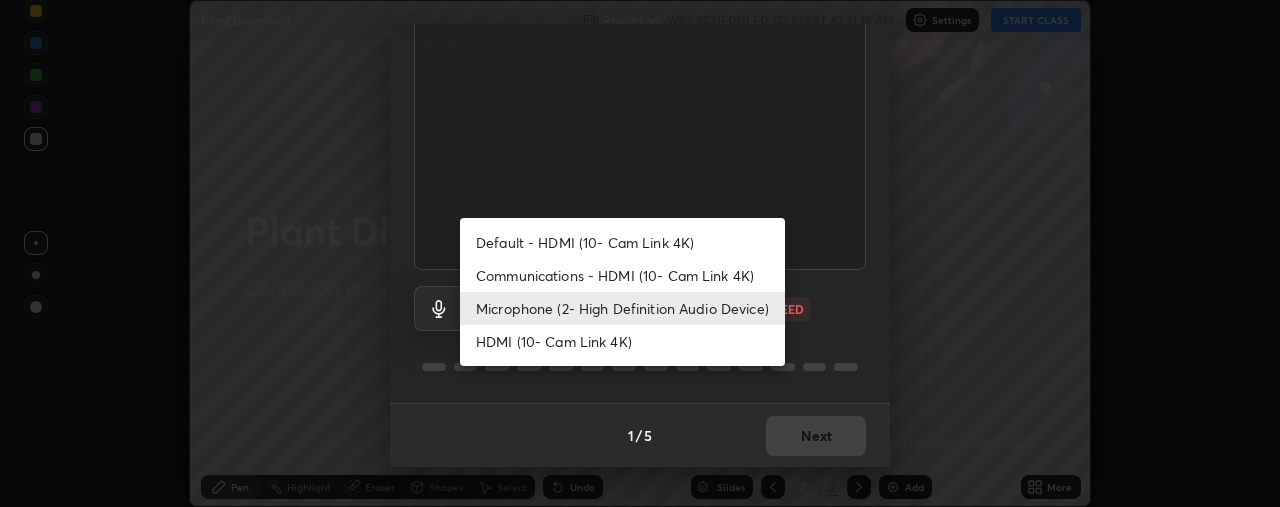 click on "Communications - HDMI (10- Cam Link 4K)" at bounding box center [622, 275] 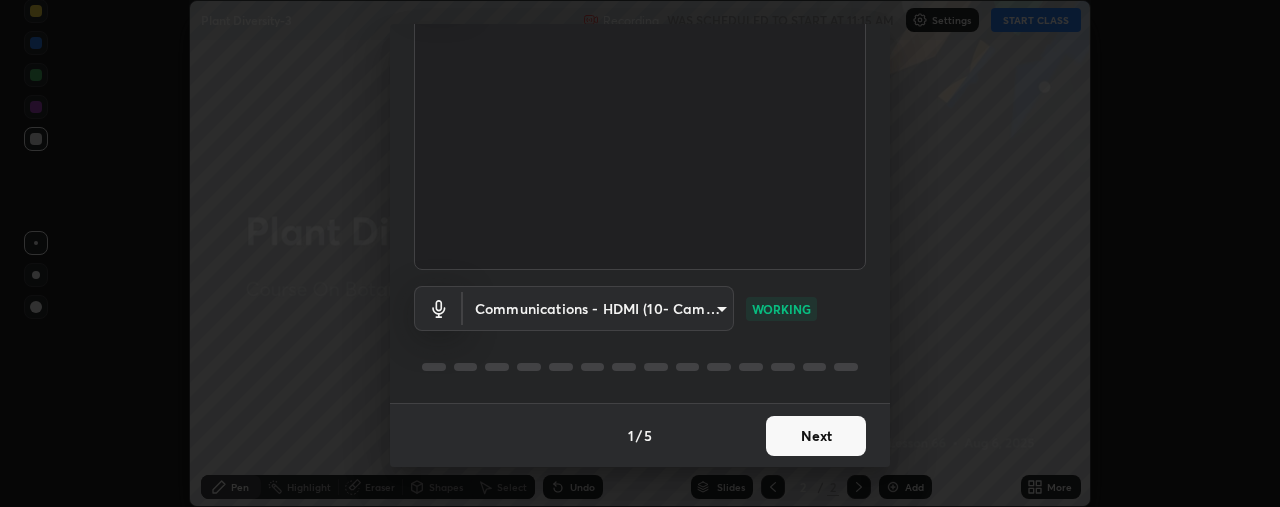 click on "Next" at bounding box center (816, 436) 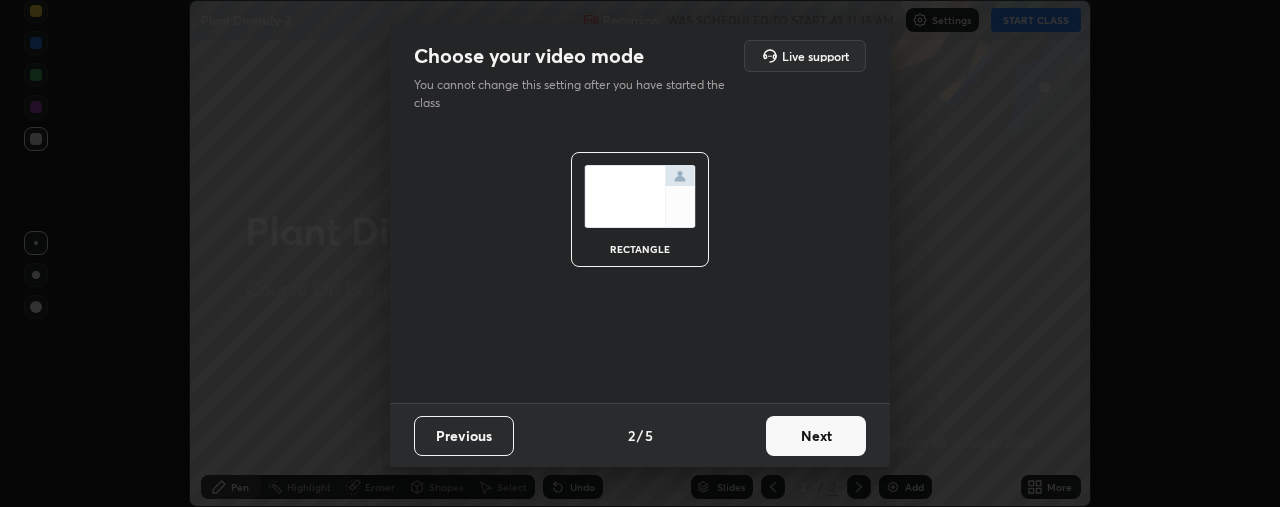 scroll, scrollTop: 0, scrollLeft: 0, axis: both 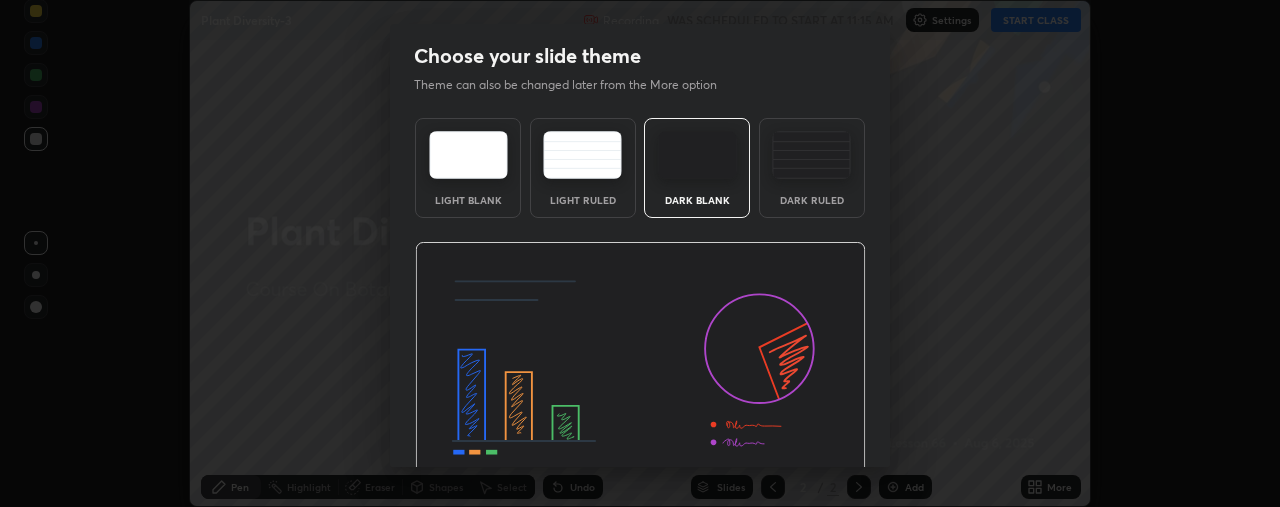 click at bounding box center (640, 369) 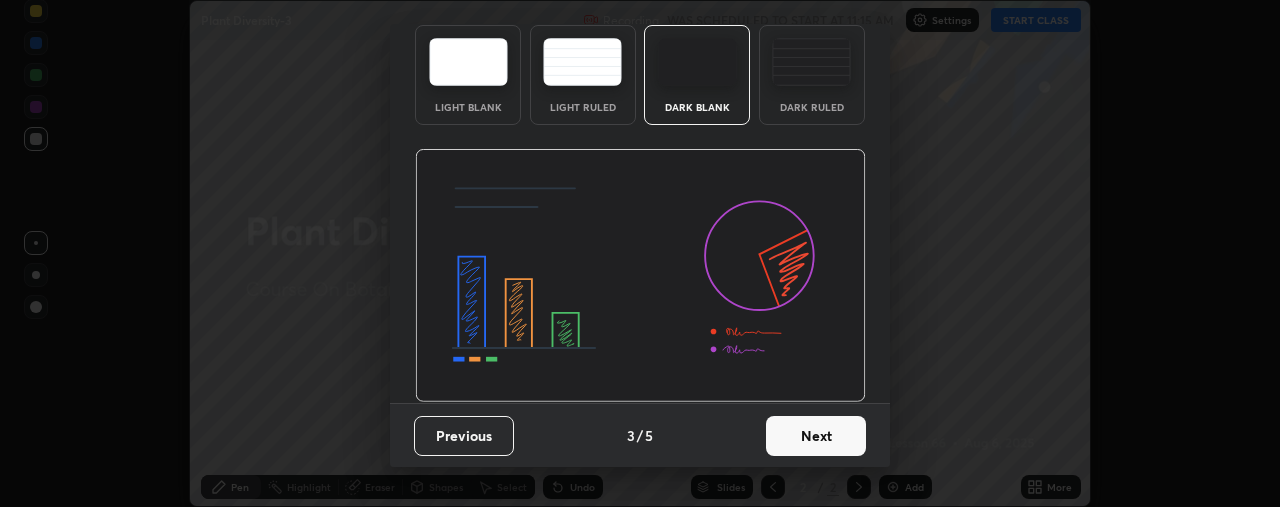 click on "Next" at bounding box center [816, 436] 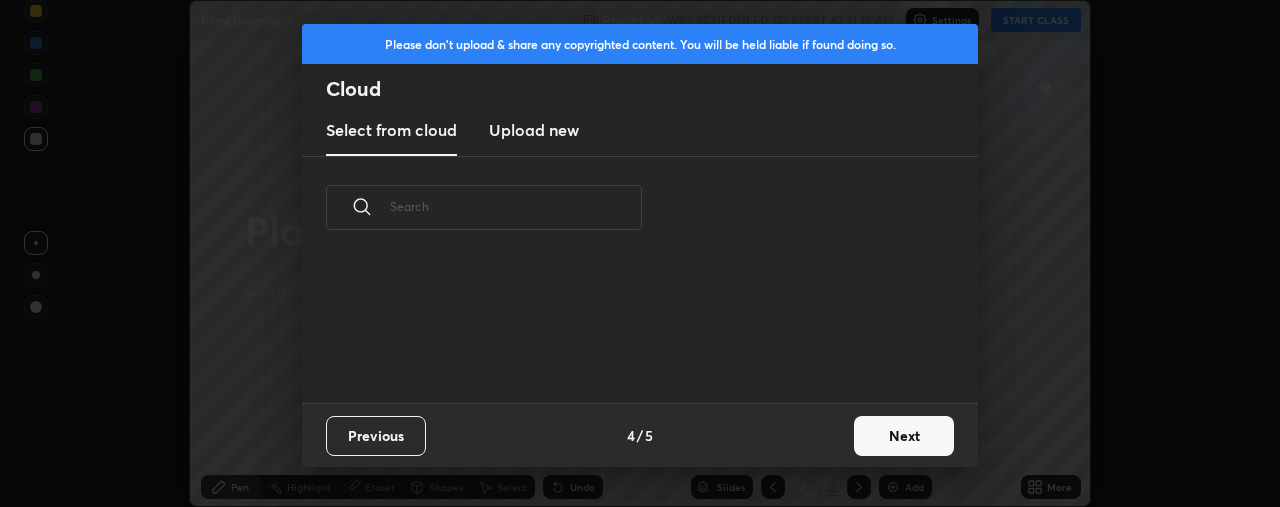 scroll, scrollTop: 144, scrollLeft: 642, axis: both 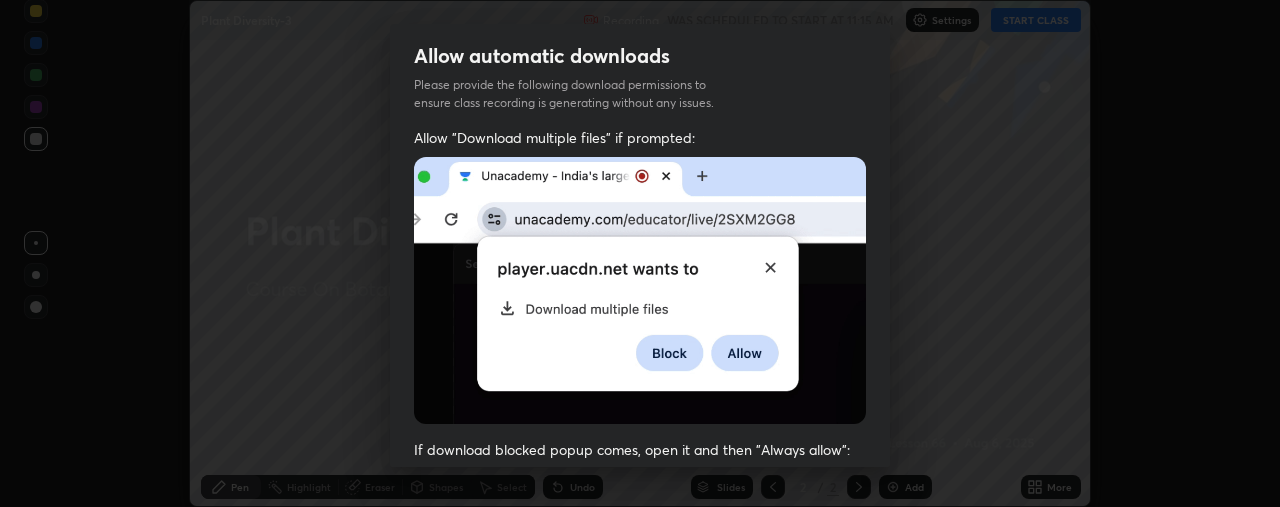 click at bounding box center [640, 290] 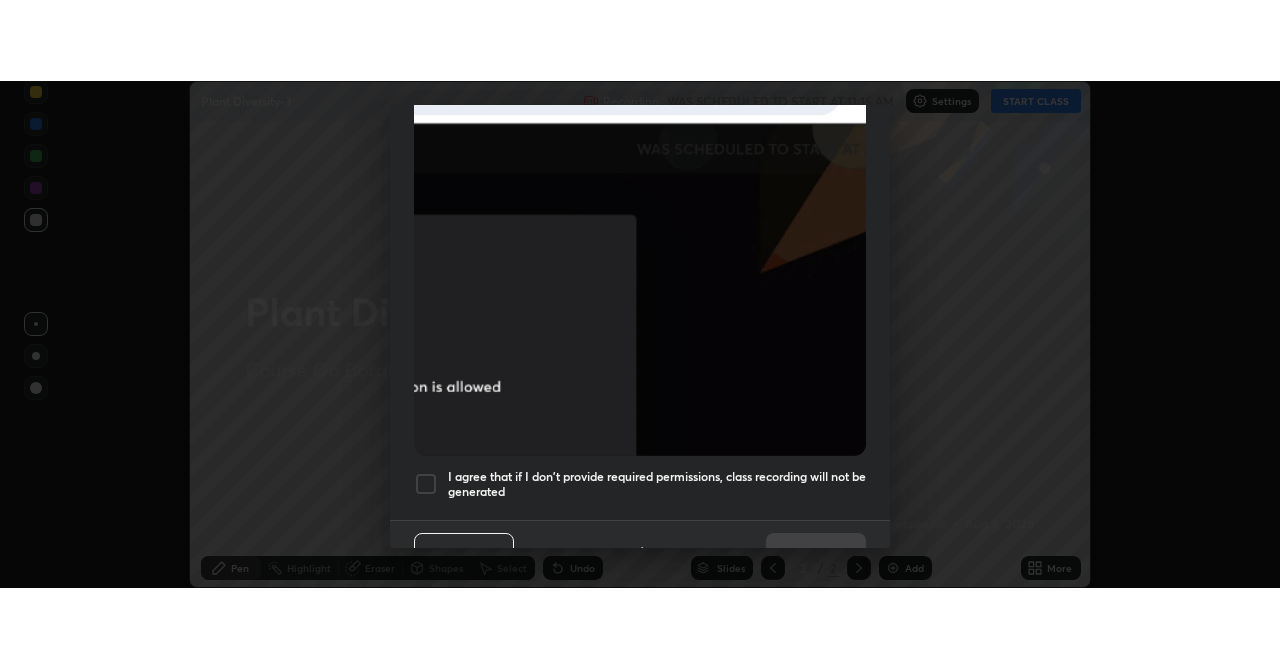 scroll, scrollTop: 557, scrollLeft: 0, axis: vertical 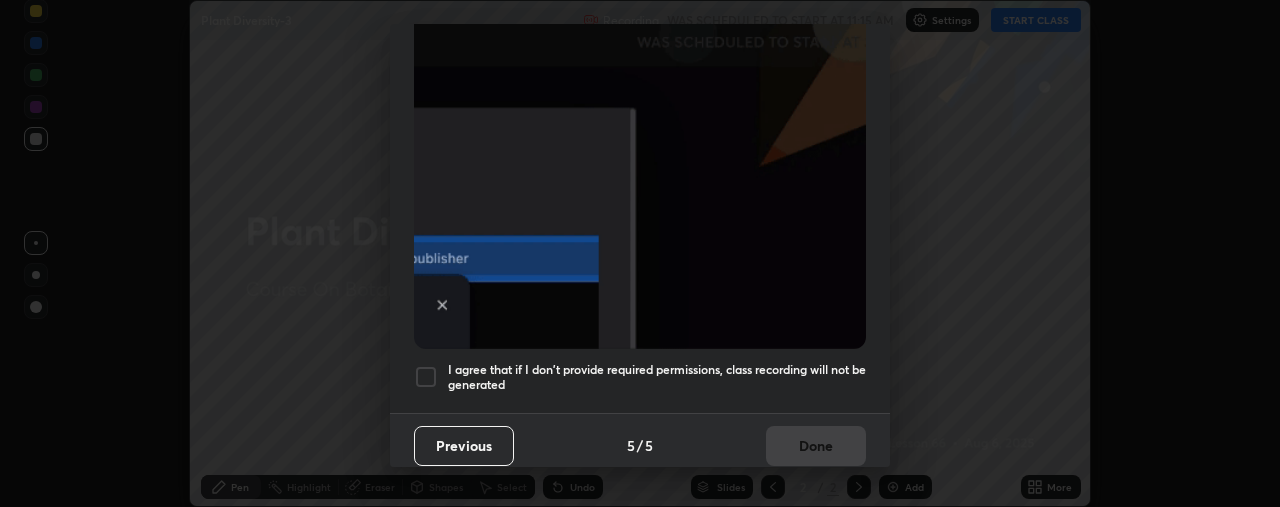 click at bounding box center (426, 377) 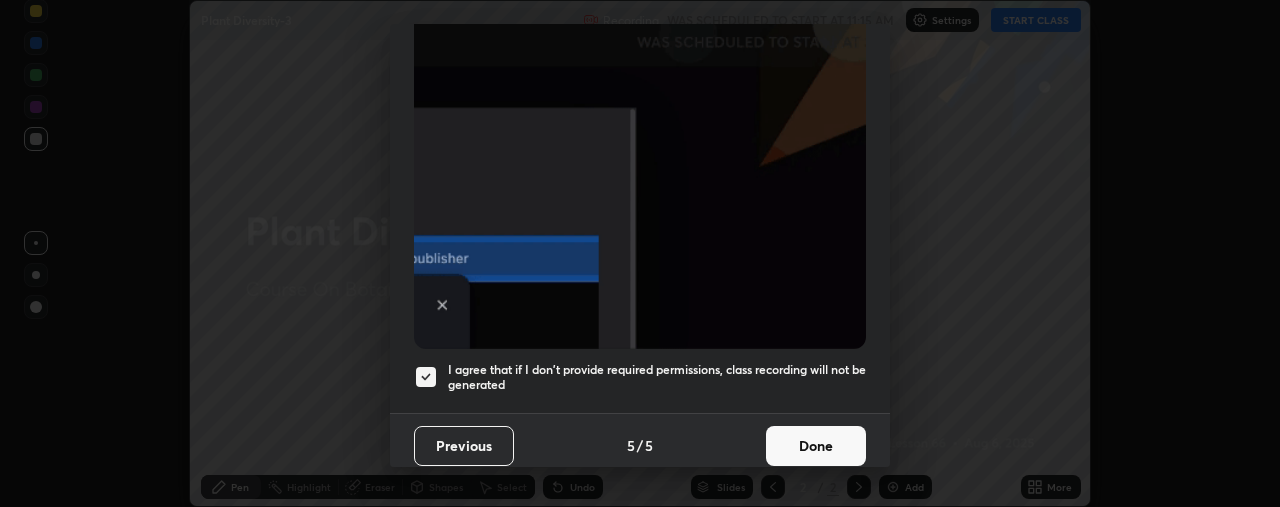 click on "Done" at bounding box center (816, 446) 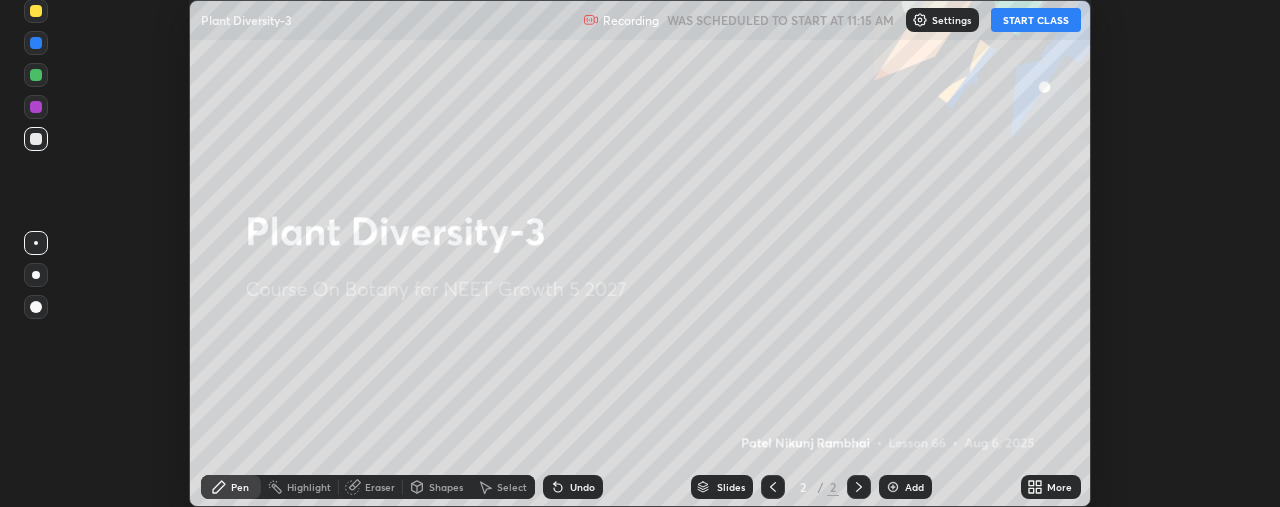 click on "Setting up your live class" at bounding box center [640, 253] 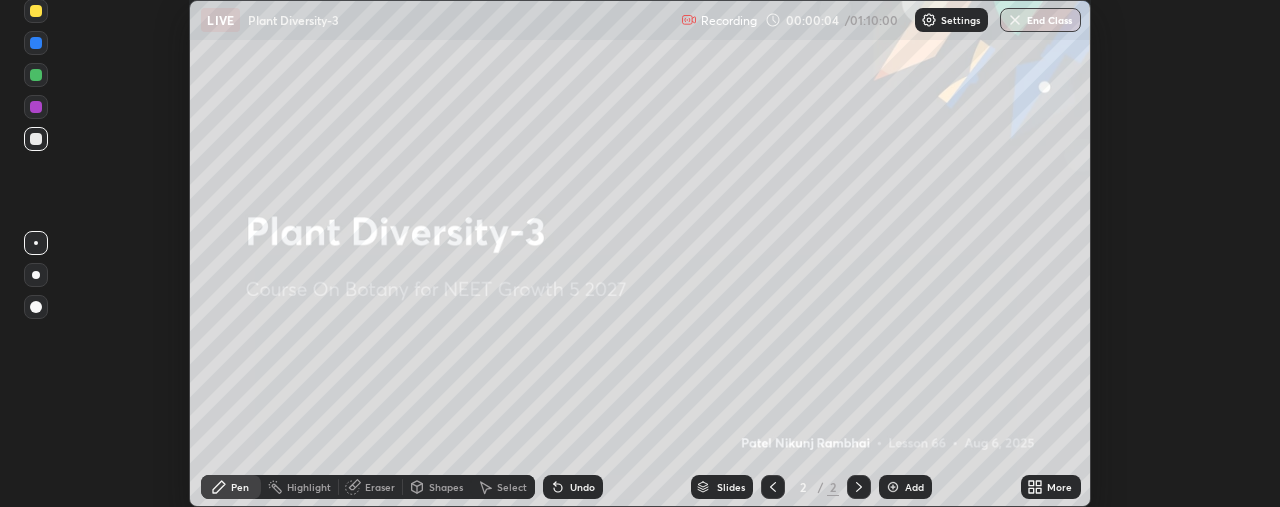 click 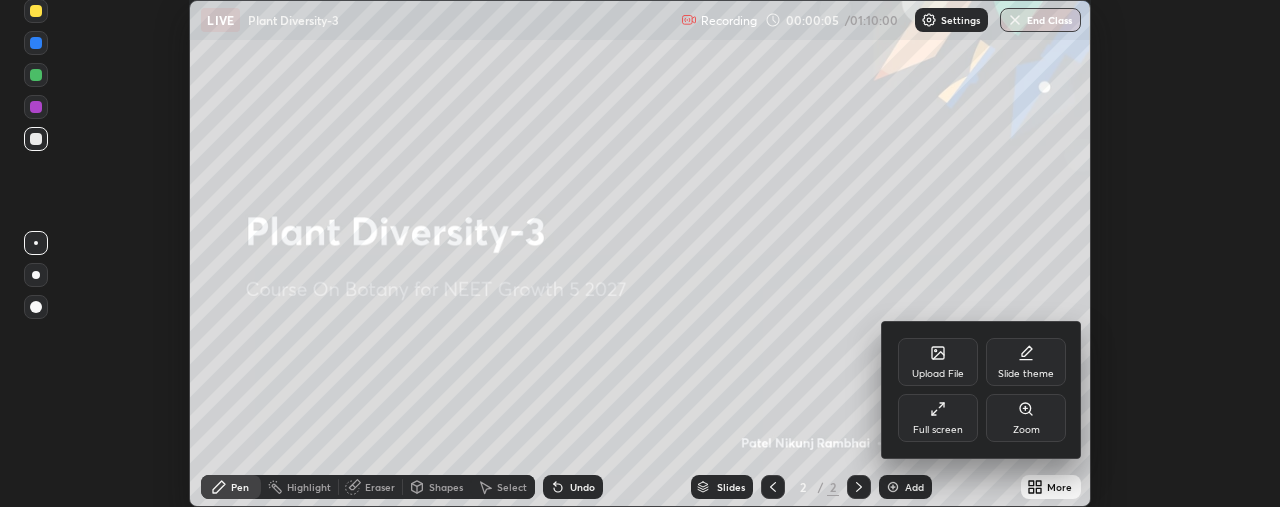 click 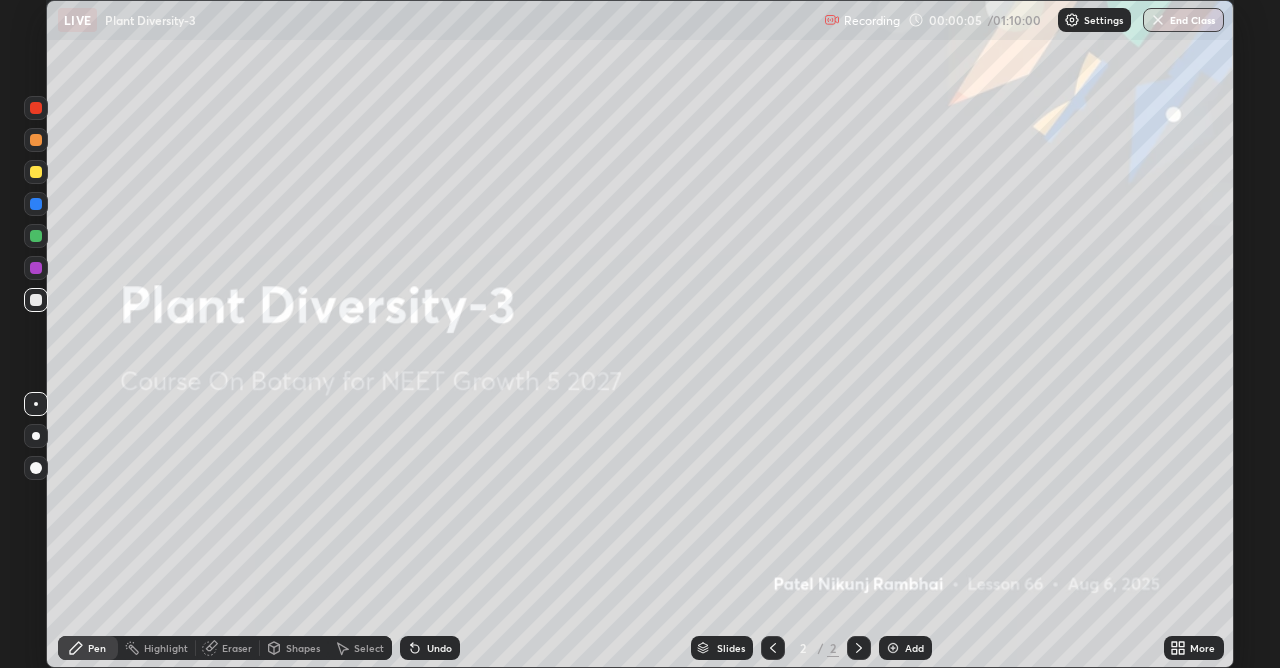 scroll, scrollTop: 99332, scrollLeft: 98720, axis: both 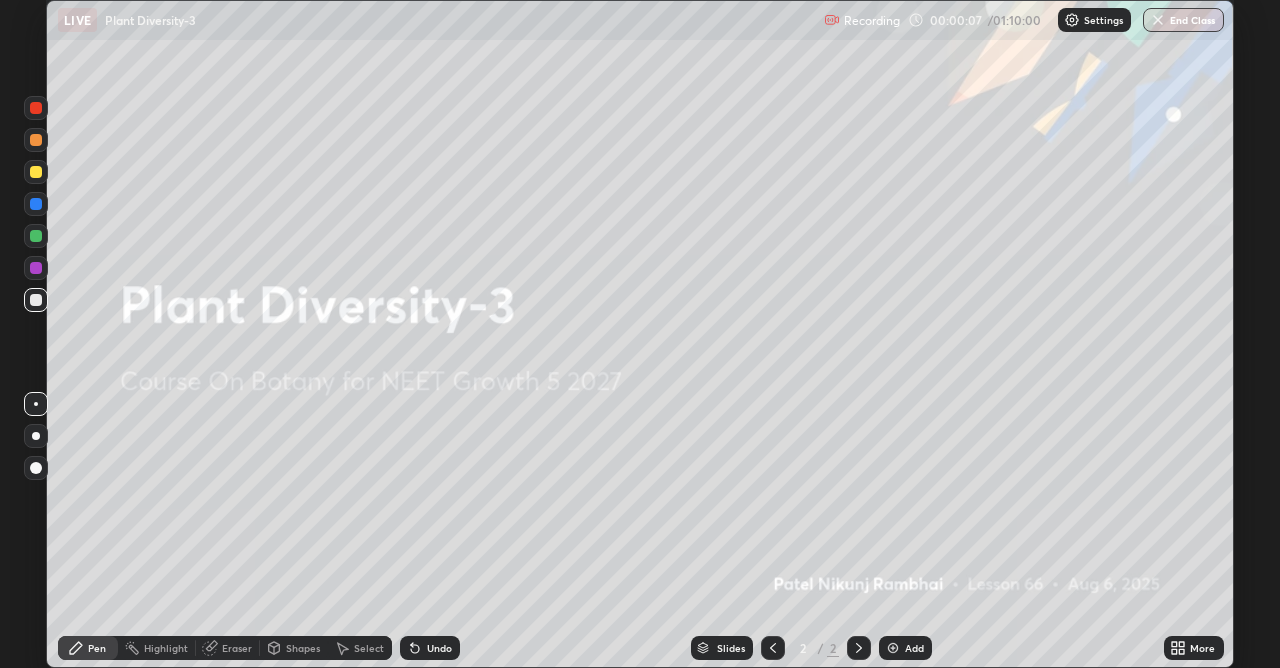 click at bounding box center (893, 648) 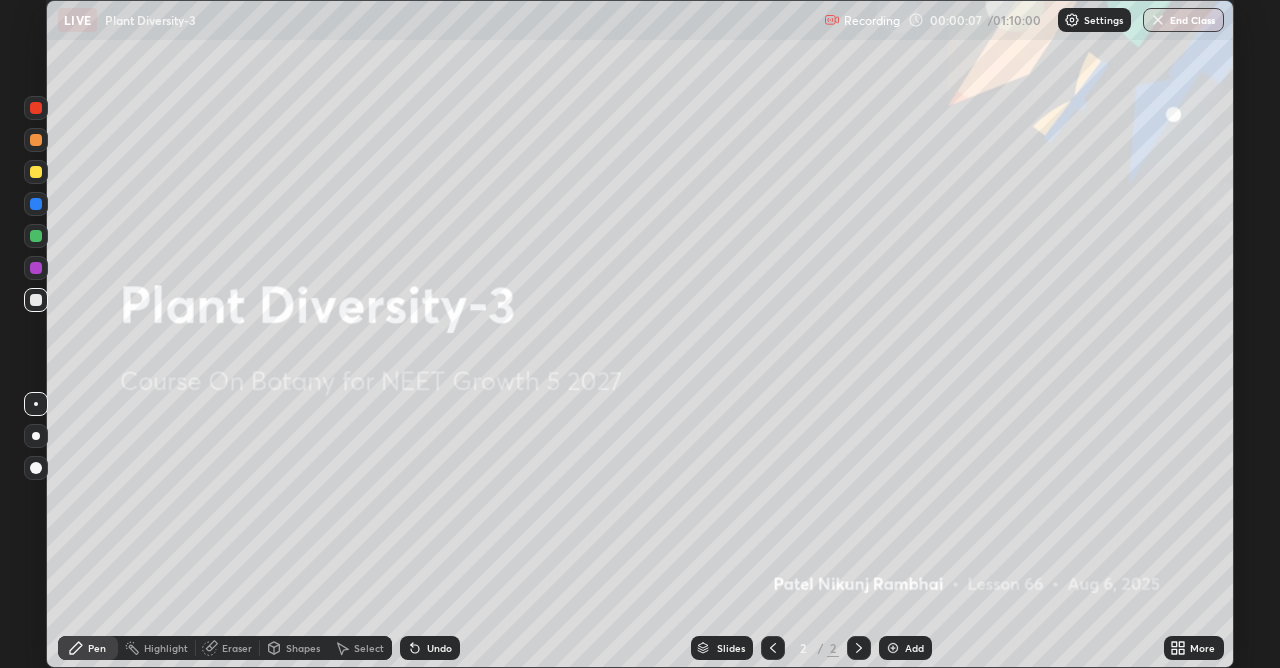 click at bounding box center (893, 648) 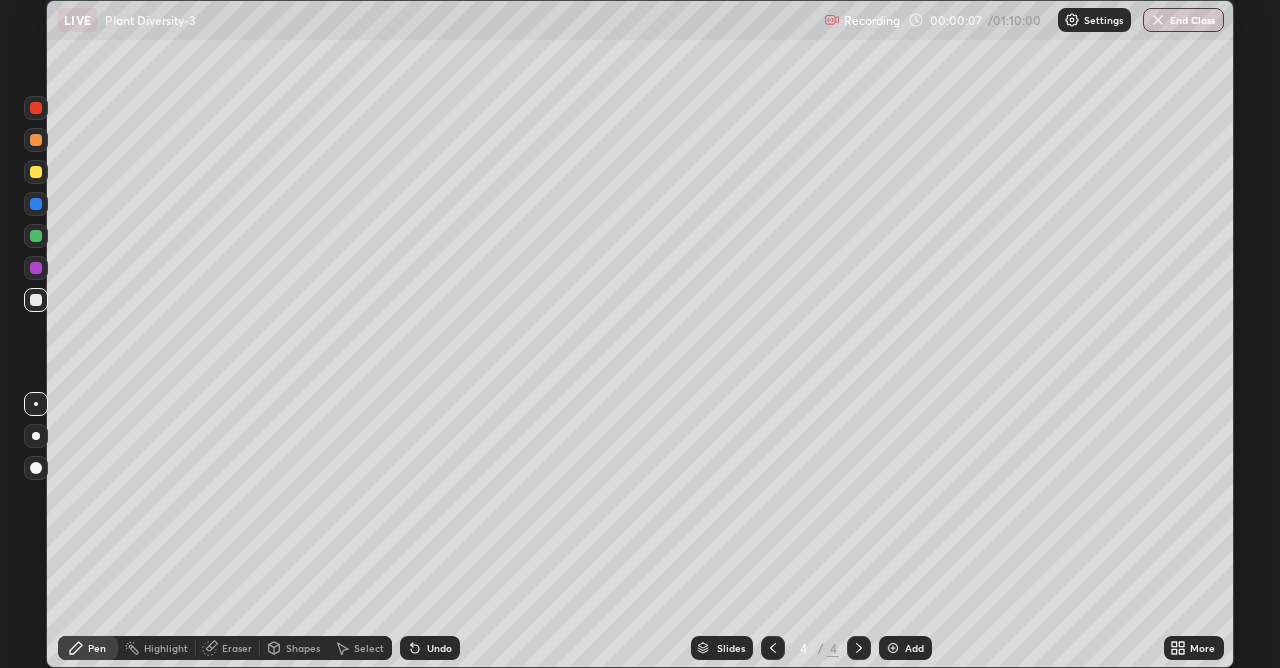 click at bounding box center [893, 648] 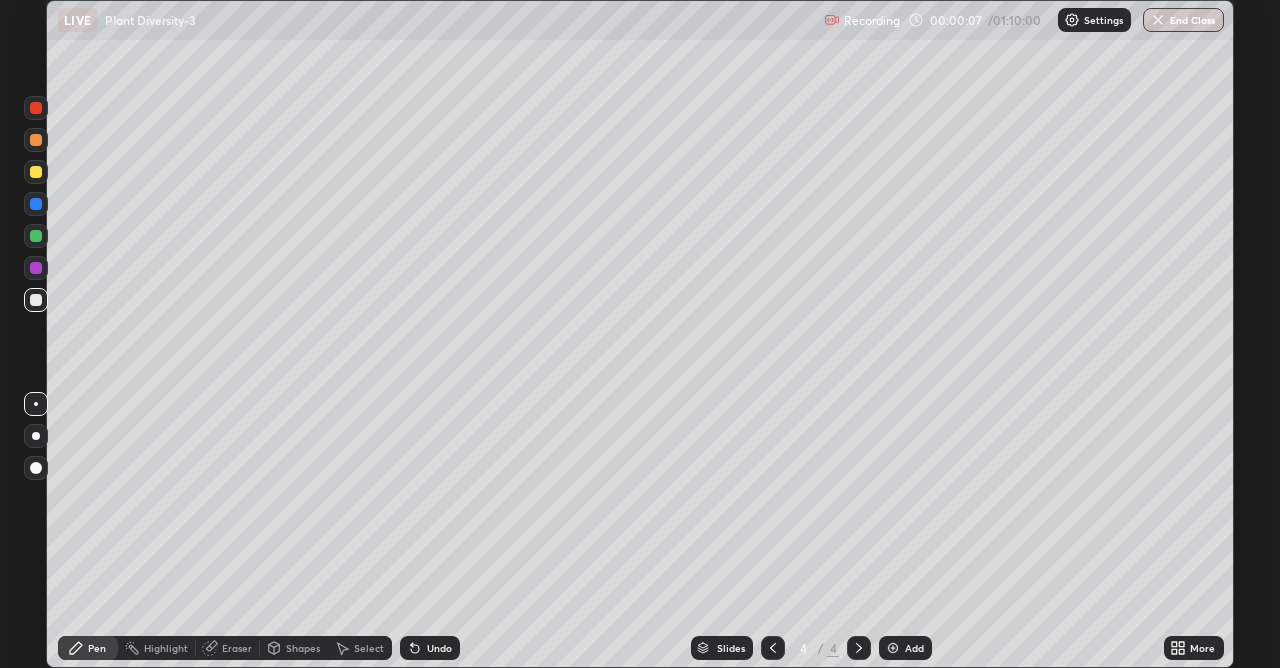 click at bounding box center [893, 648] 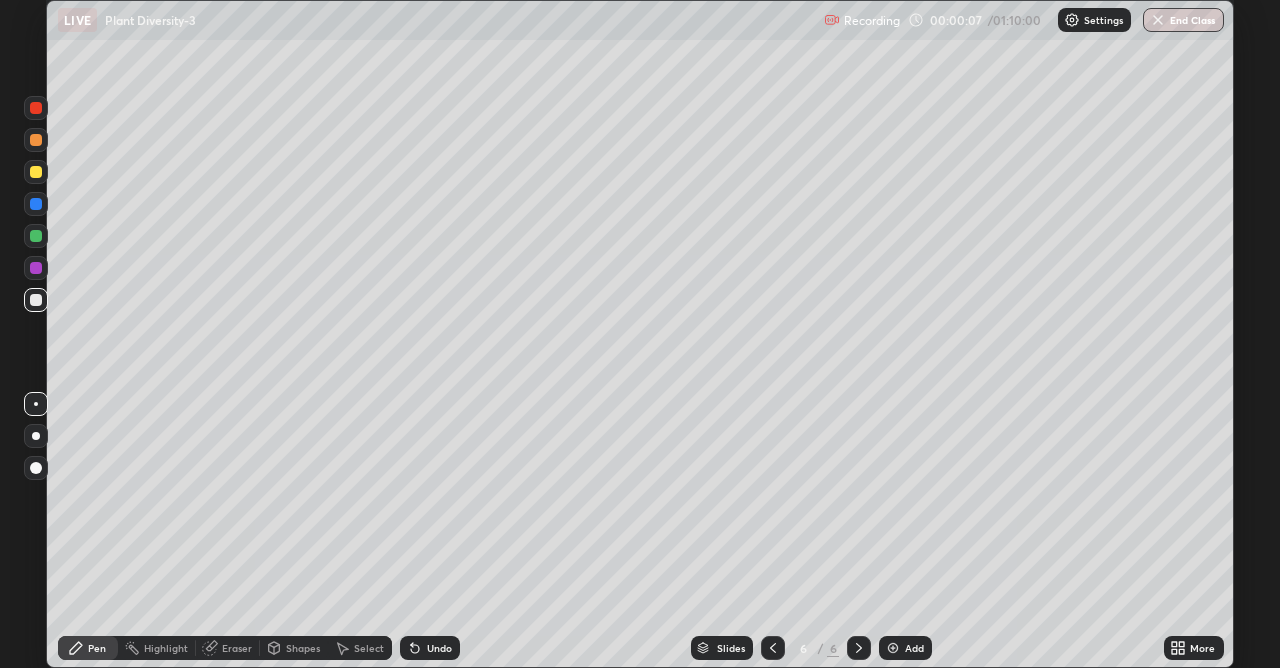click at bounding box center [893, 648] 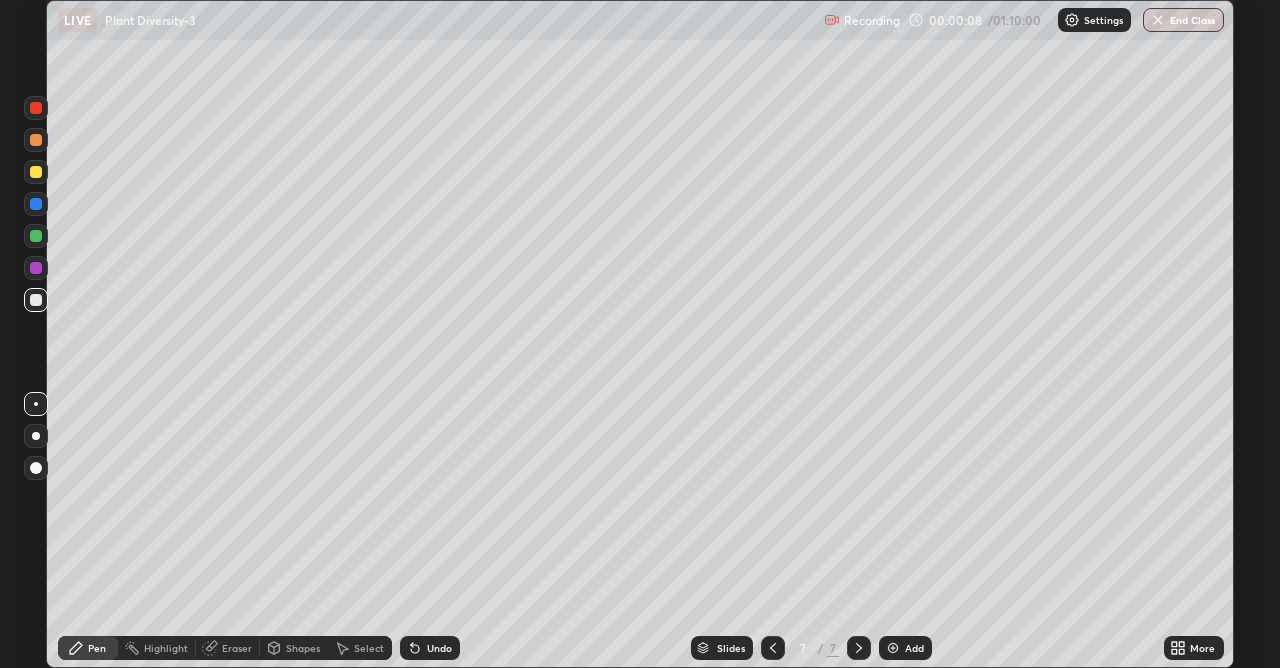 click at bounding box center [893, 648] 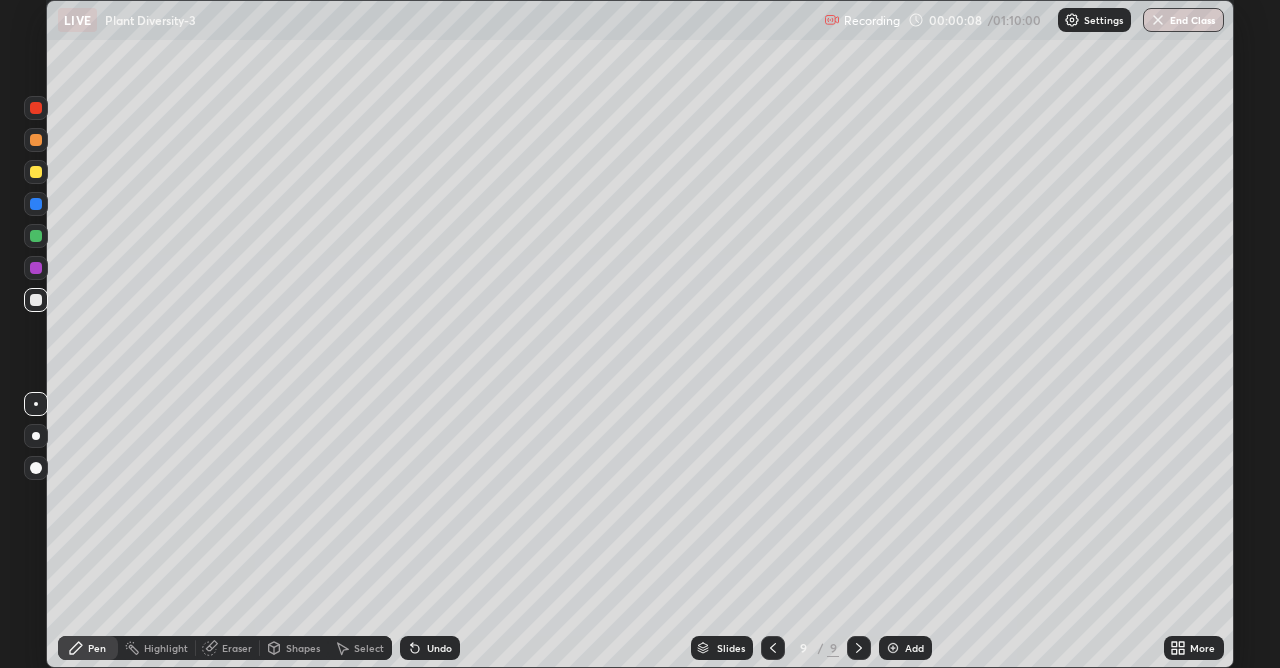 click at bounding box center (893, 648) 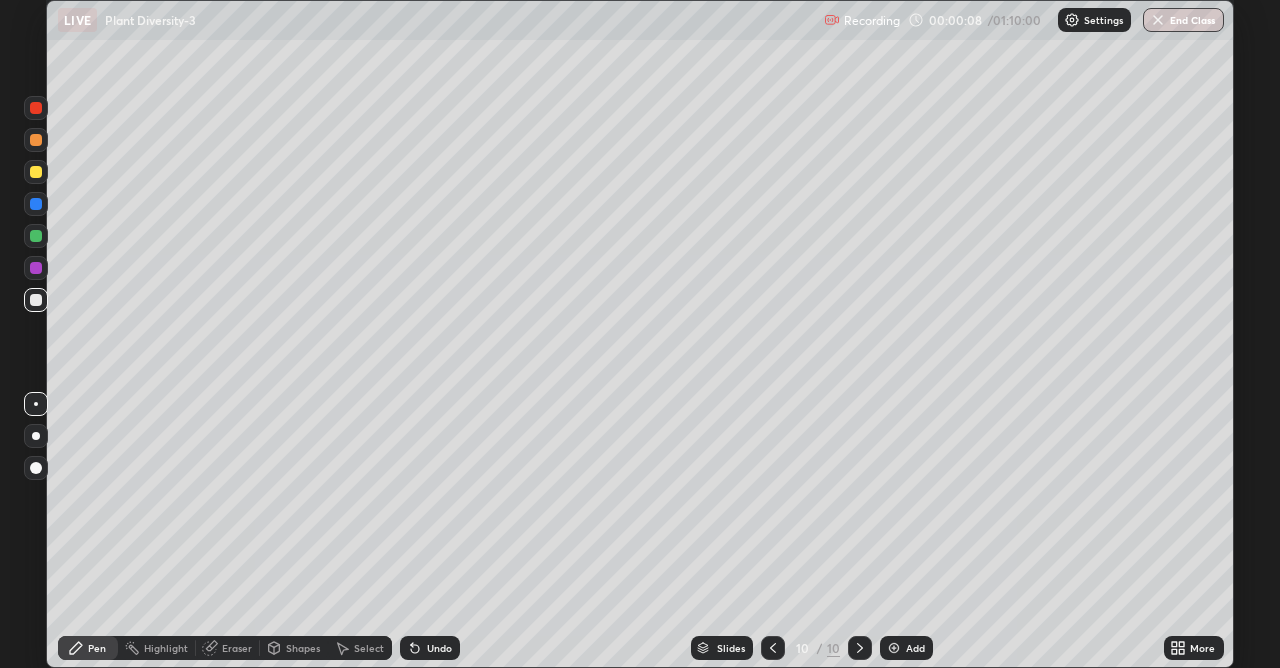 click at bounding box center (894, 648) 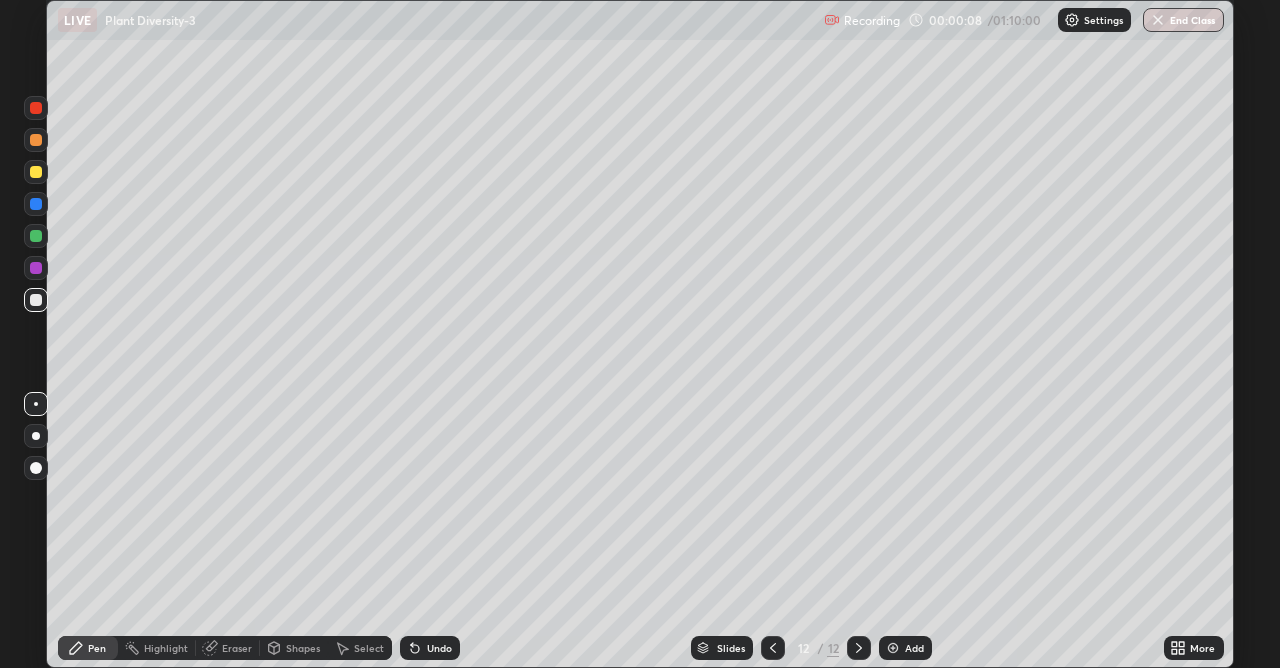click at bounding box center [893, 648] 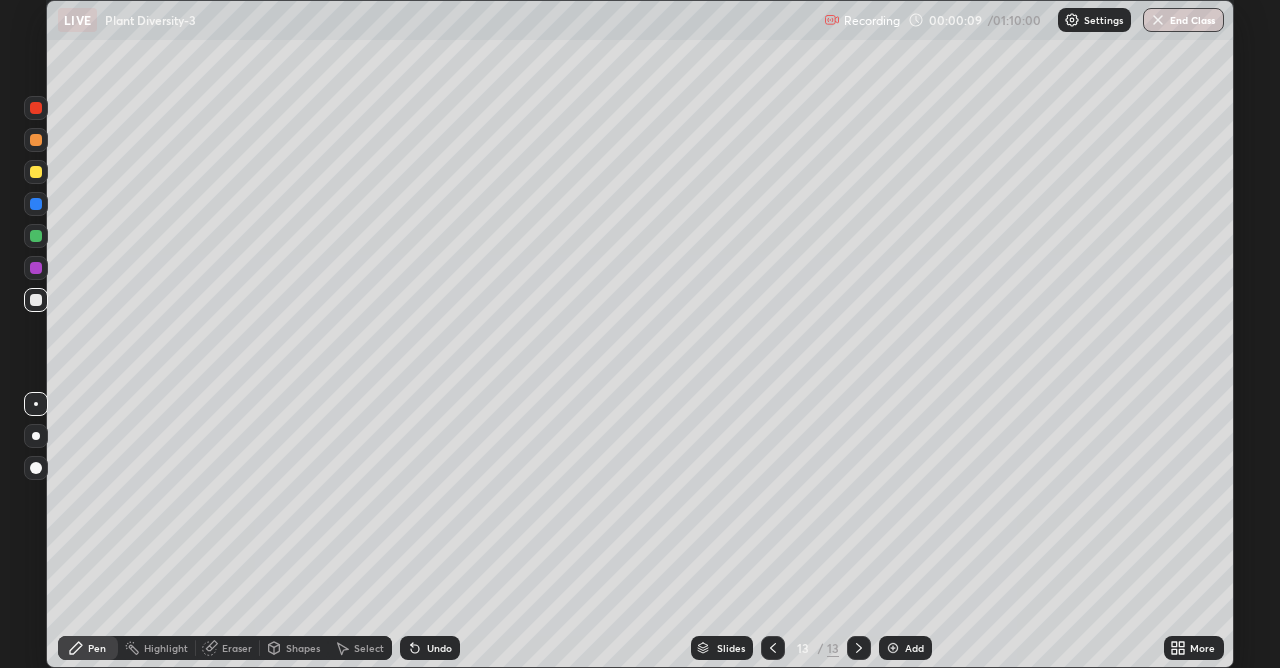 click at bounding box center [893, 648] 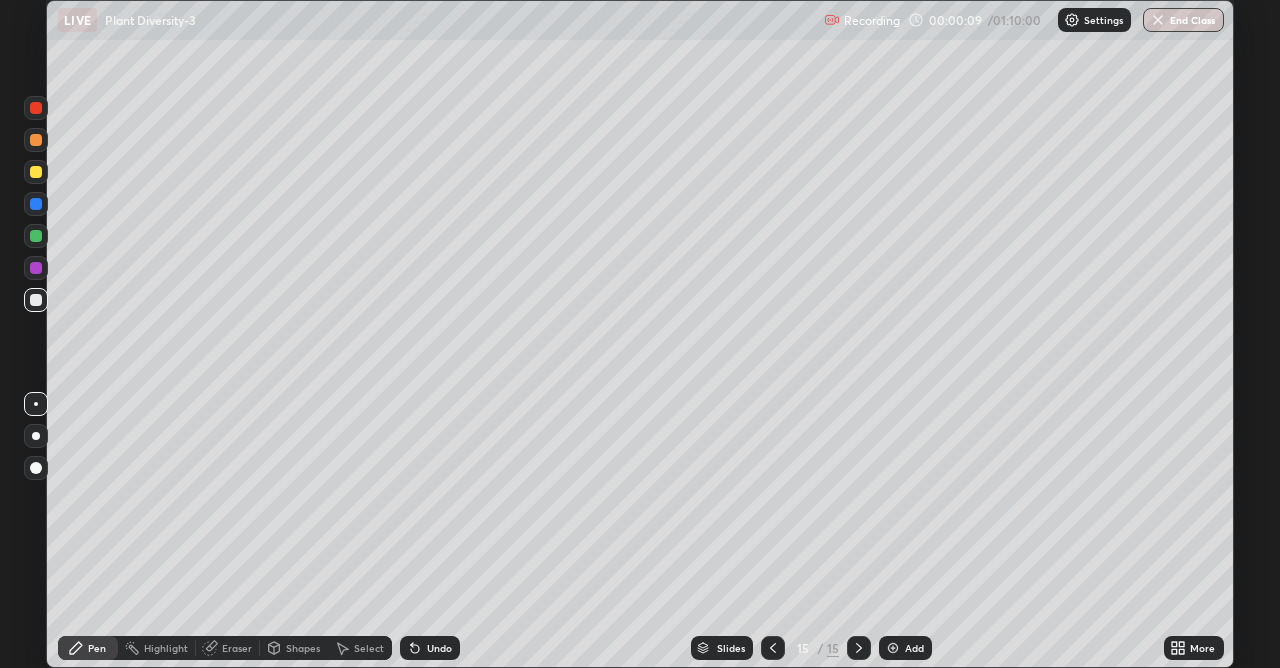 click at bounding box center [893, 648] 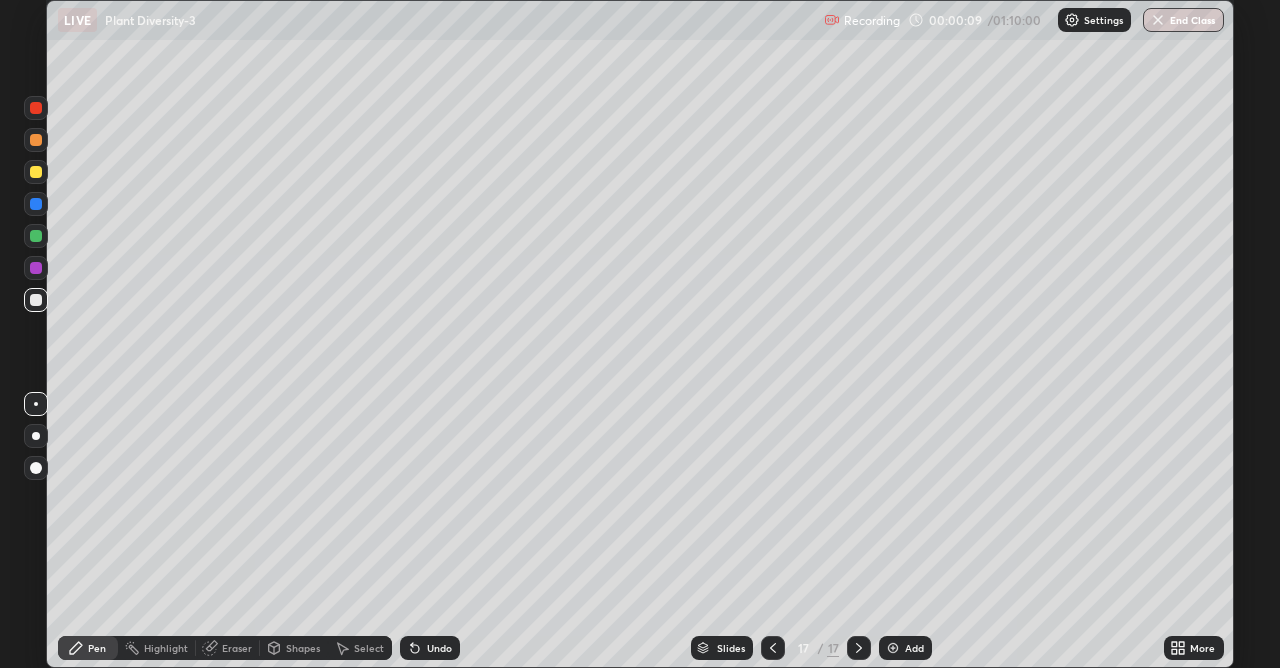 click at bounding box center (893, 648) 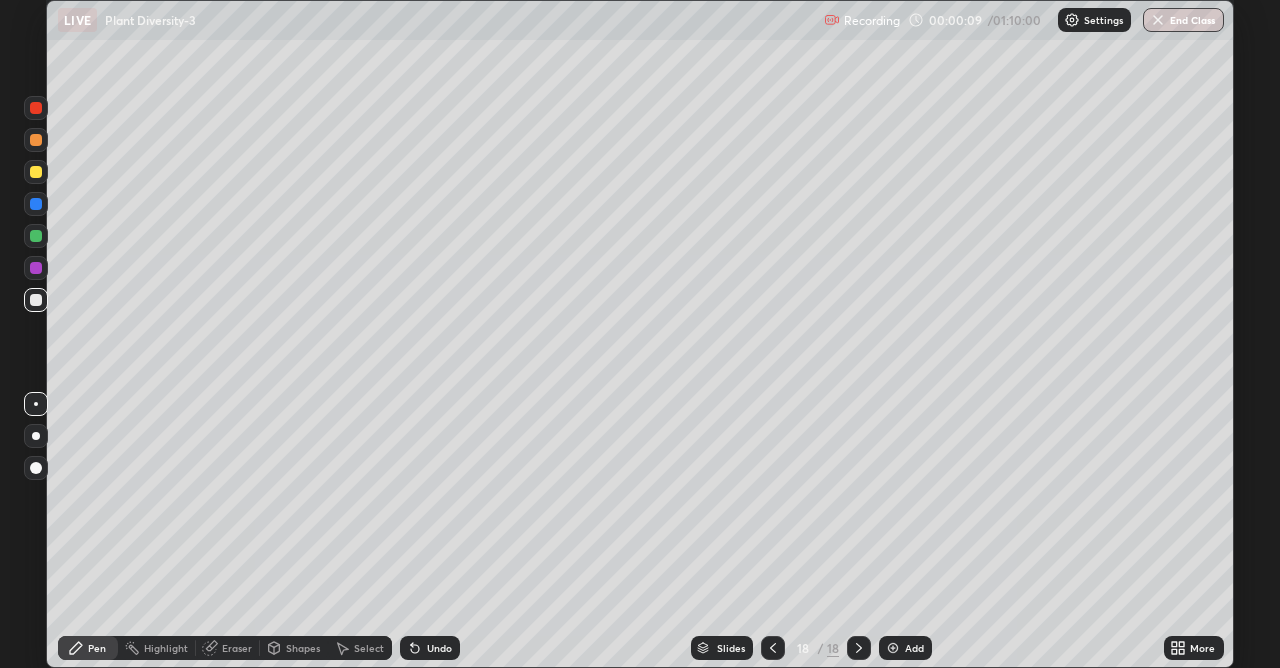 click at bounding box center (893, 648) 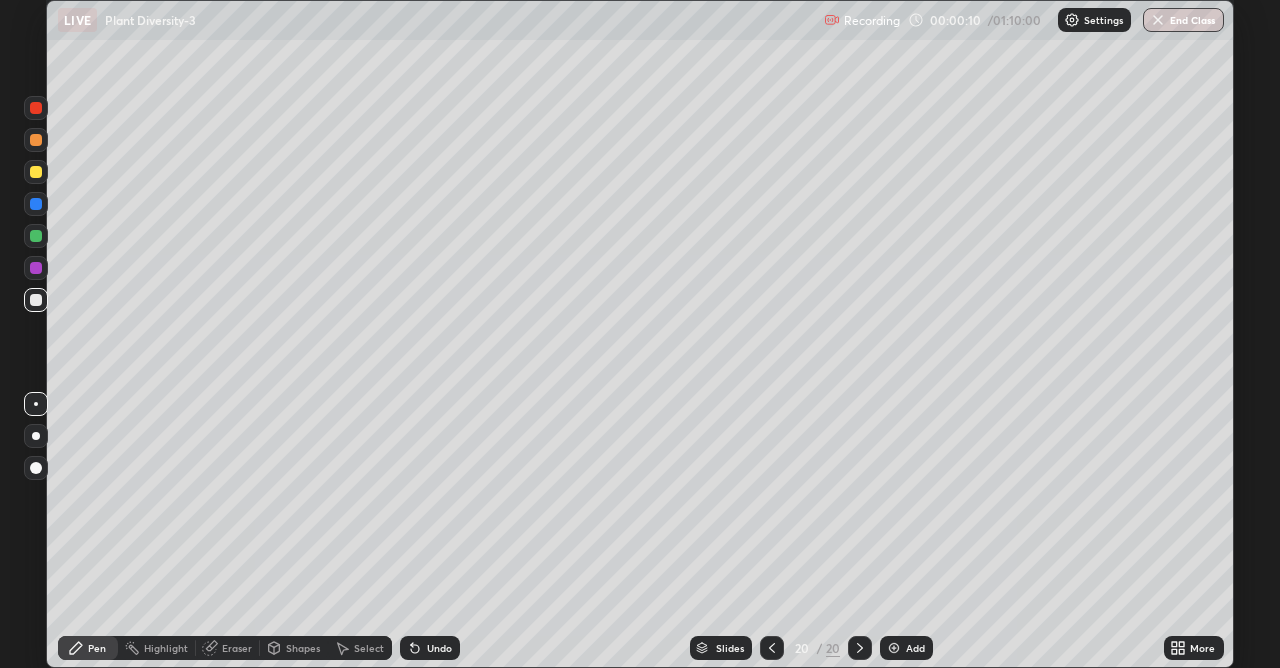 click at bounding box center [894, 648] 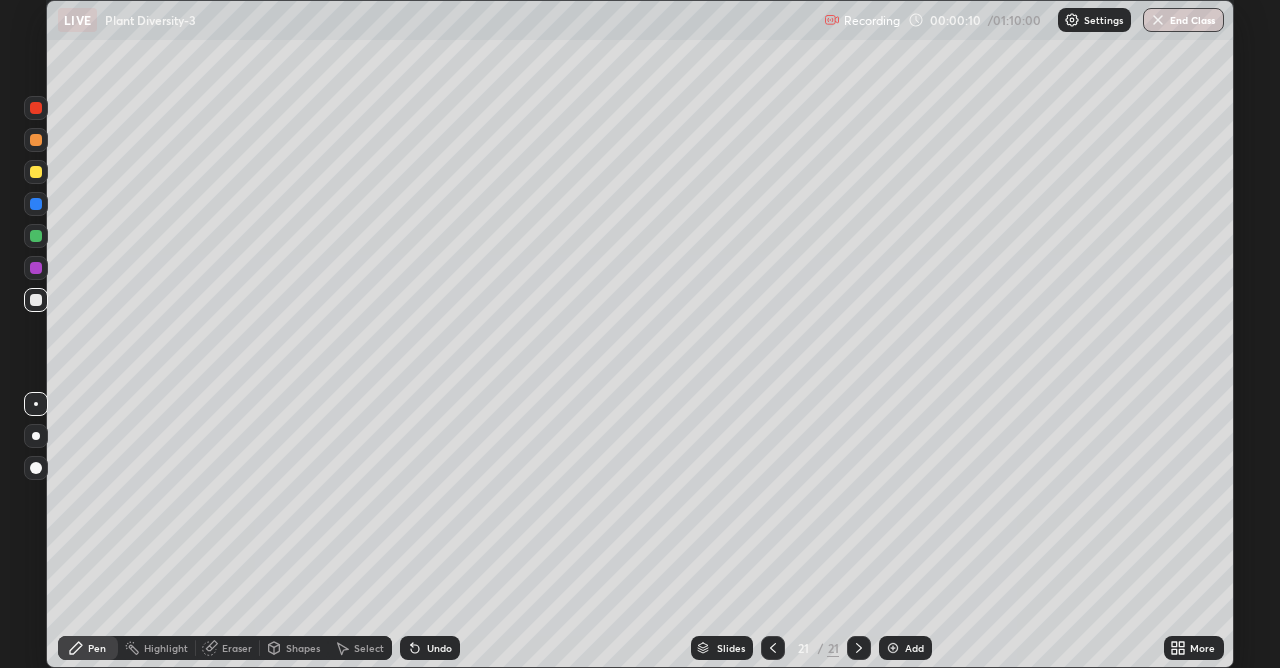 click at bounding box center [893, 648] 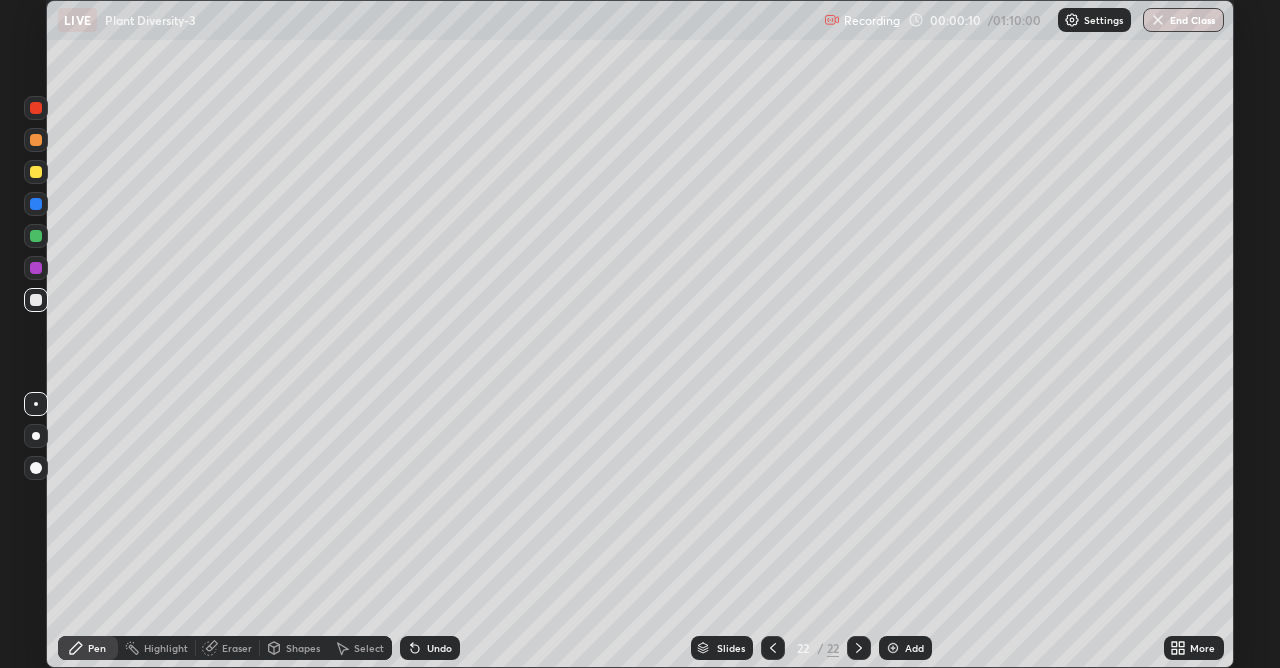 click 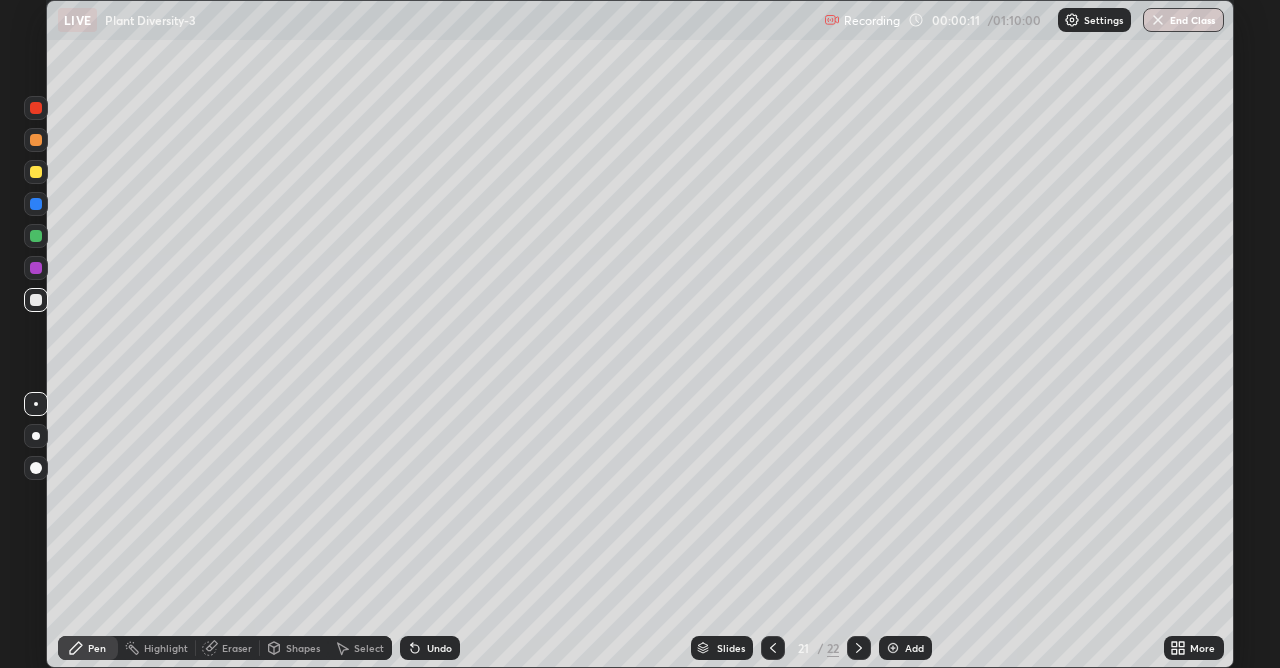 click 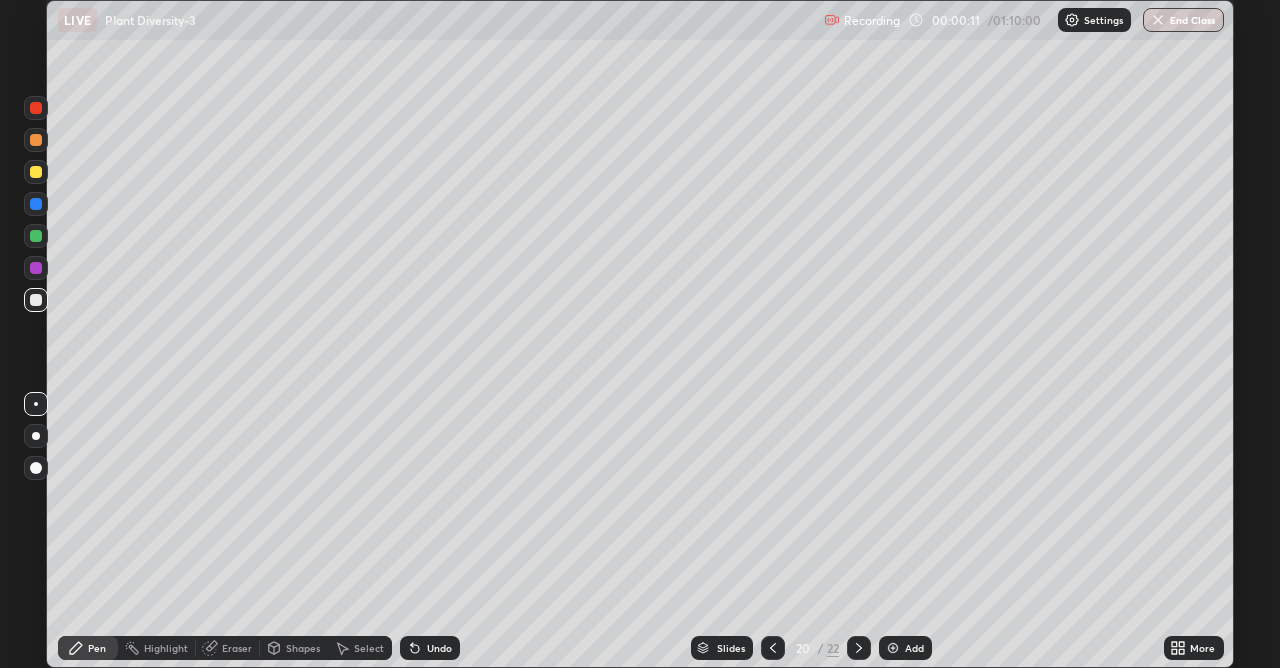 click 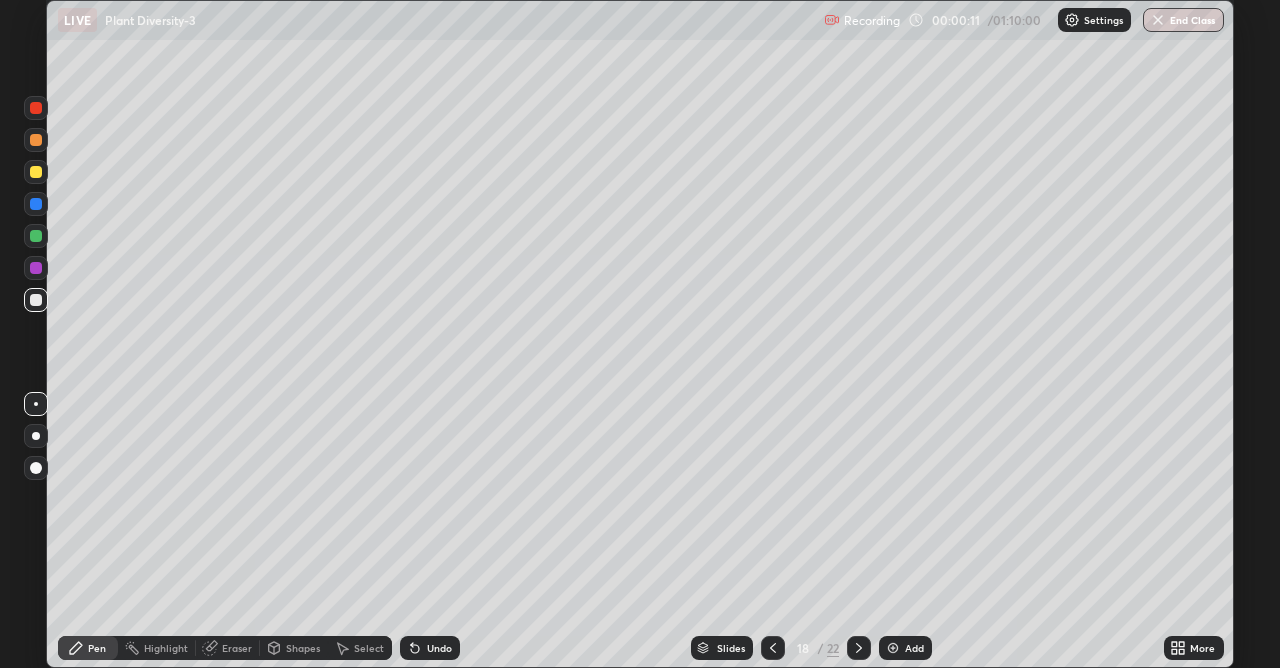 click 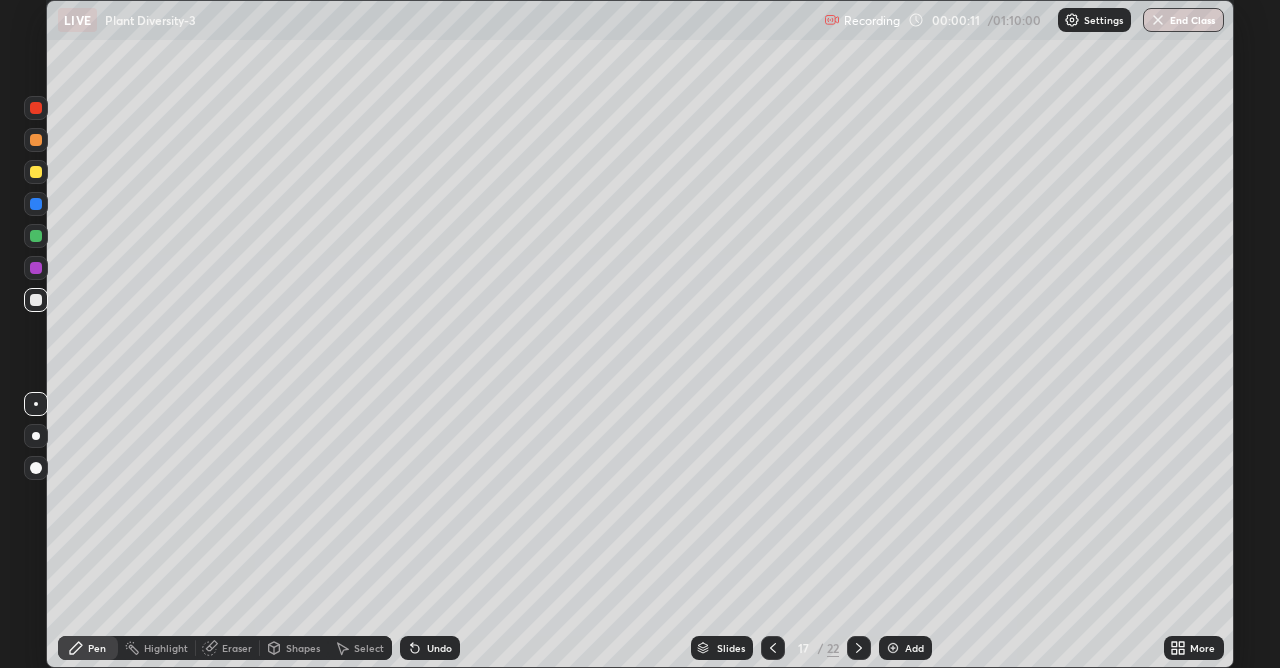 click 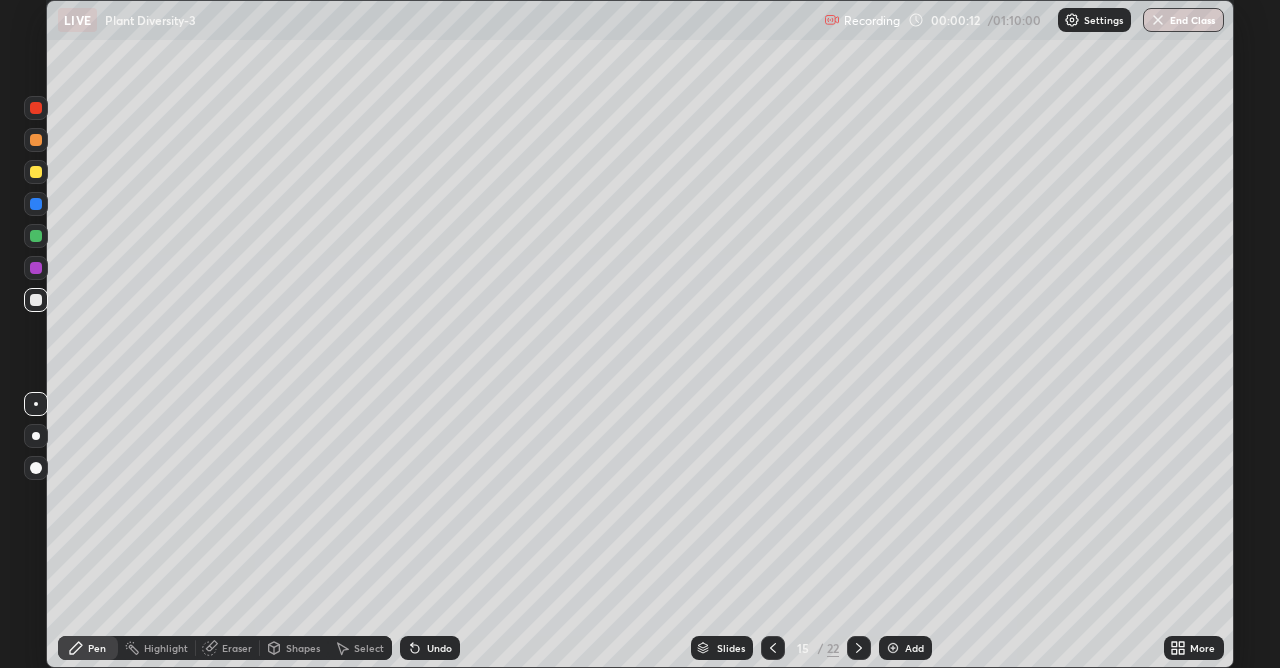 click 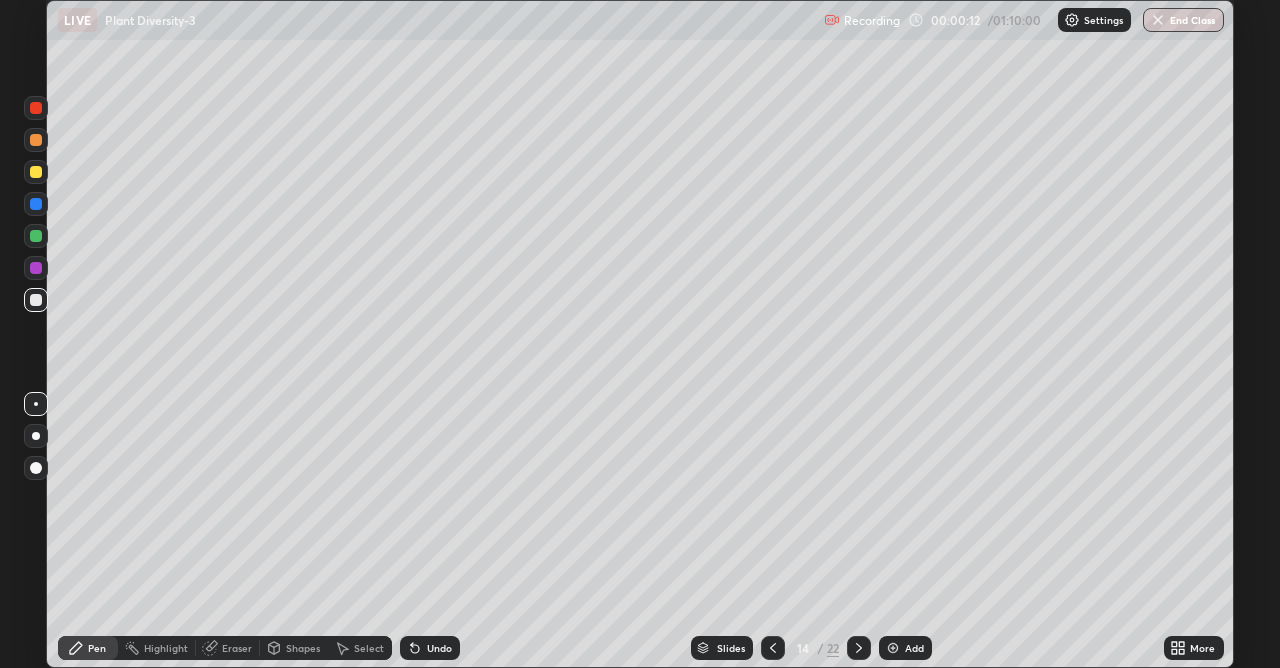 click 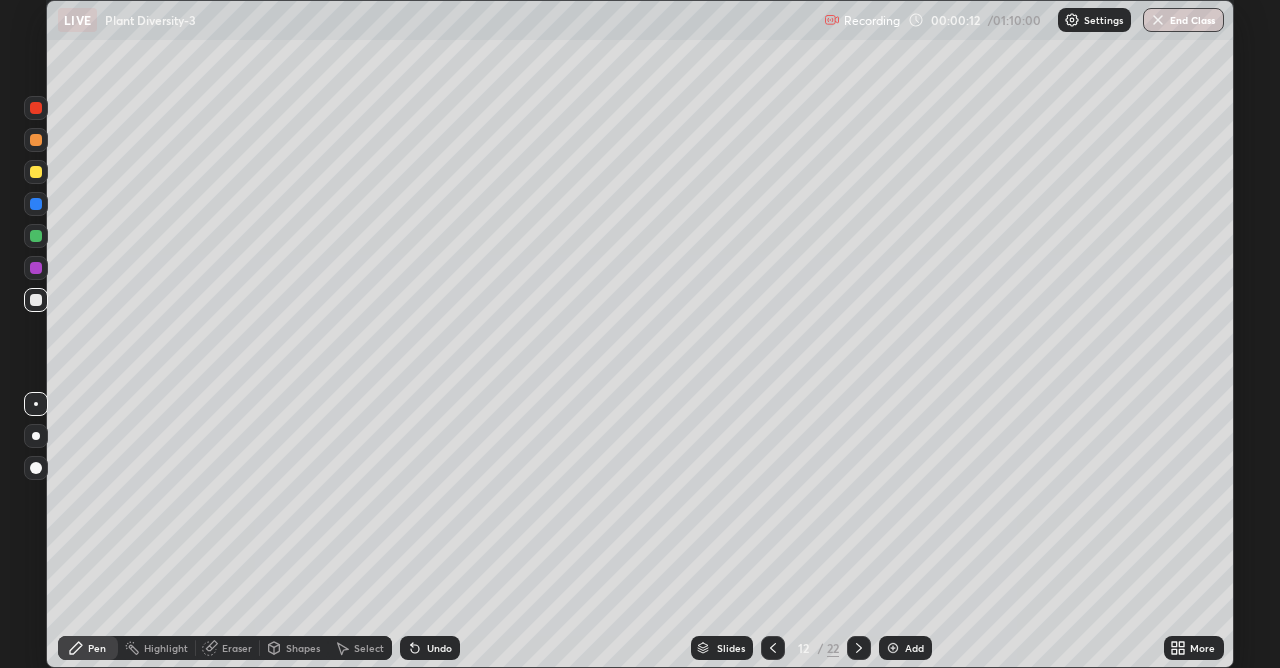 click 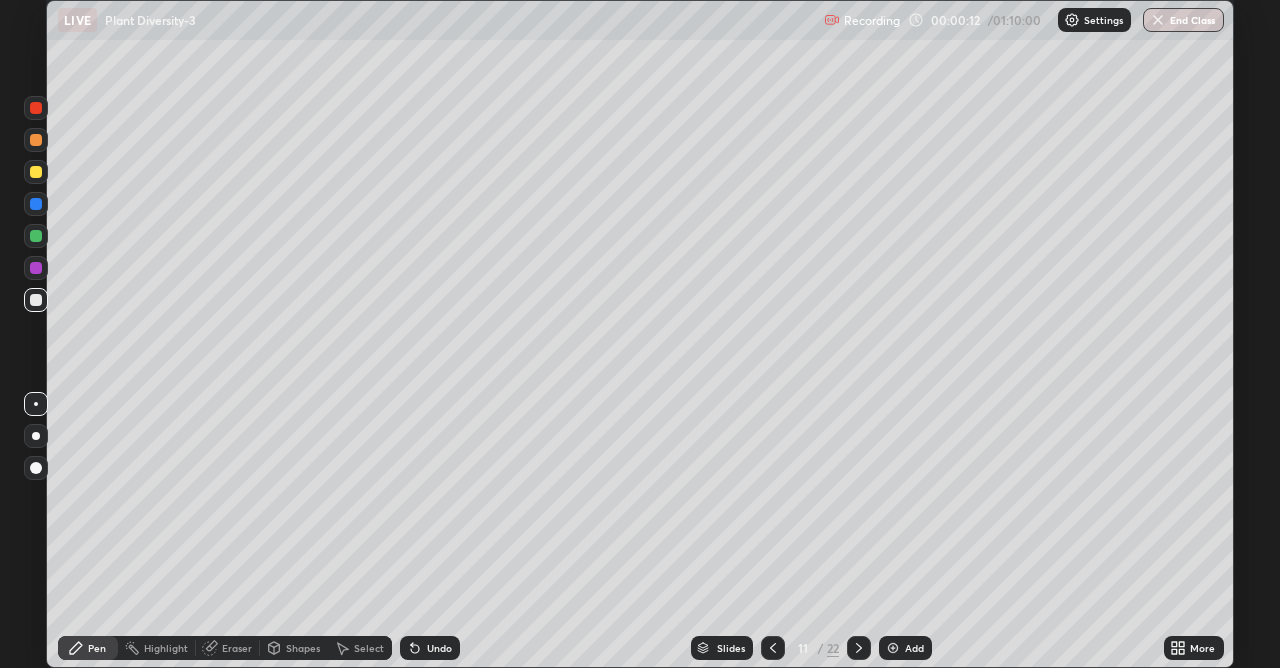 click 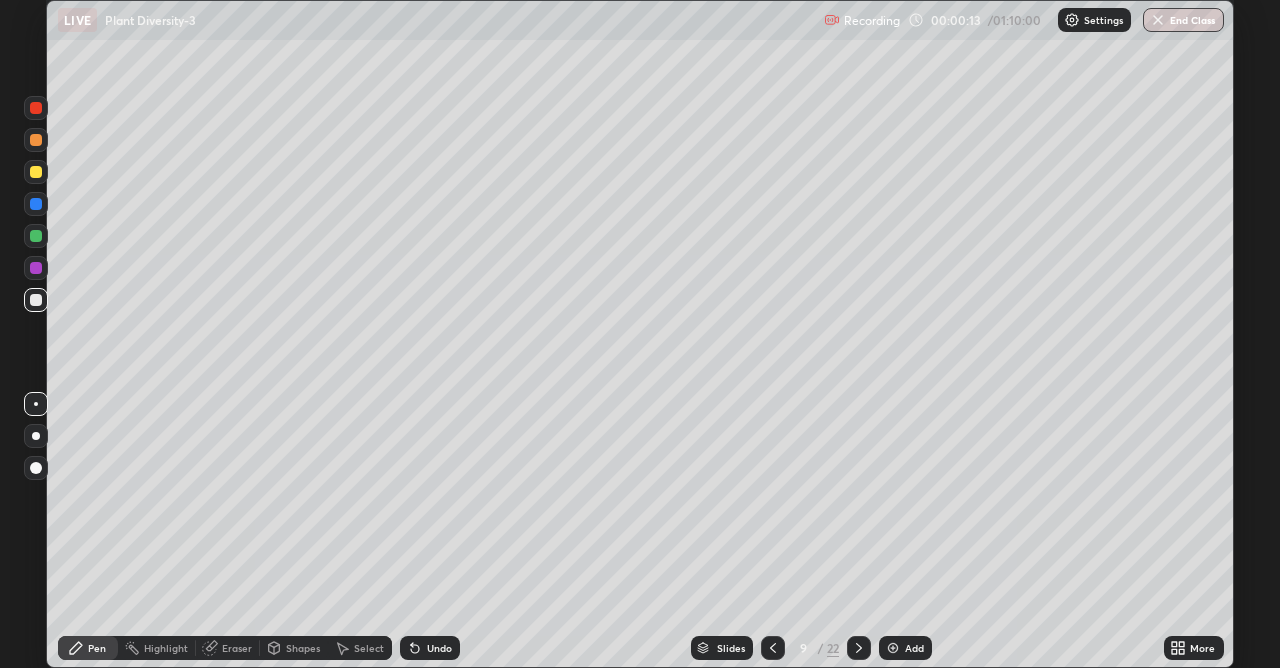 click 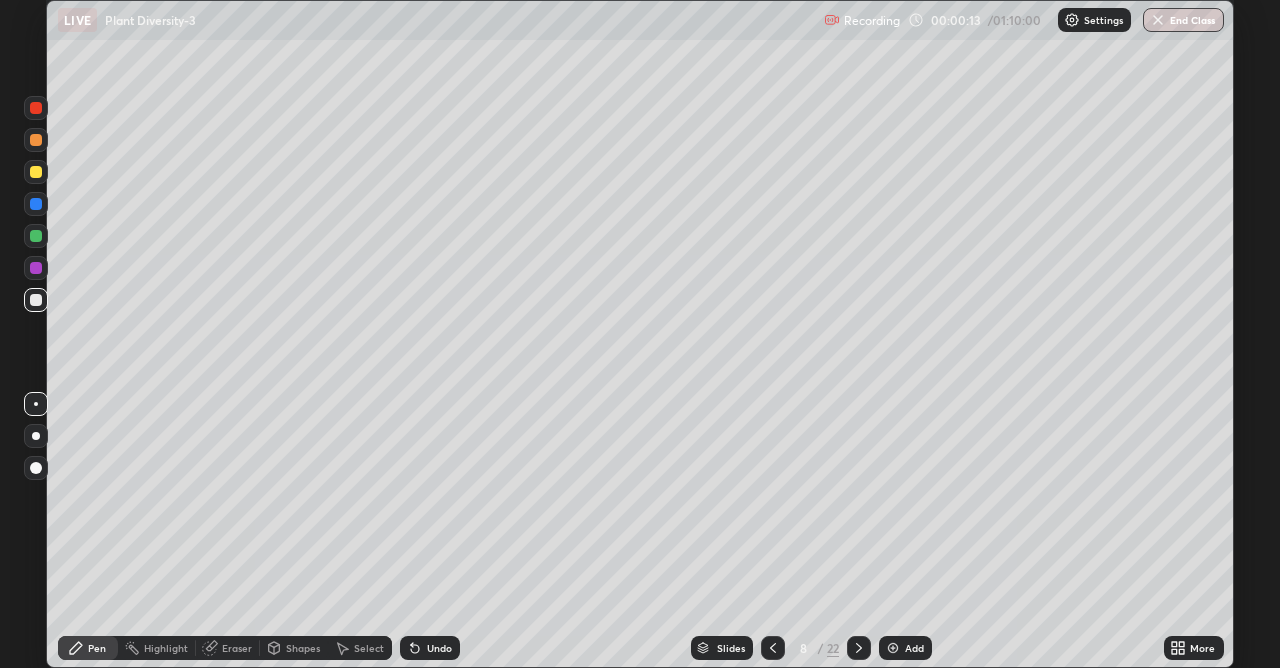 click 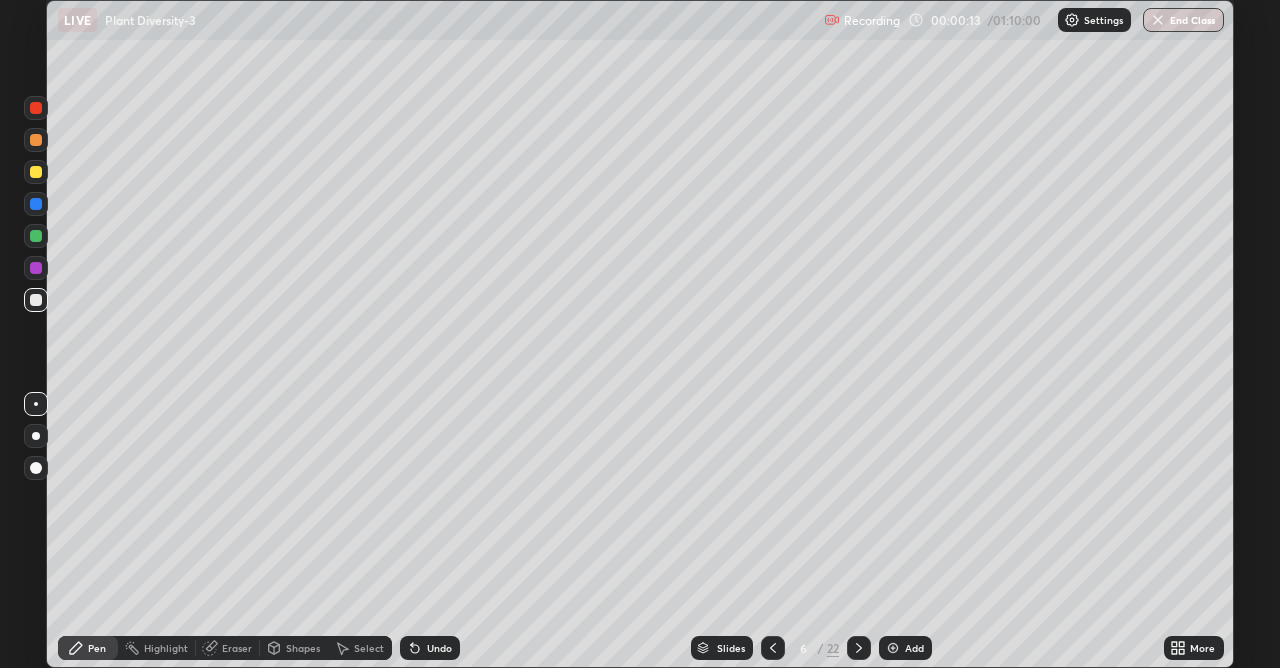 click 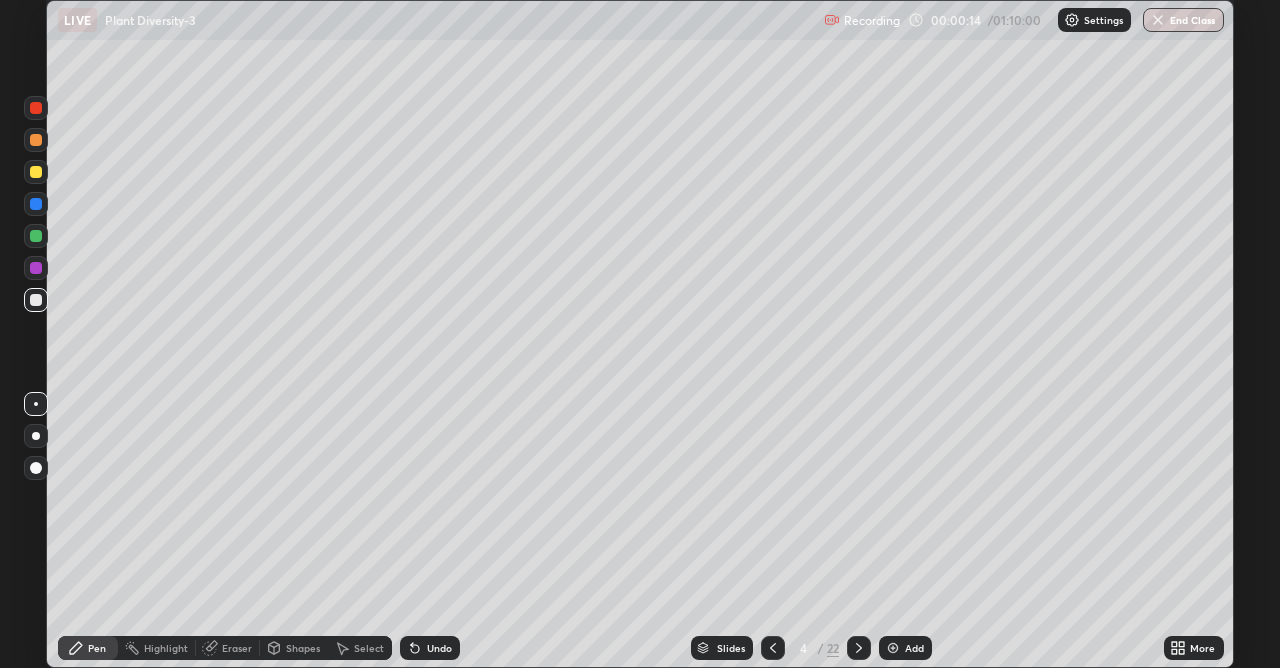 click 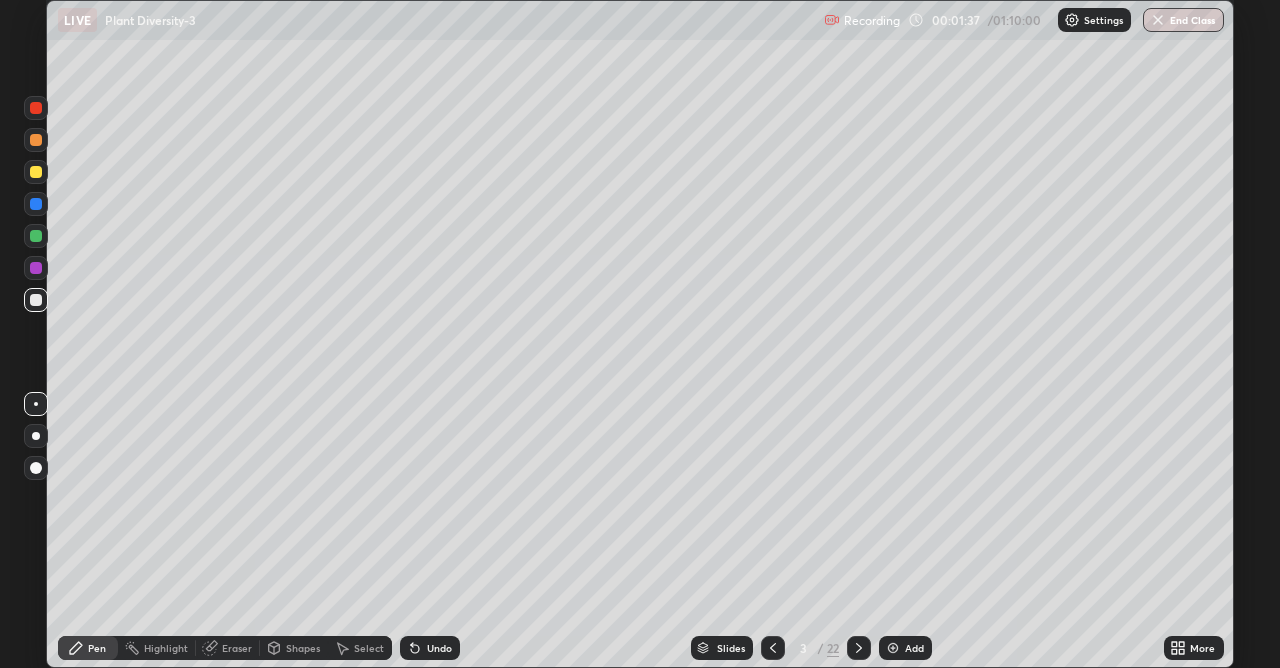 click at bounding box center [36, 436] 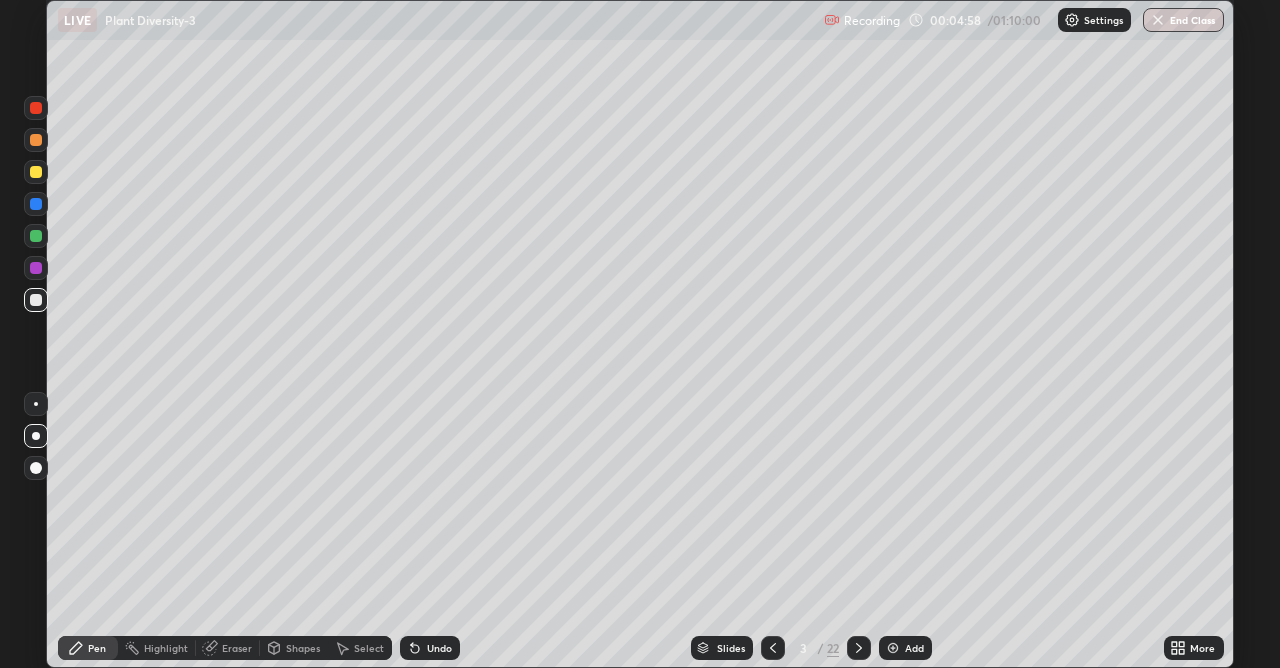 click 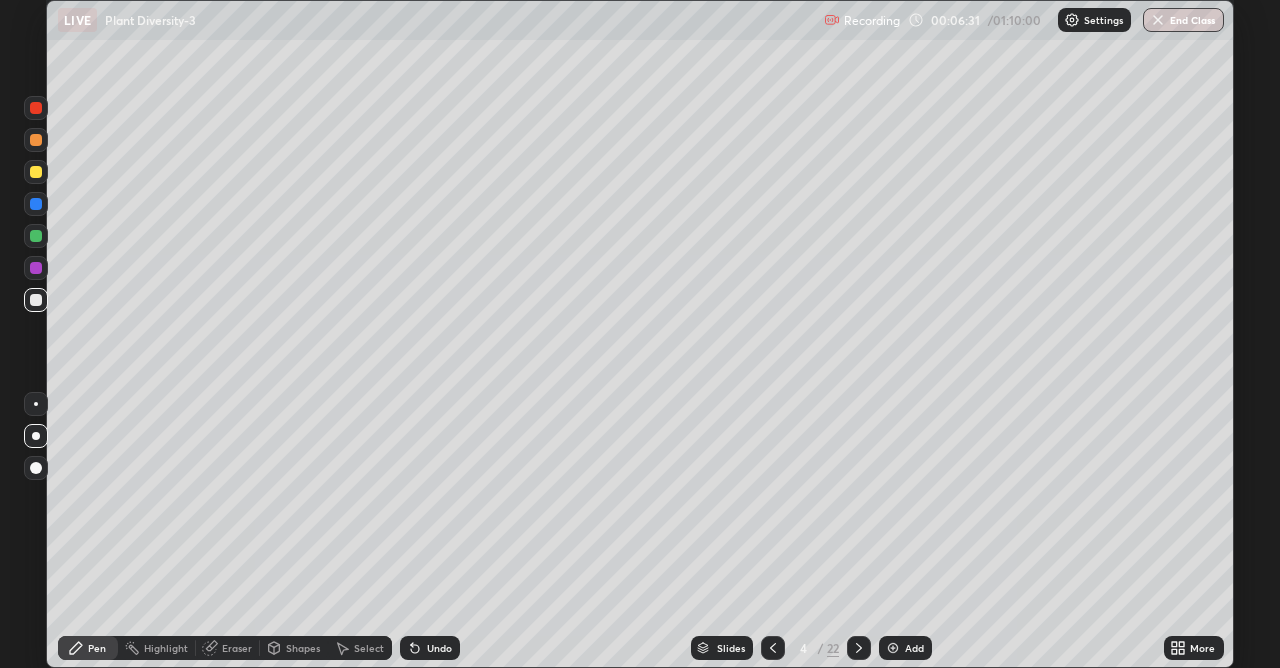 click 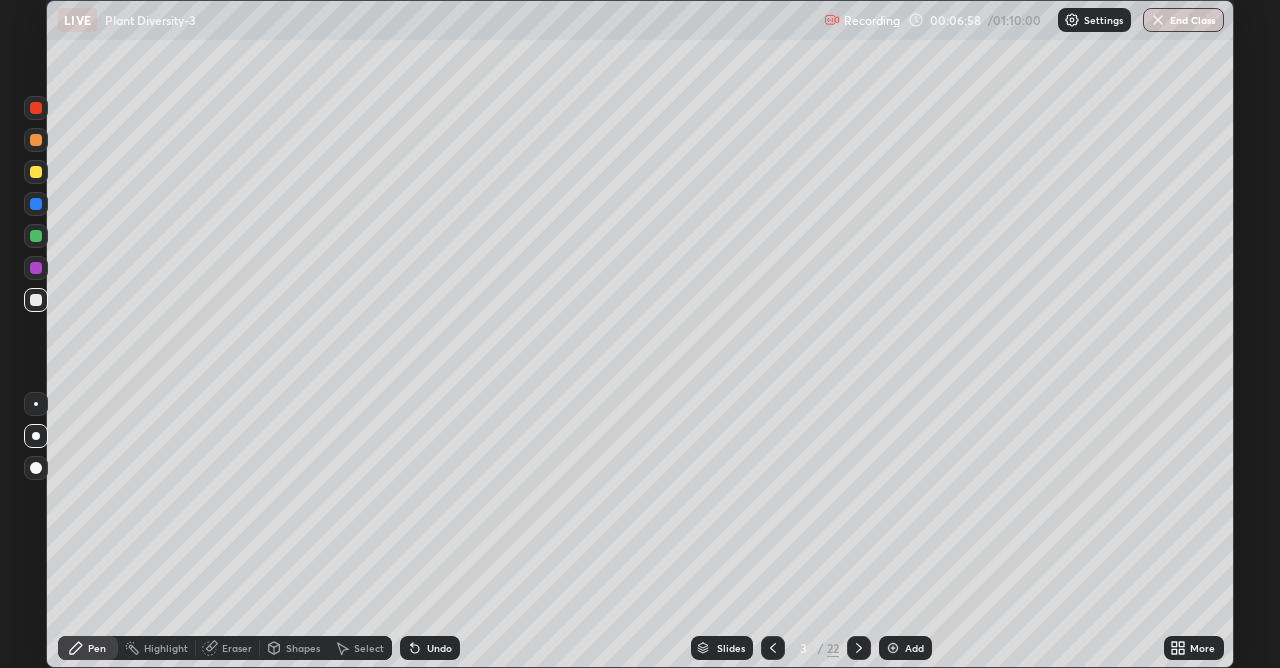 click 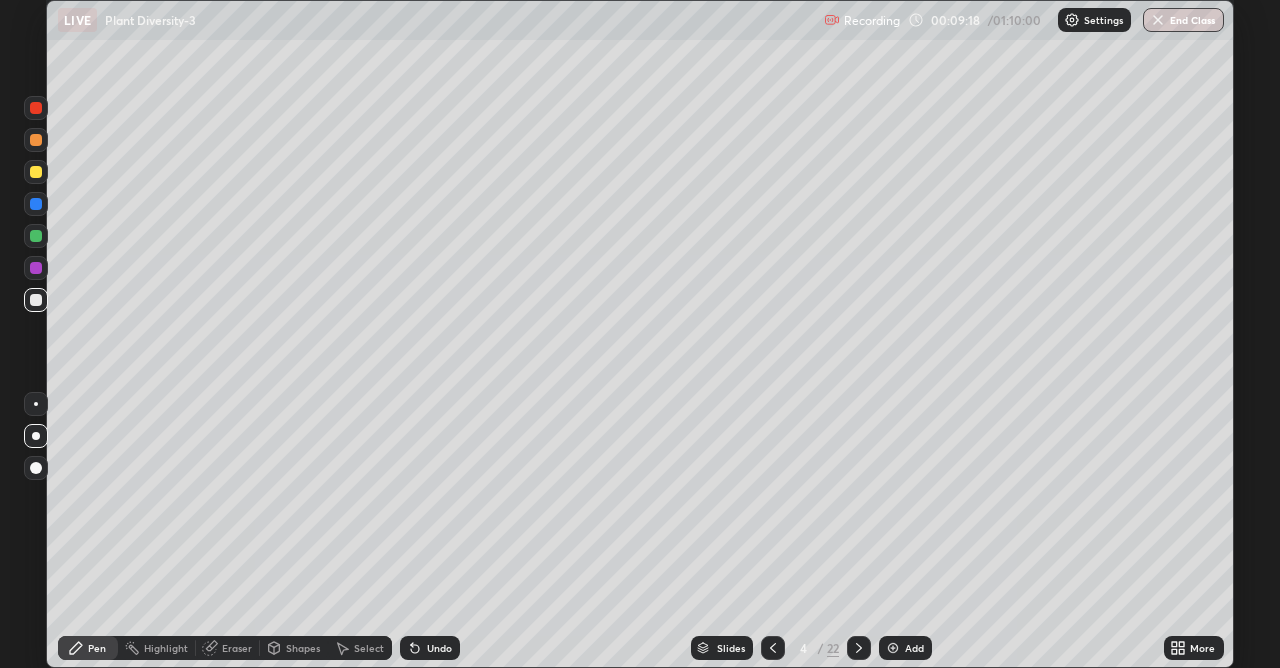 click at bounding box center [36, 172] 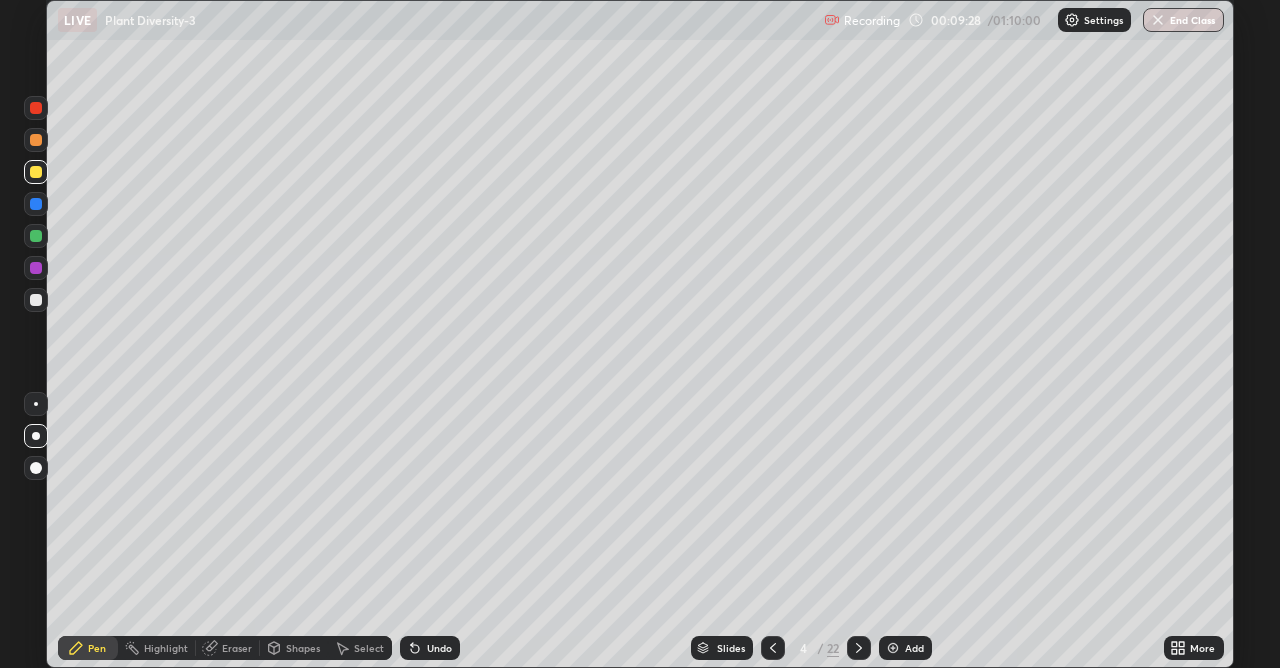 click at bounding box center [36, 300] 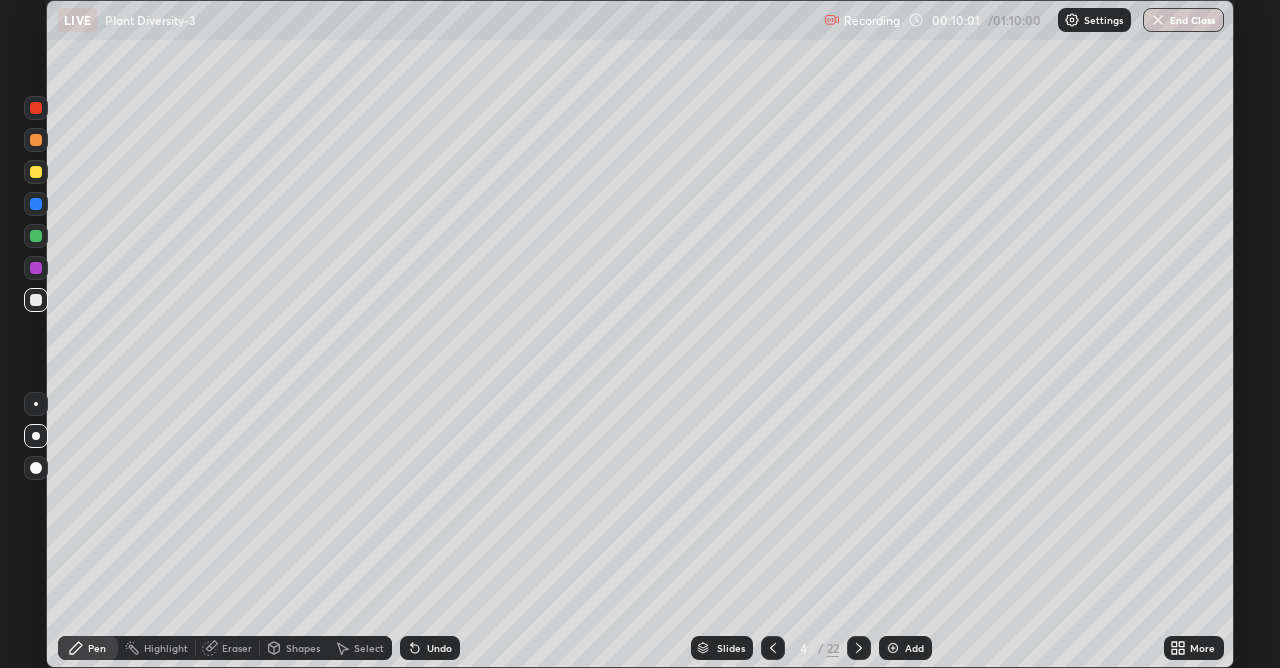 click 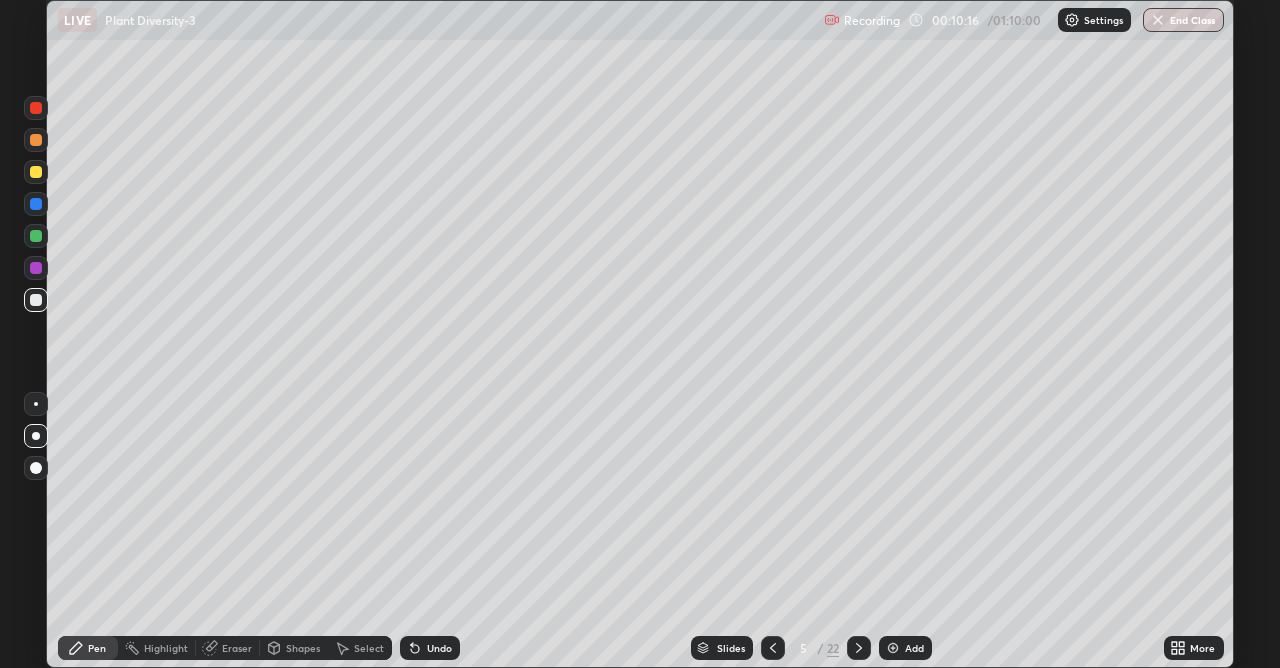 click on "Eraser" at bounding box center (237, 648) 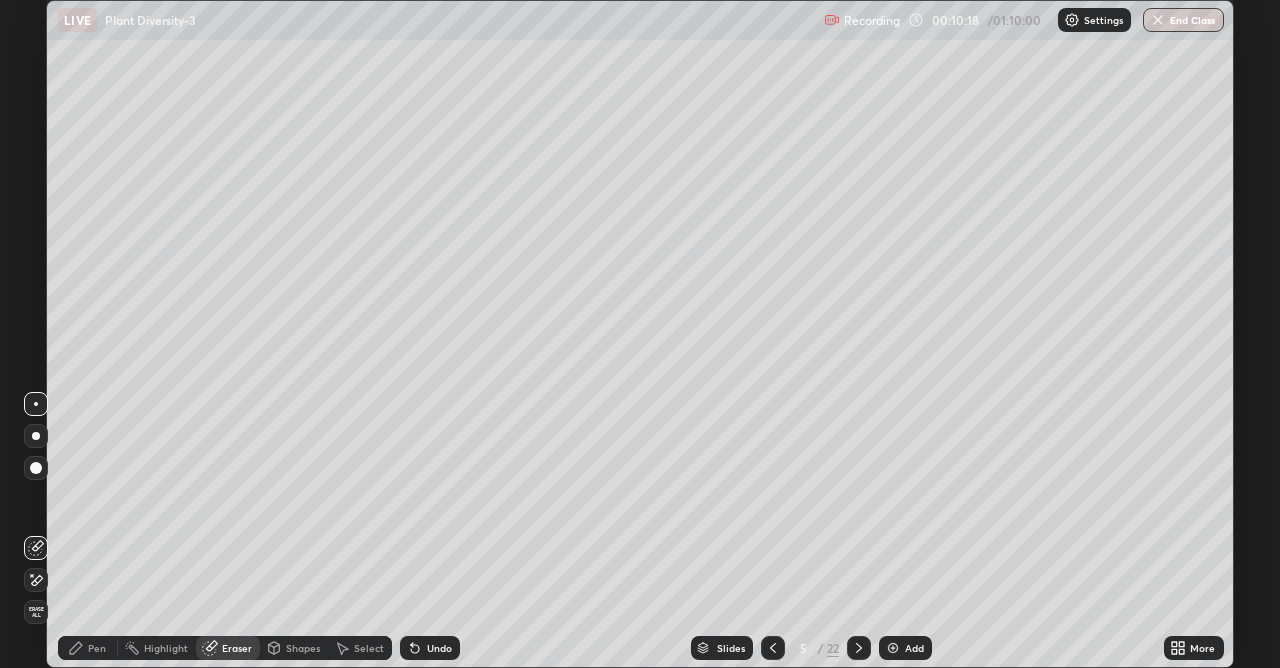 click 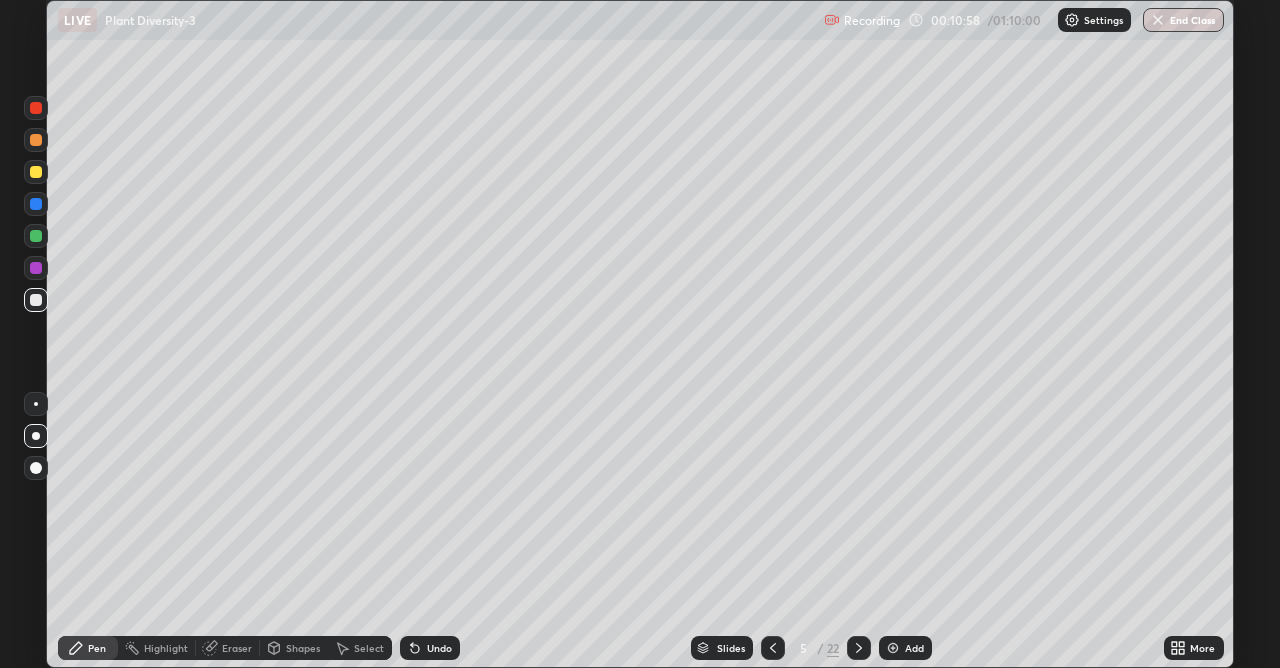 click 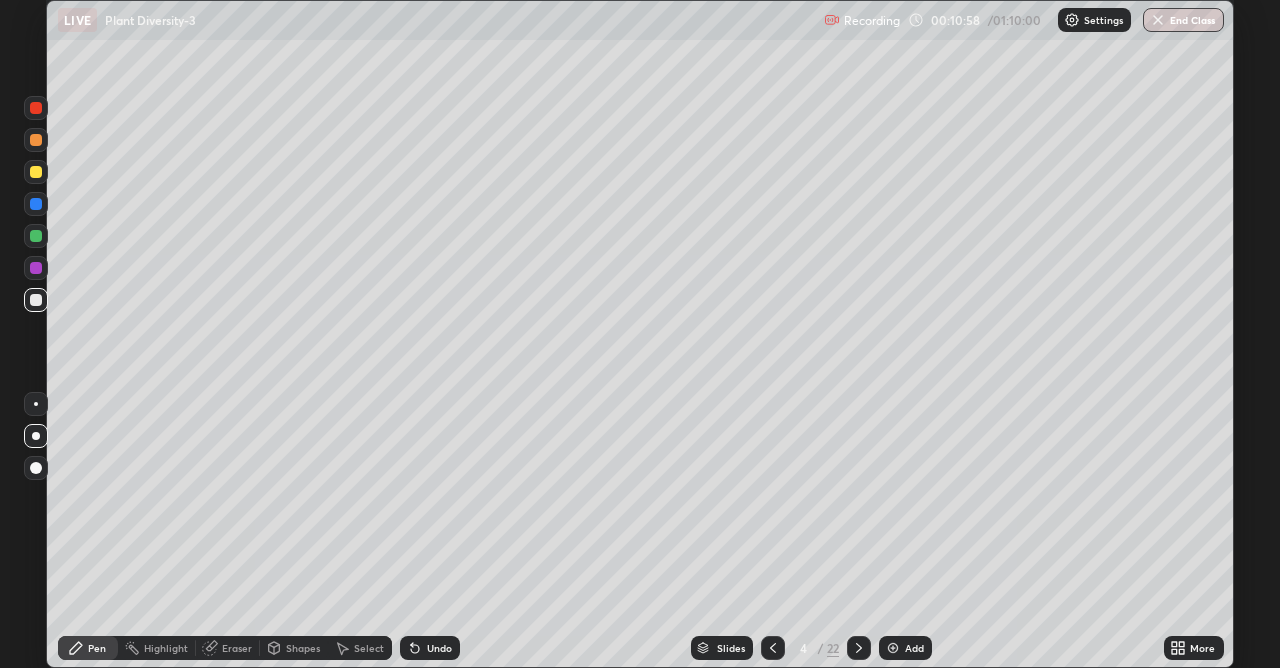 click 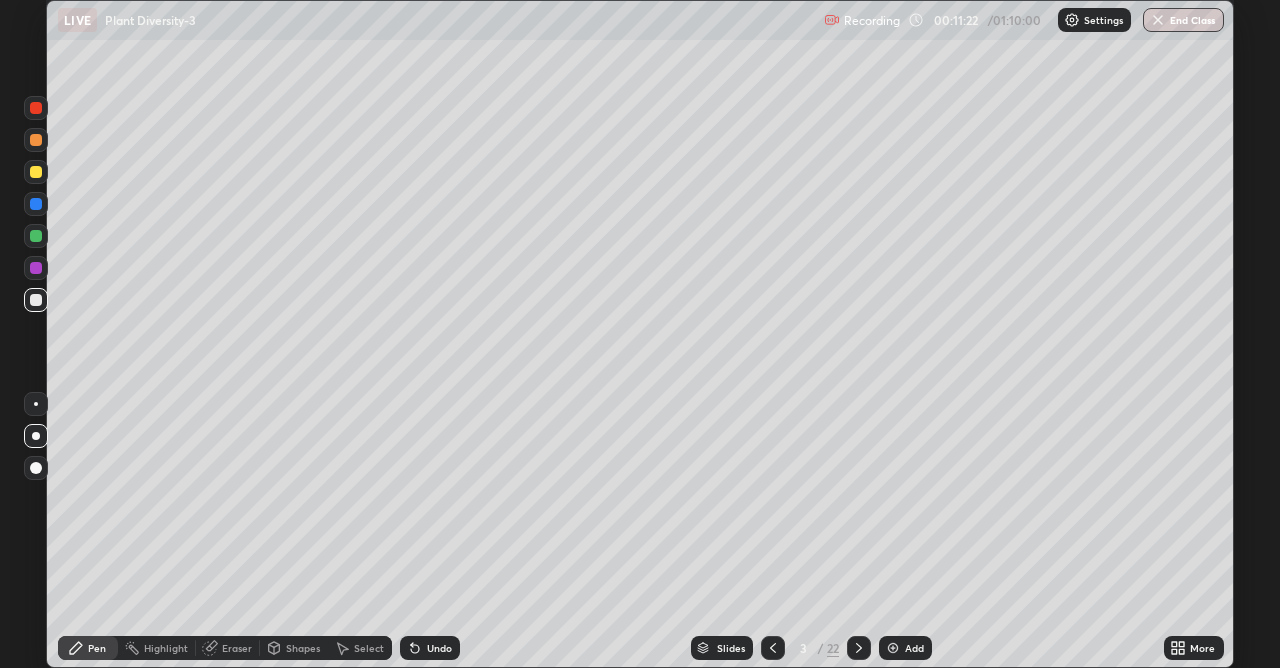 click 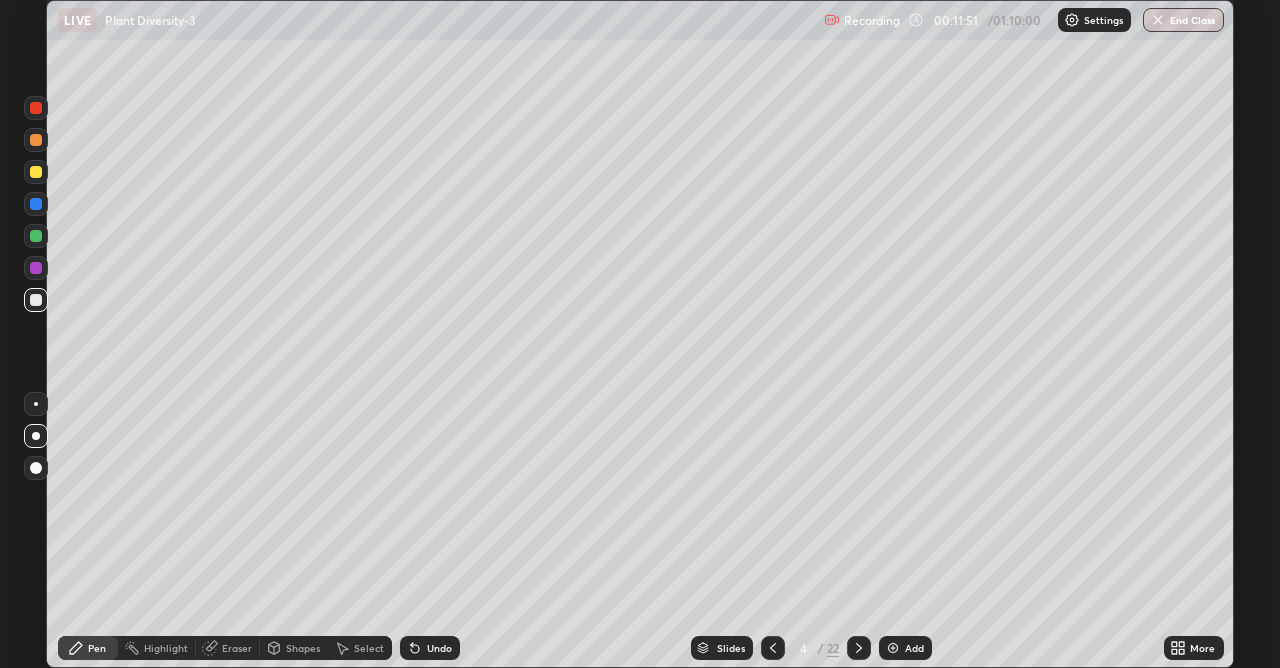 click 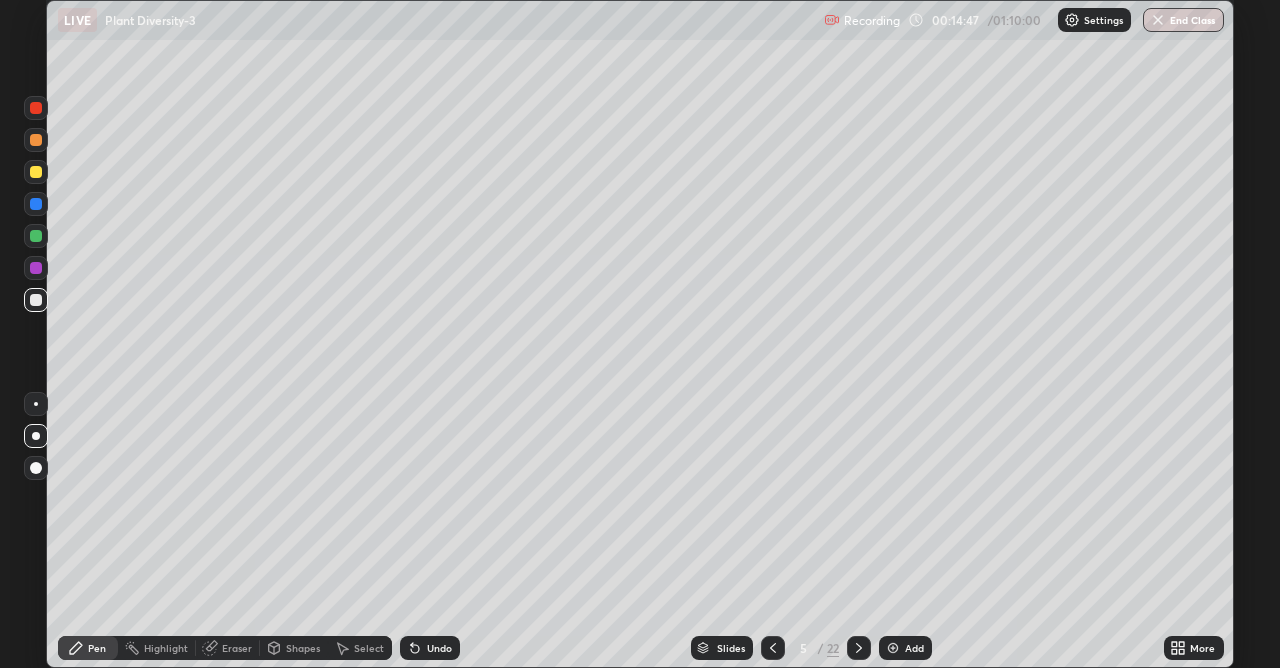 click at bounding box center (859, 648) 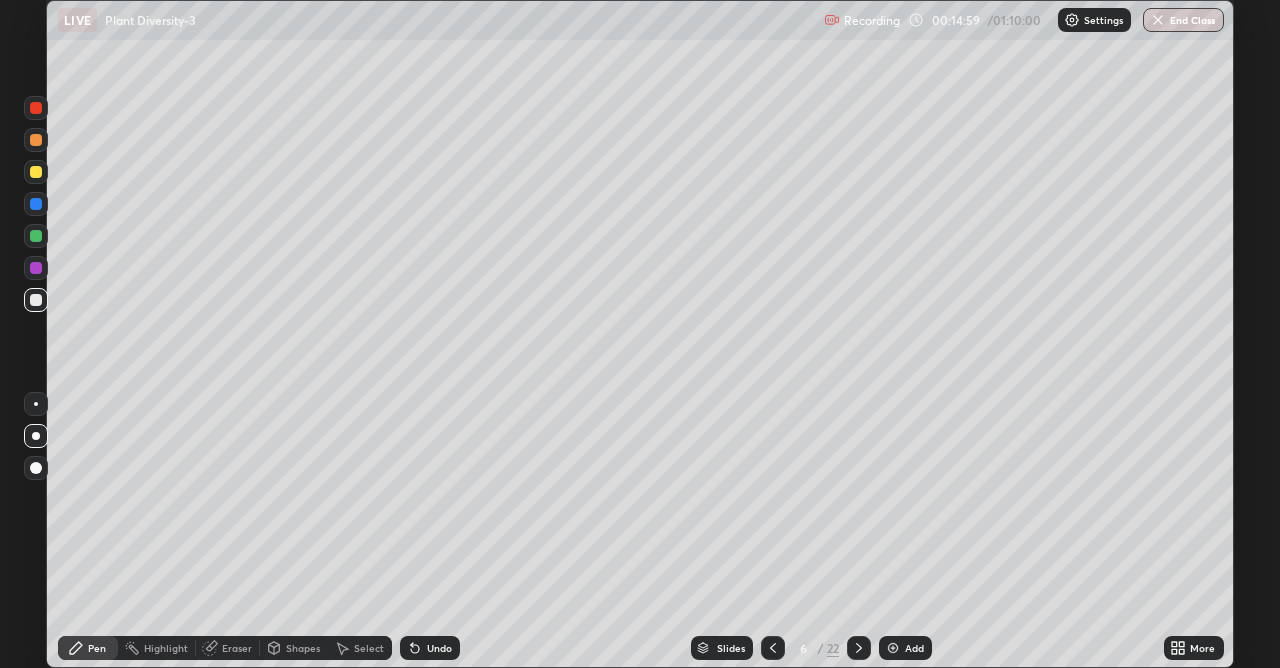 click at bounding box center [36, 300] 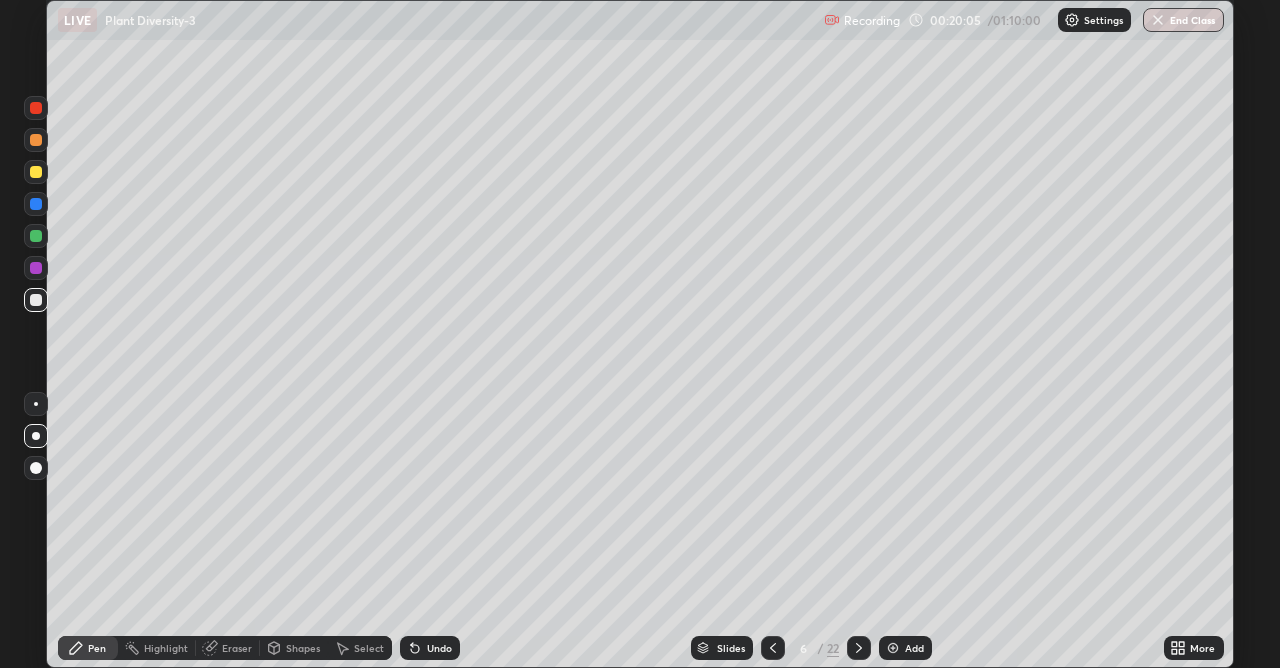 click at bounding box center [36, 172] 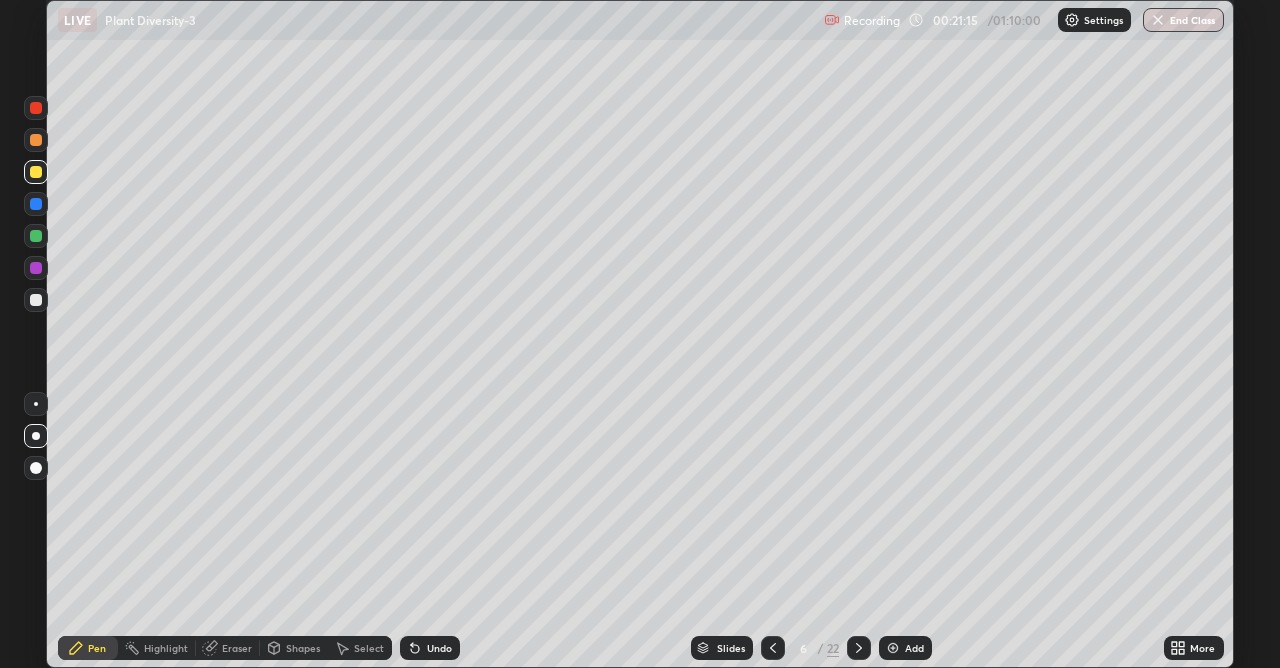 click 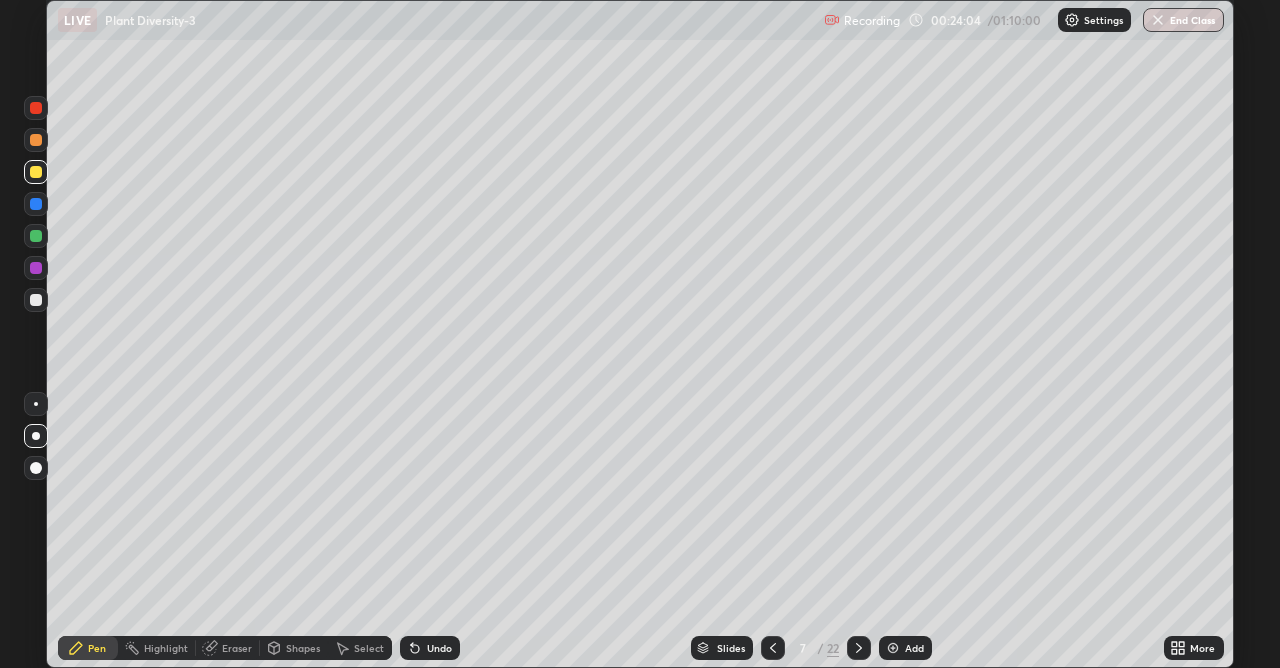 click 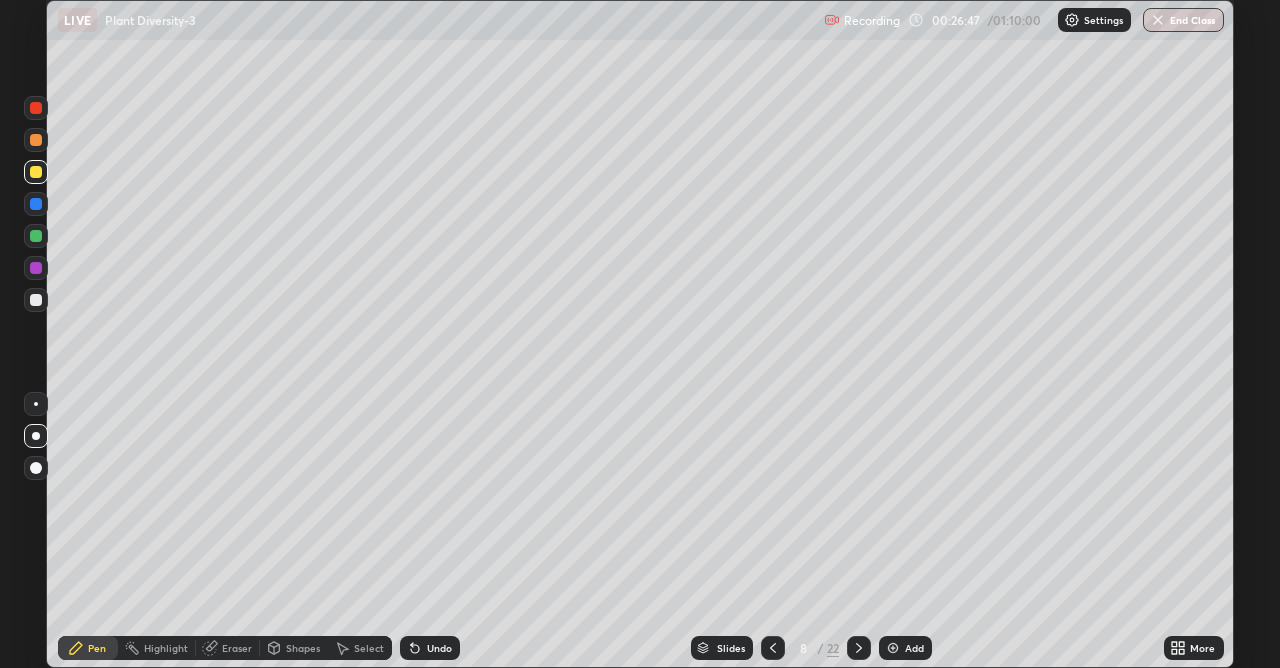 click at bounding box center (773, 648) 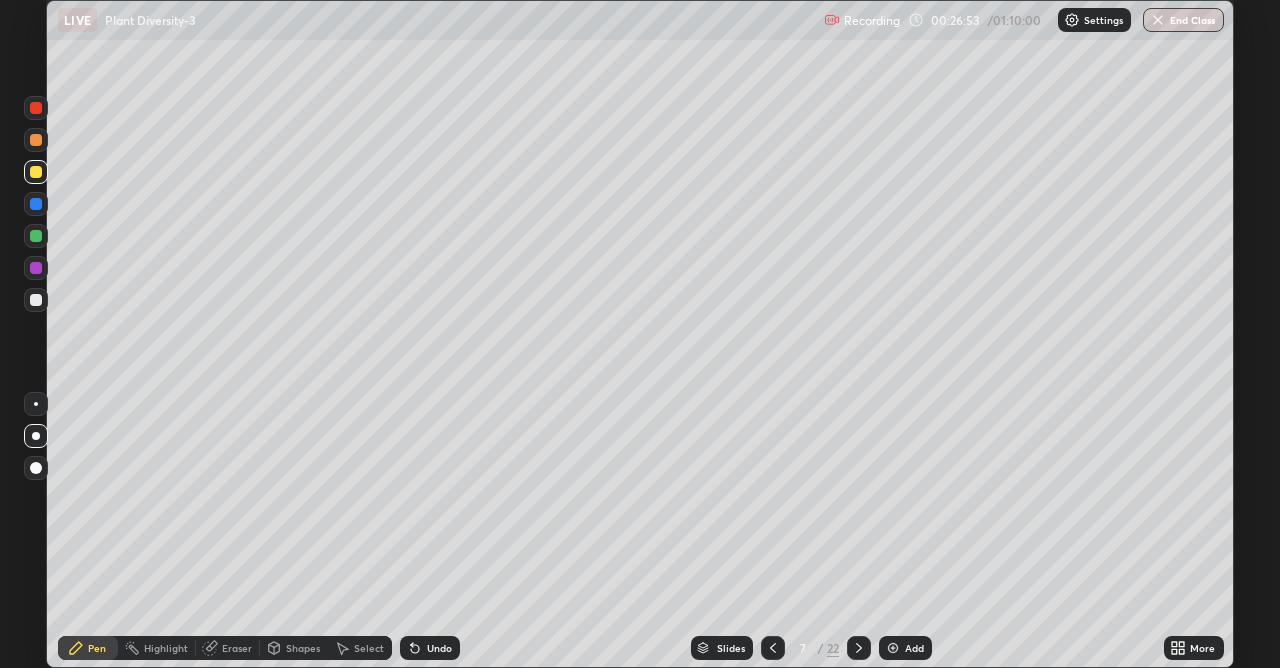 click 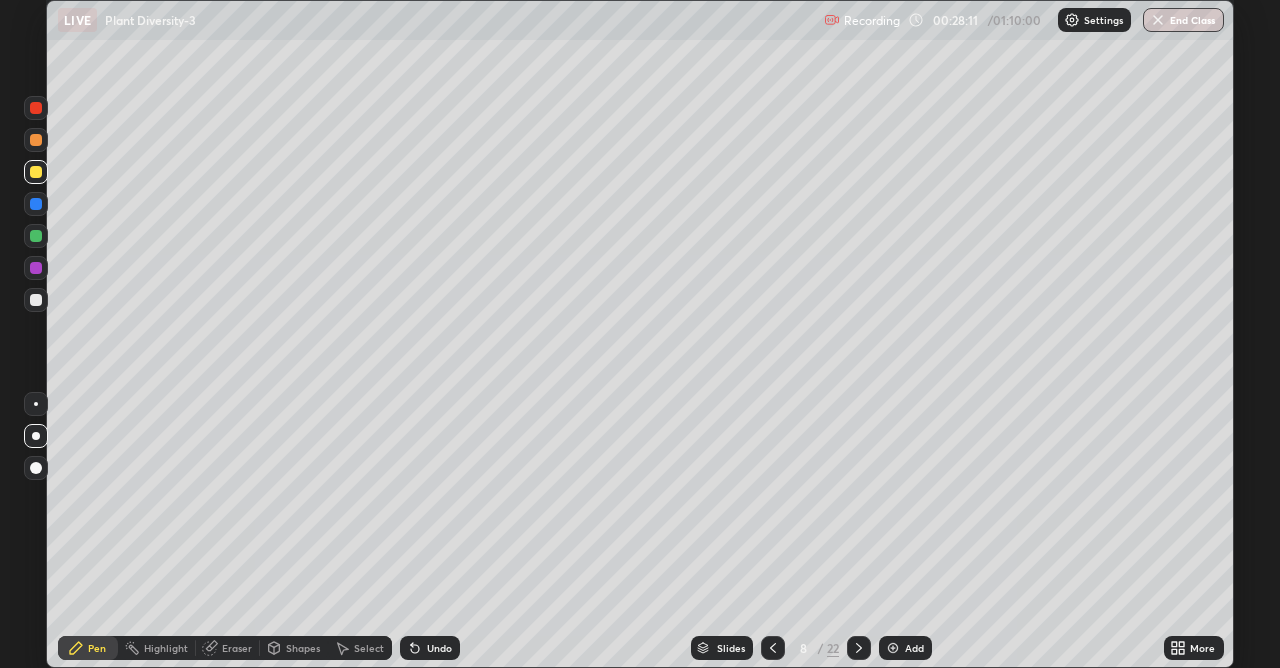 click 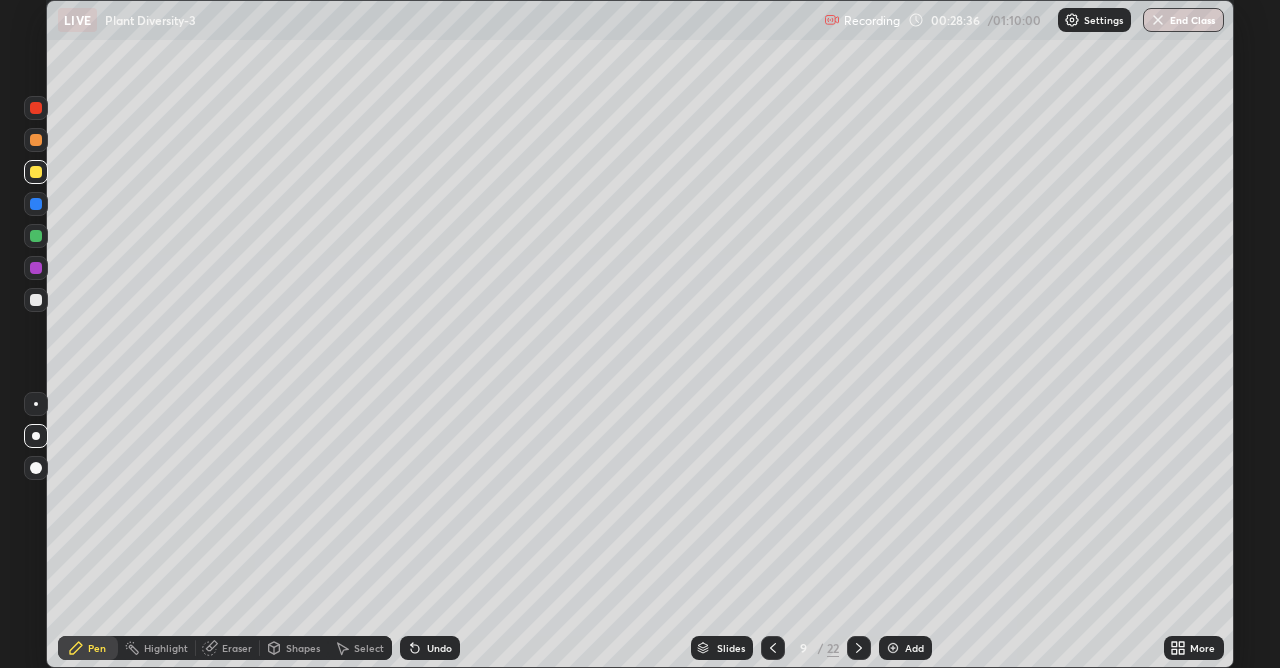 click at bounding box center (773, 648) 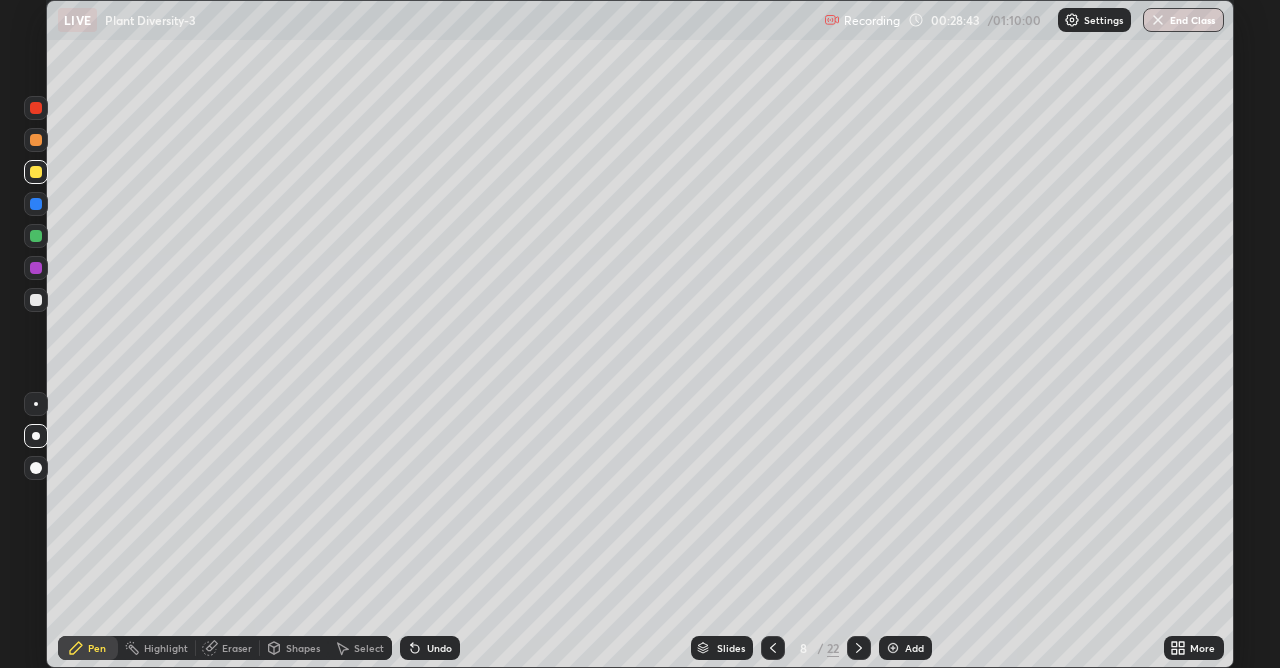 click 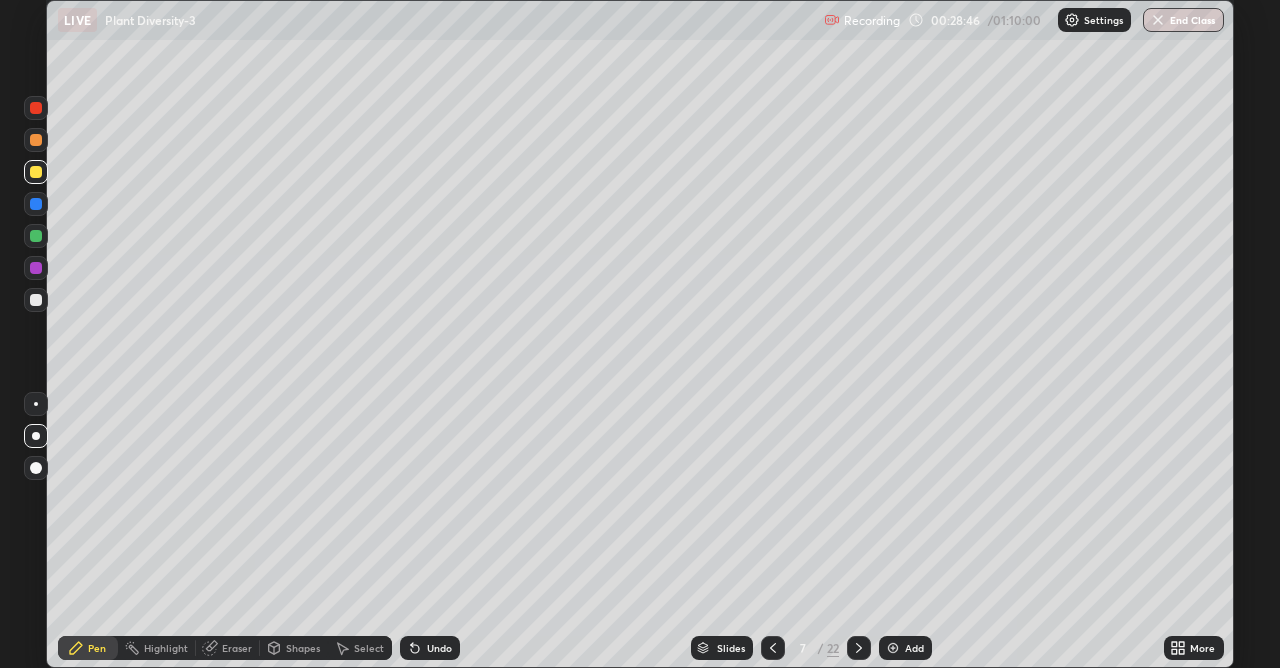 click 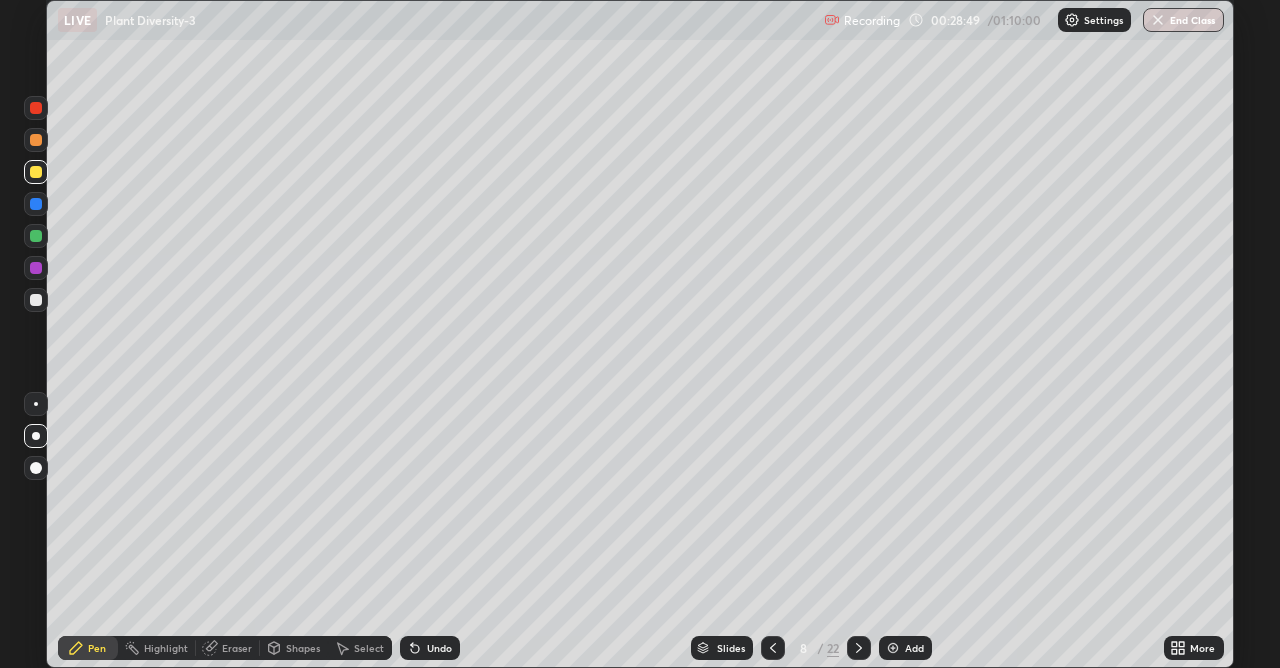 click 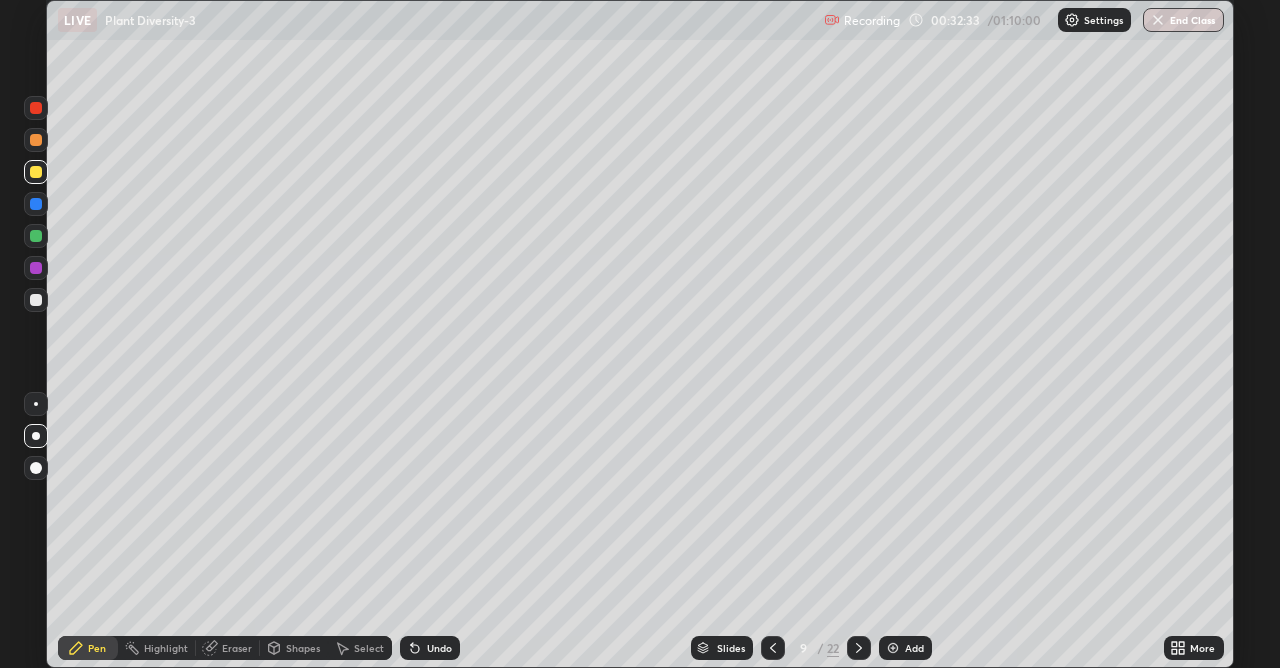 click 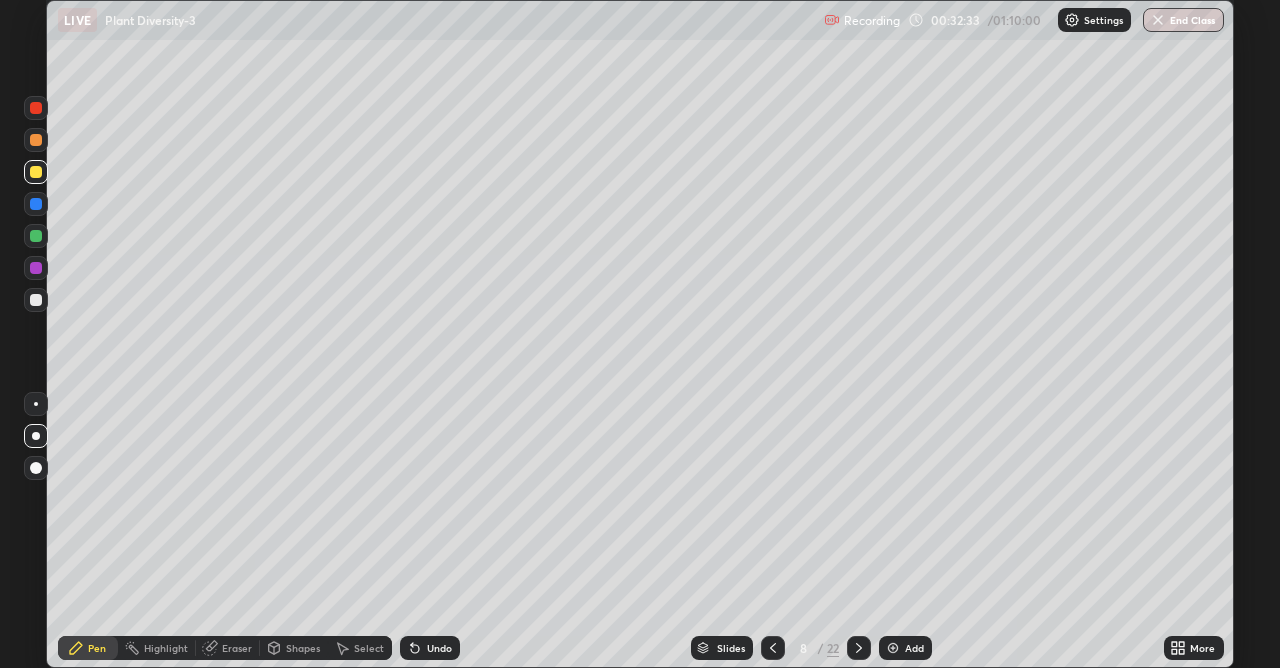 click 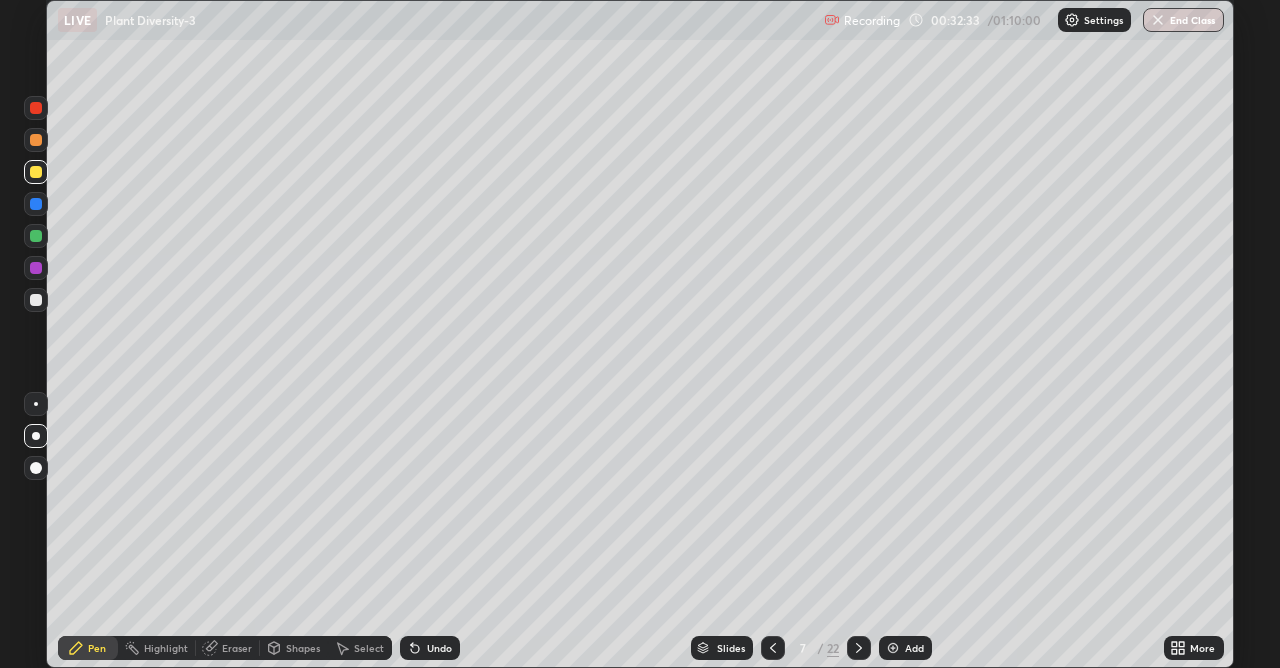 click 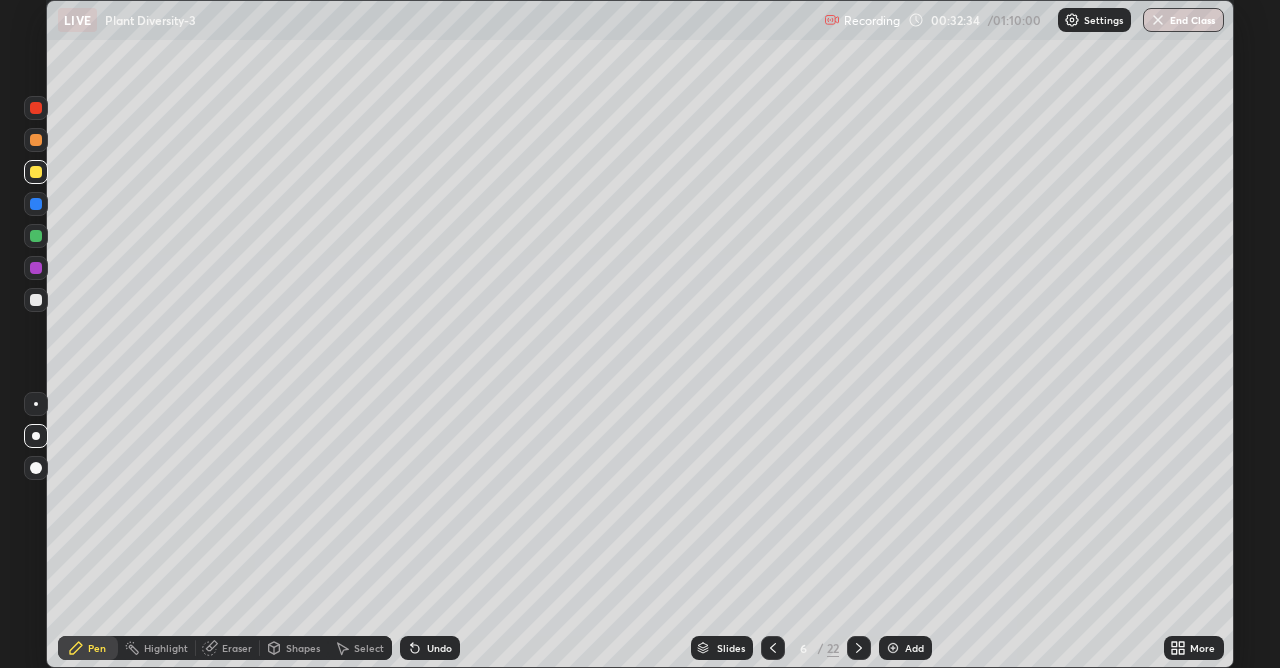 click 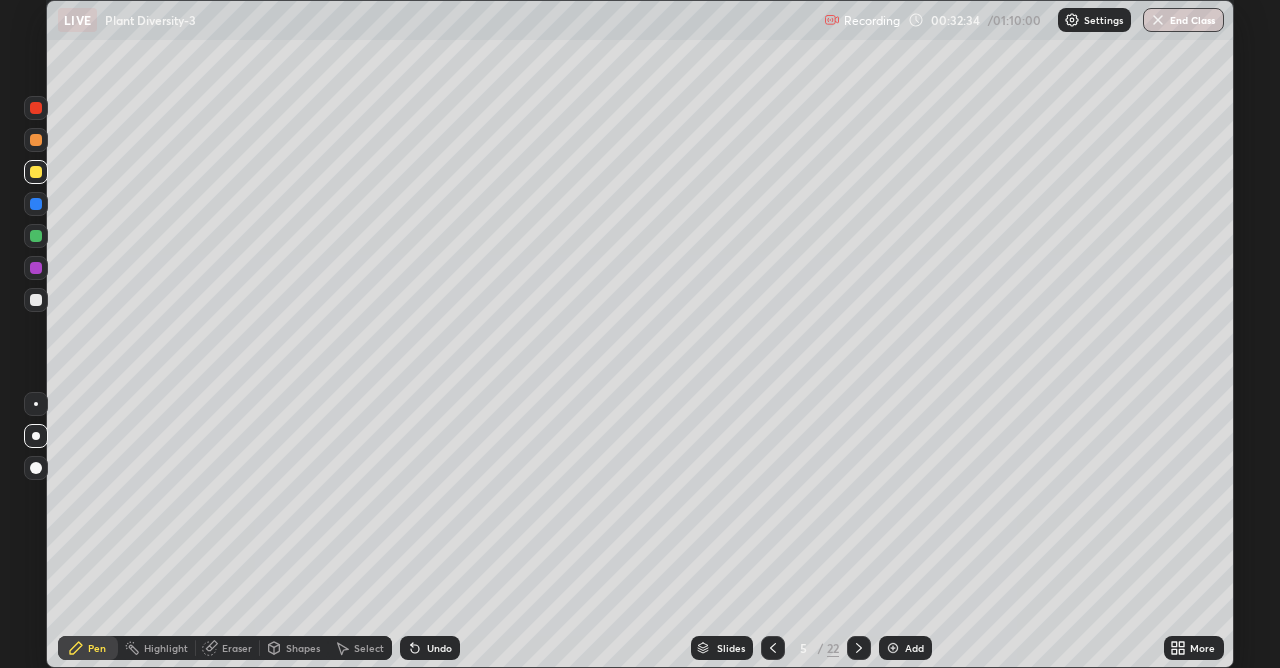 click 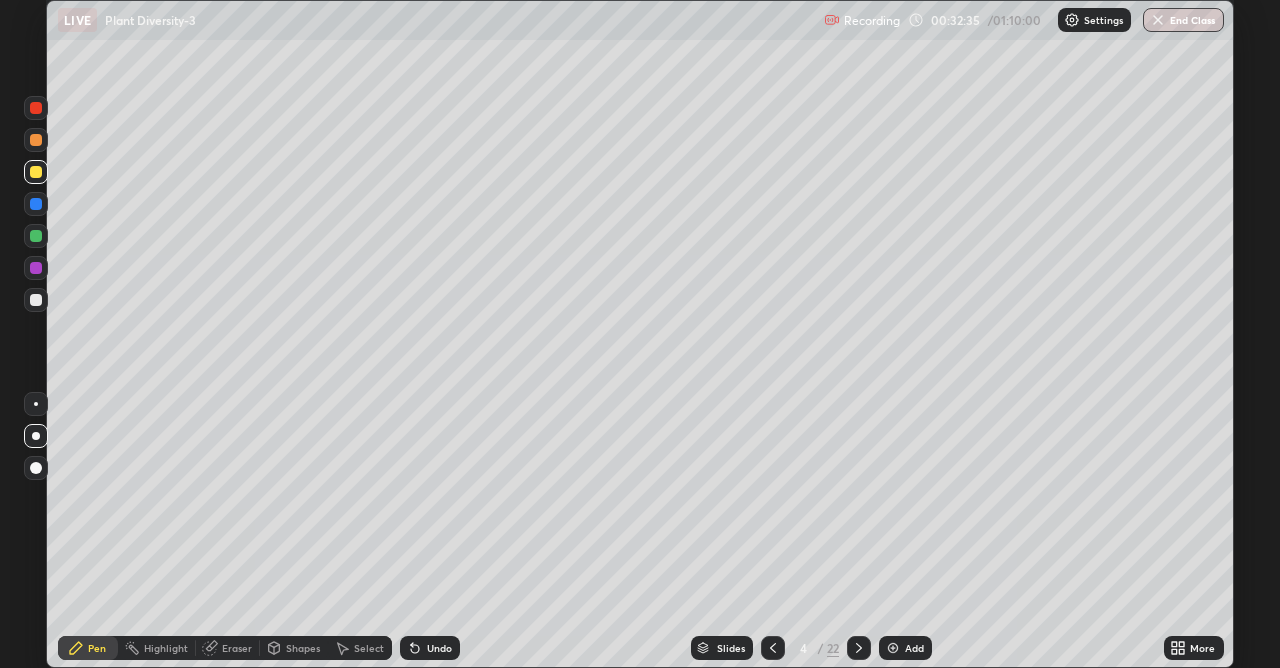 click 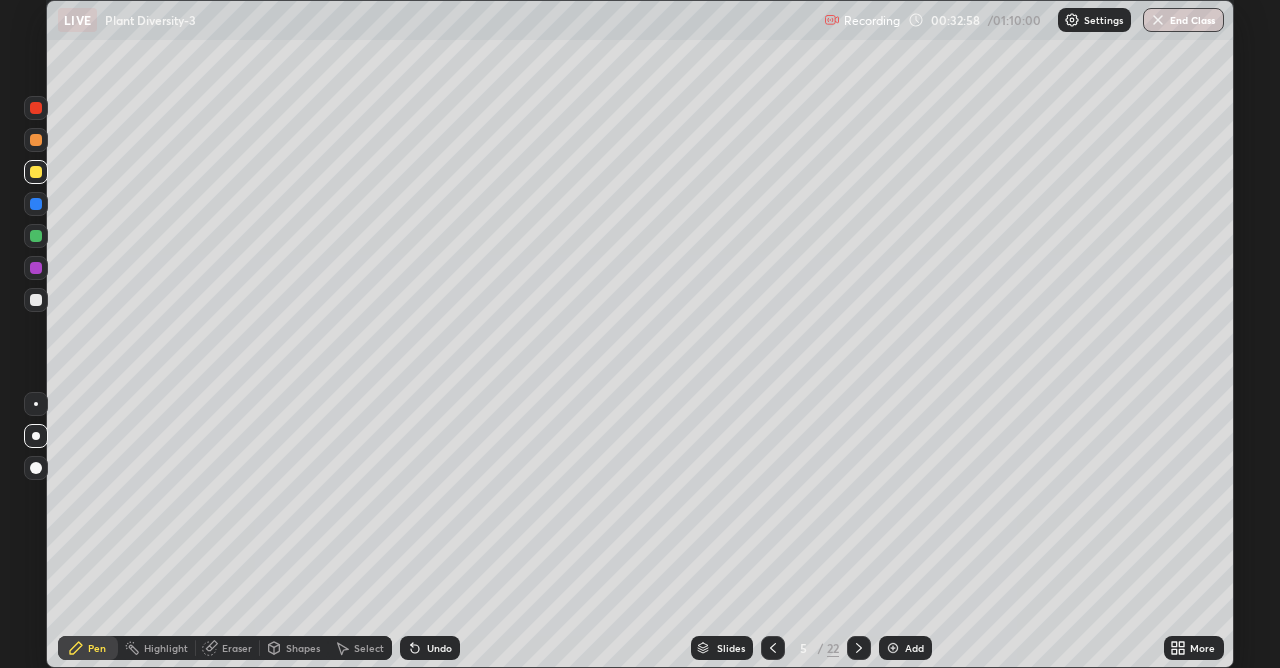 click 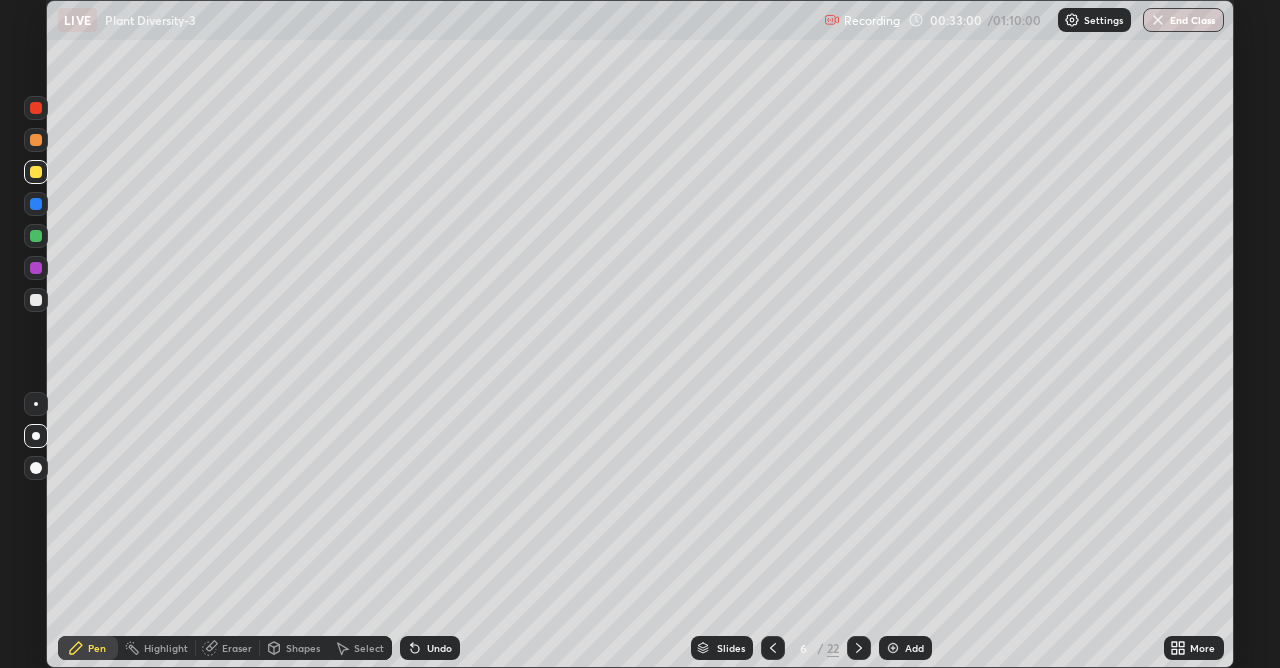 click 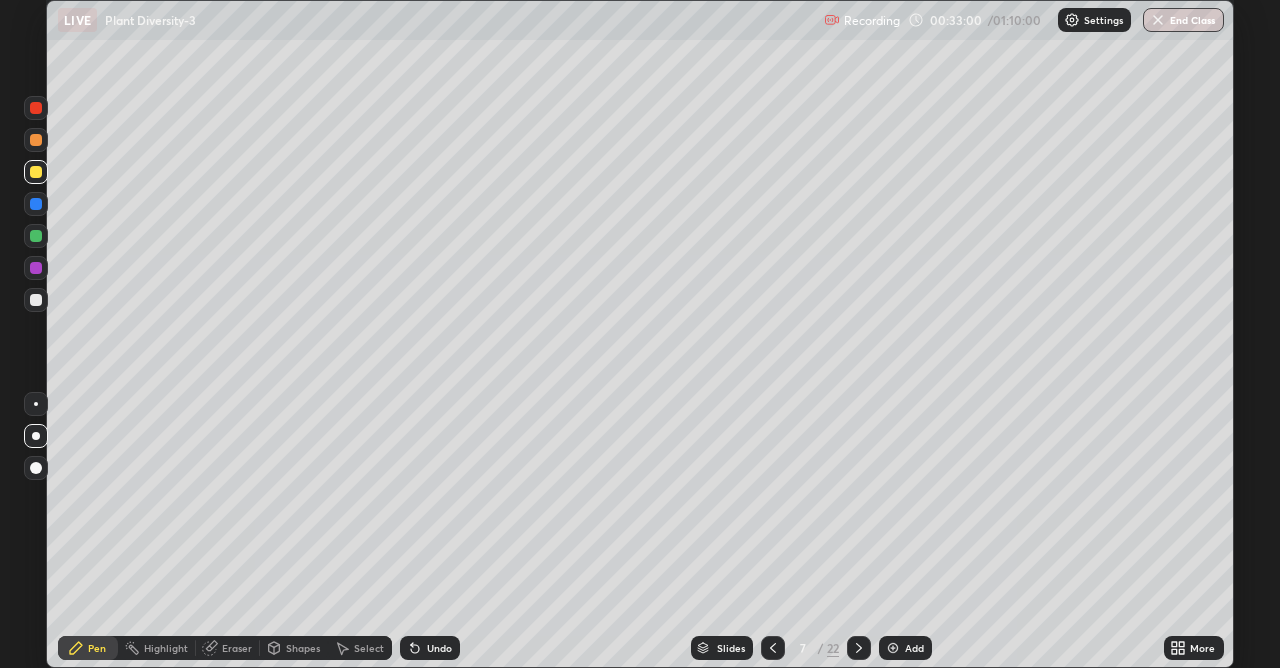 click 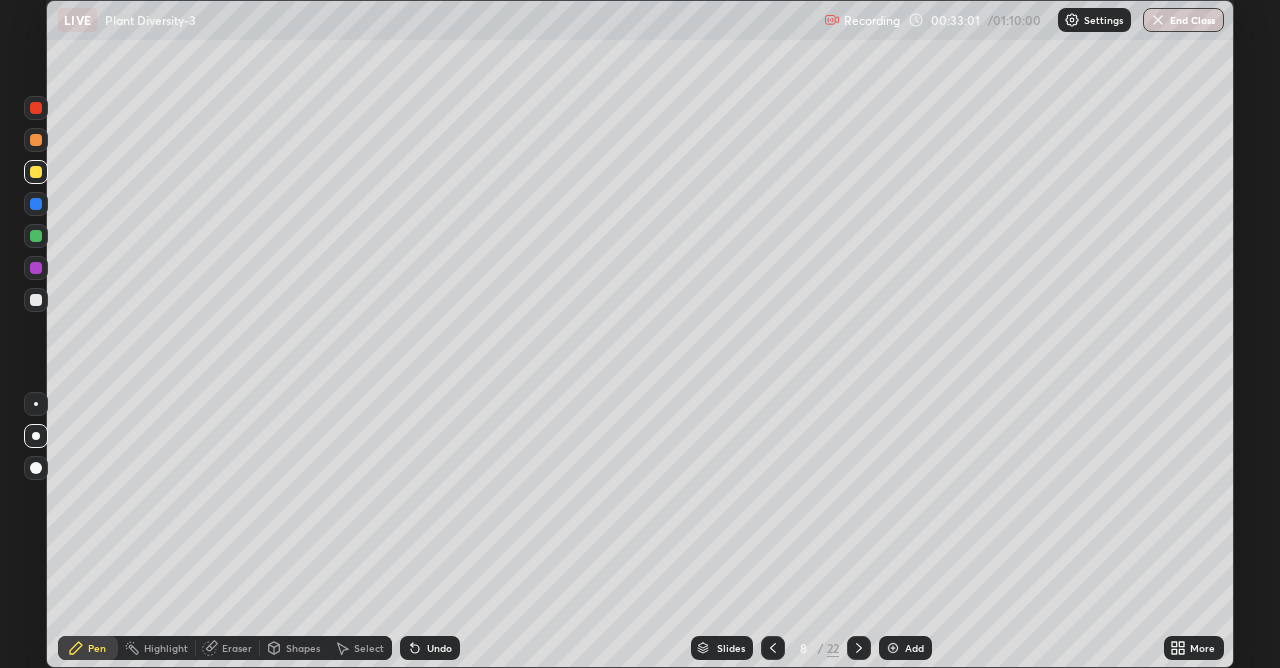 click 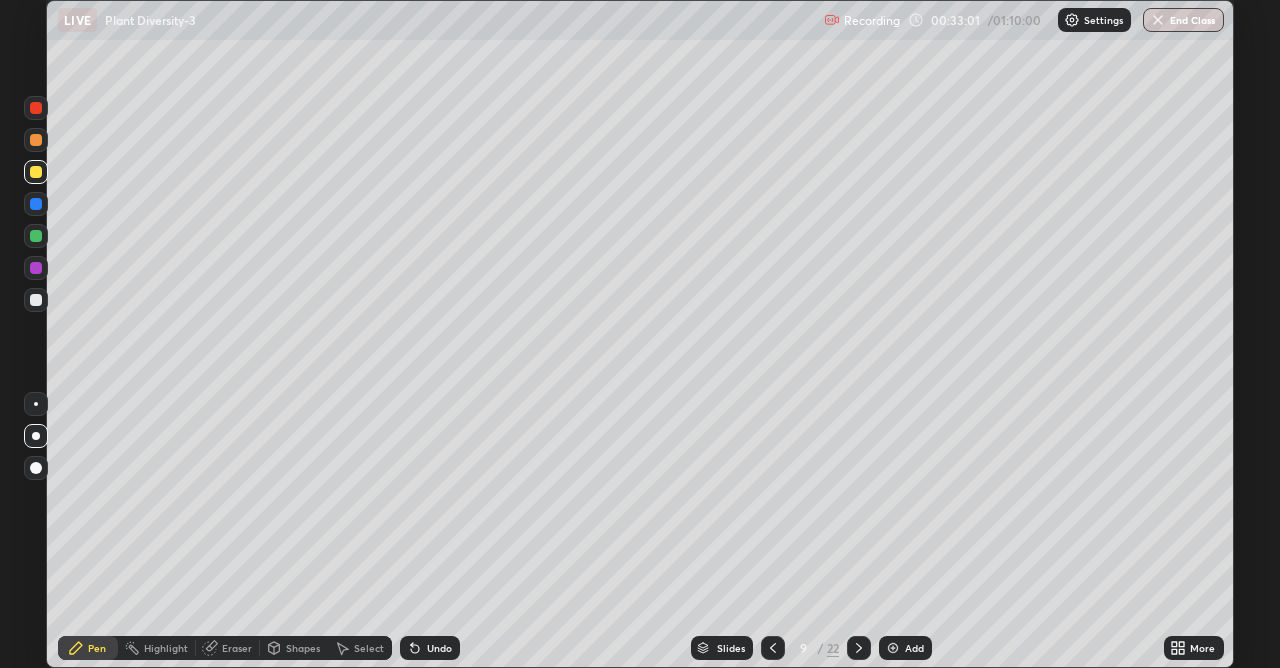 click 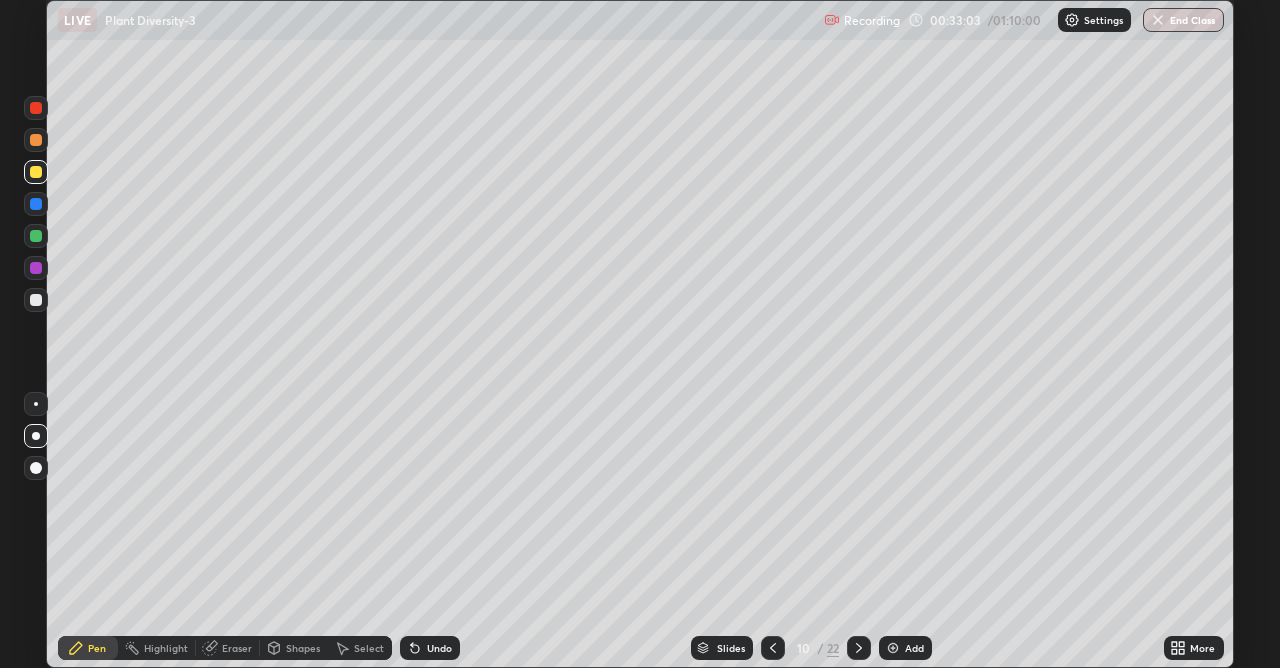 click at bounding box center (36, 300) 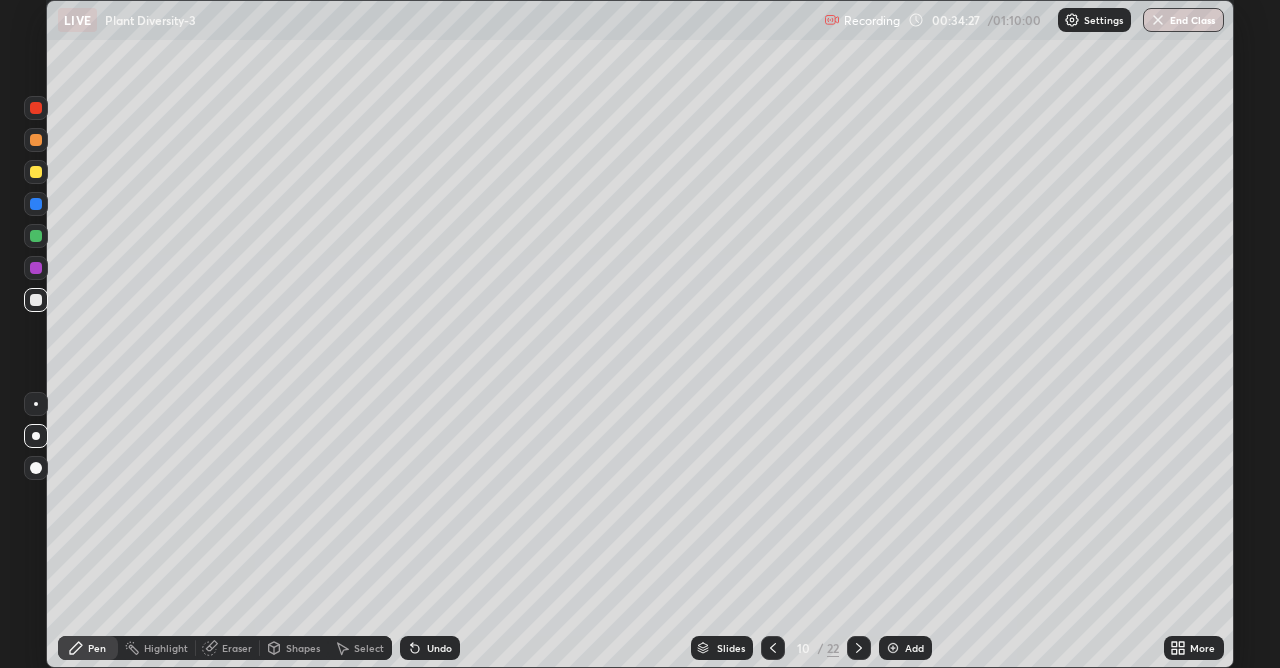click 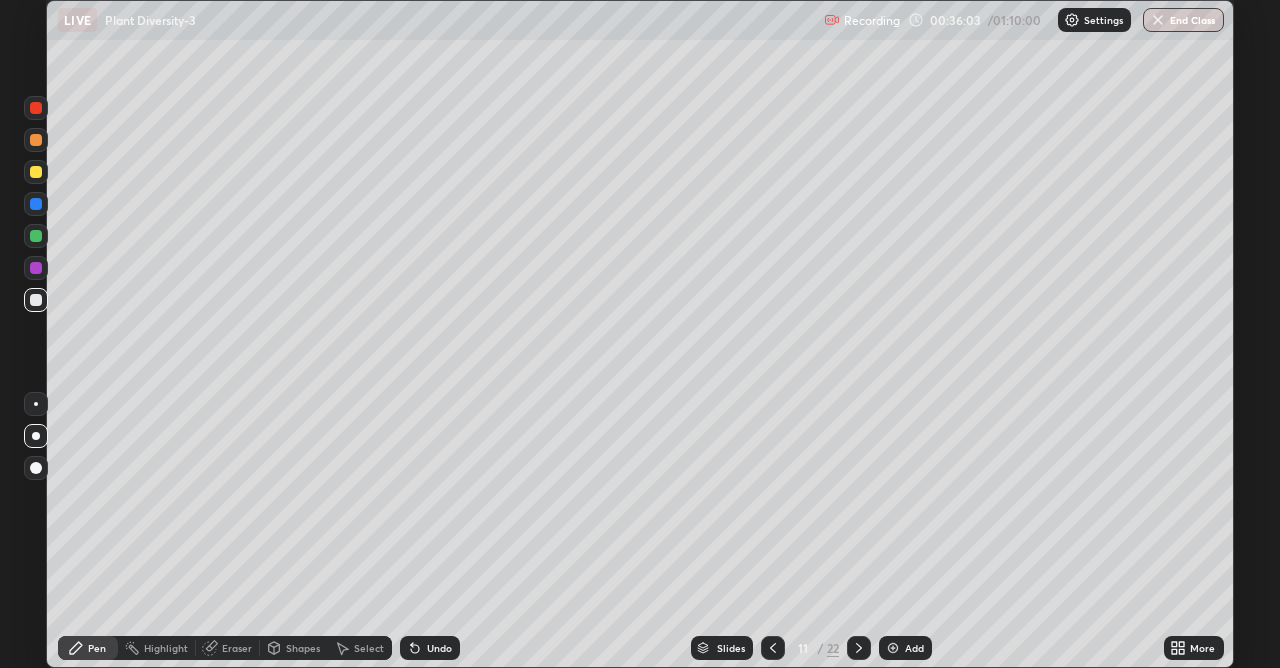 click on "Eraser" at bounding box center (228, 648) 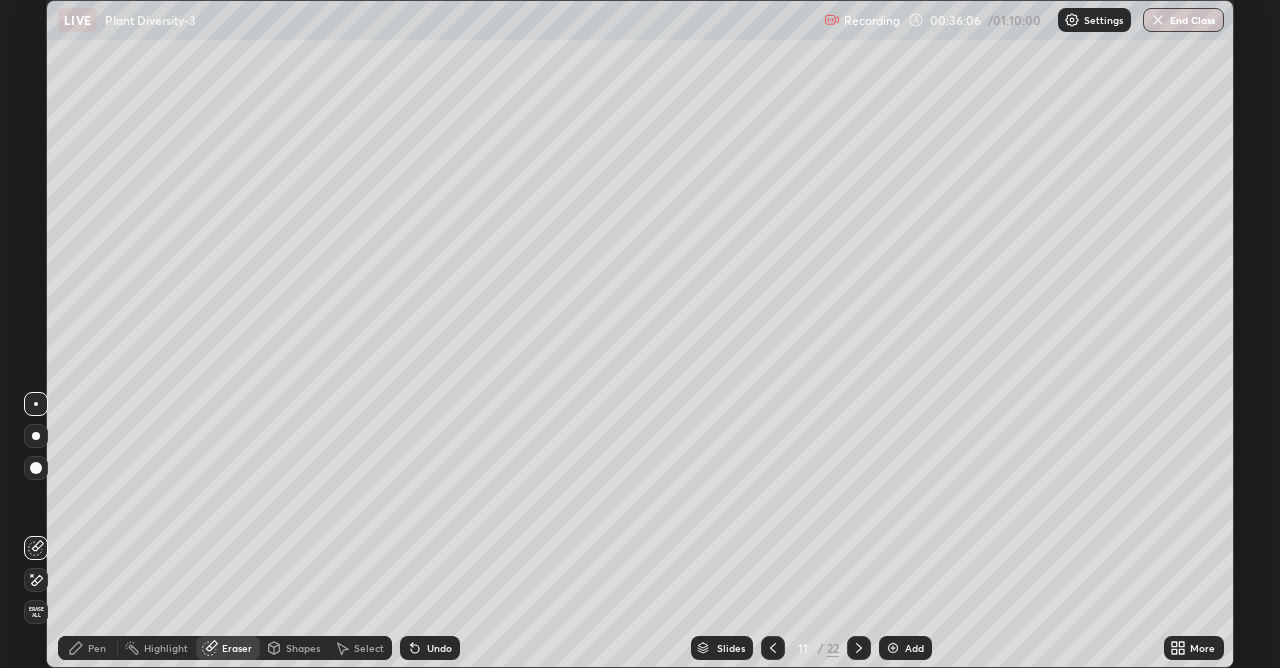 click on "Pen" at bounding box center (97, 648) 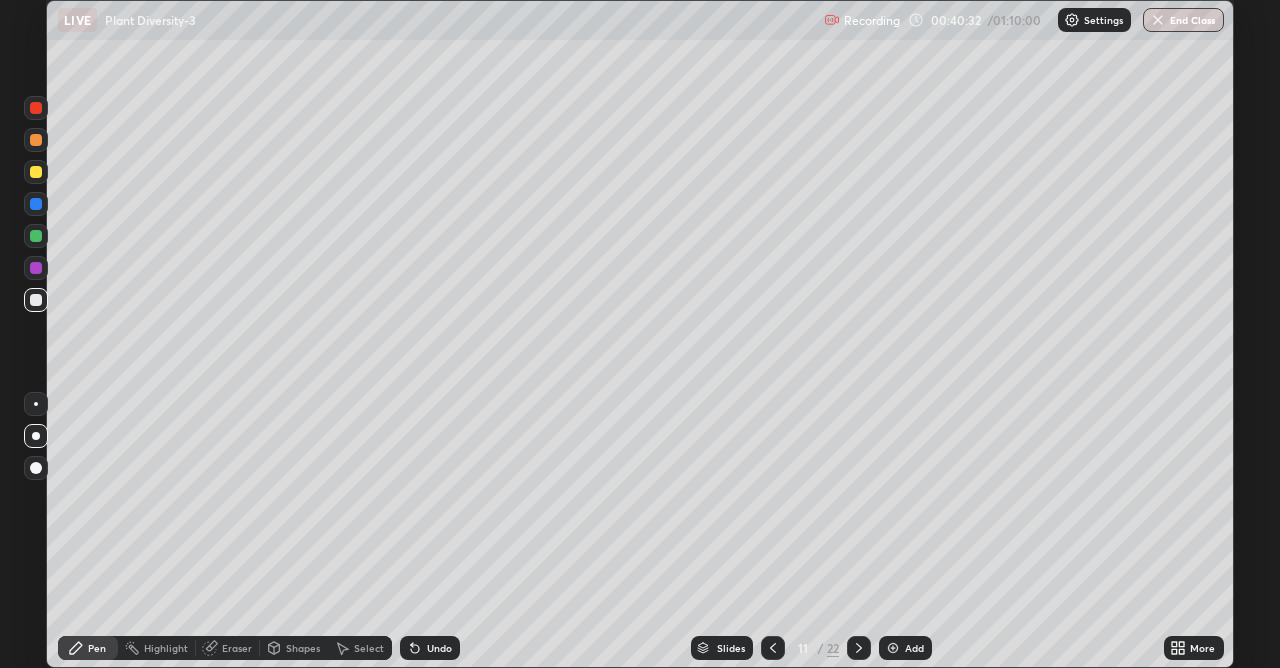 click at bounding box center [36, 172] 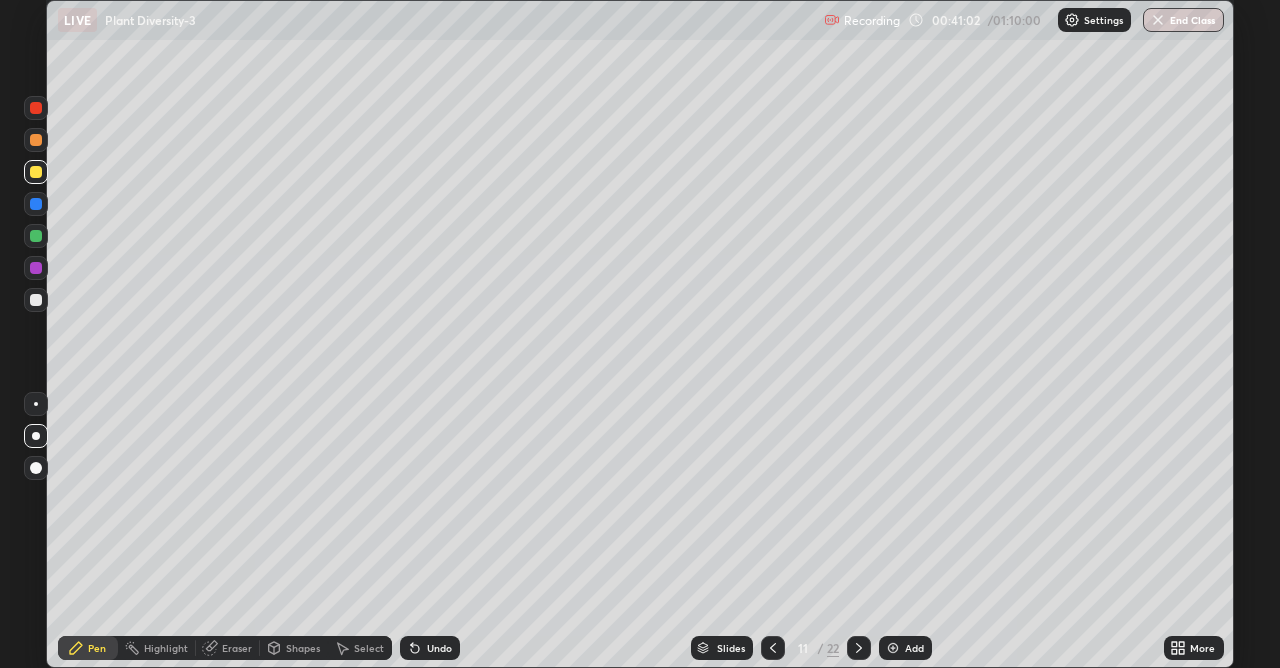 click at bounding box center [859, 648] 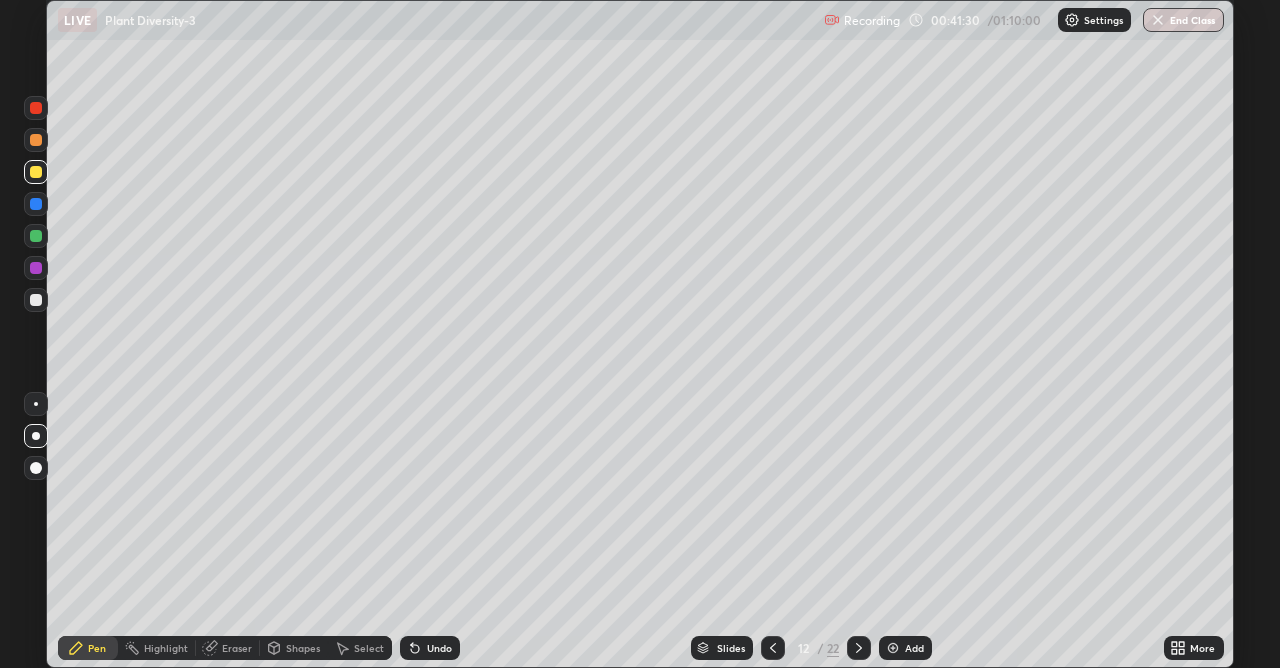 click at bounding box center [36, 300] 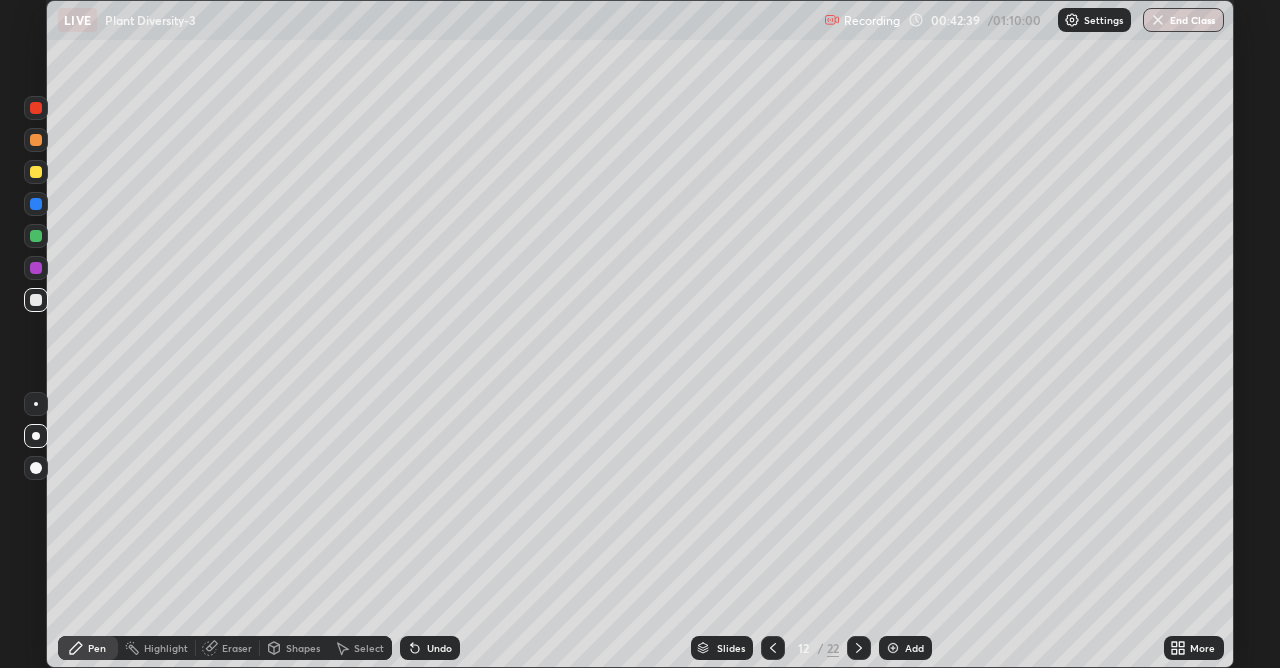 click at bounding box center (36, 172) 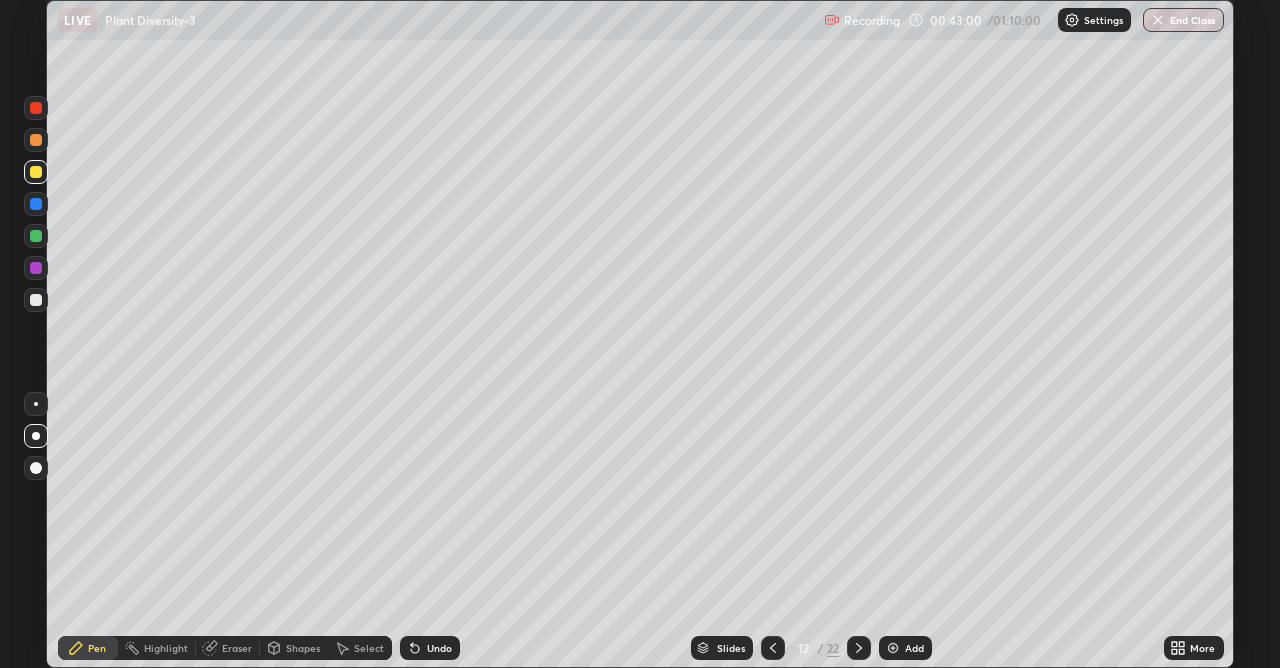click at bounding box center [36, 300] 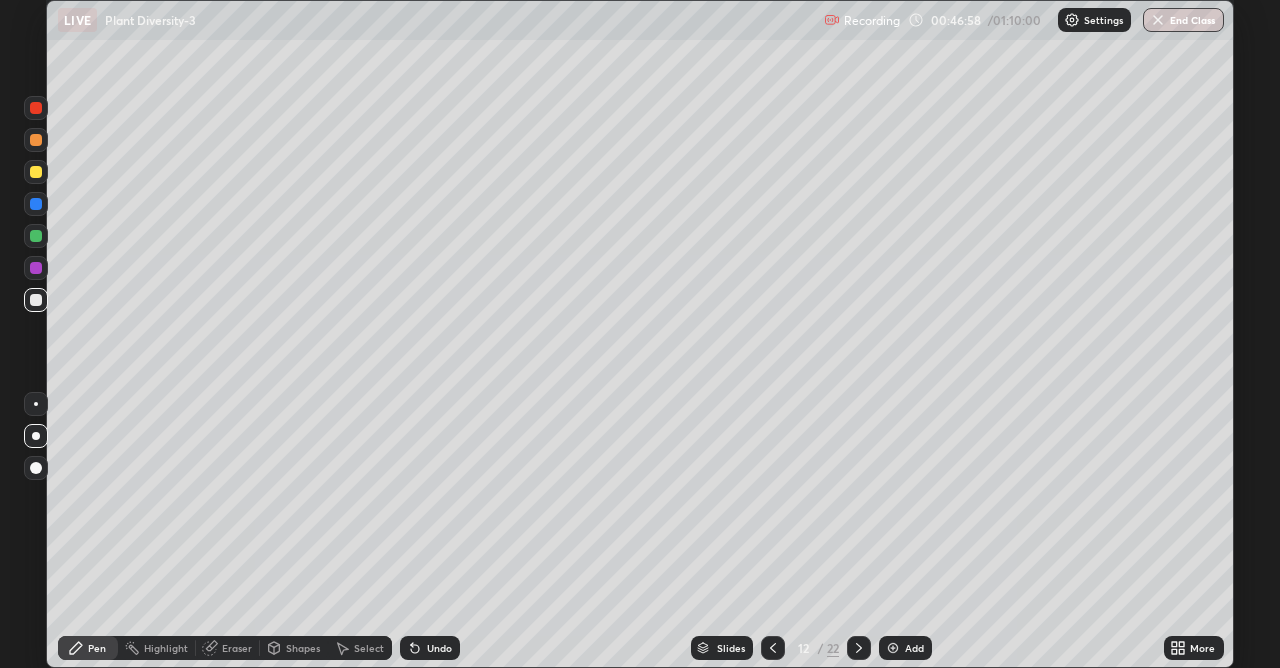click at bounding box center [36, 172] 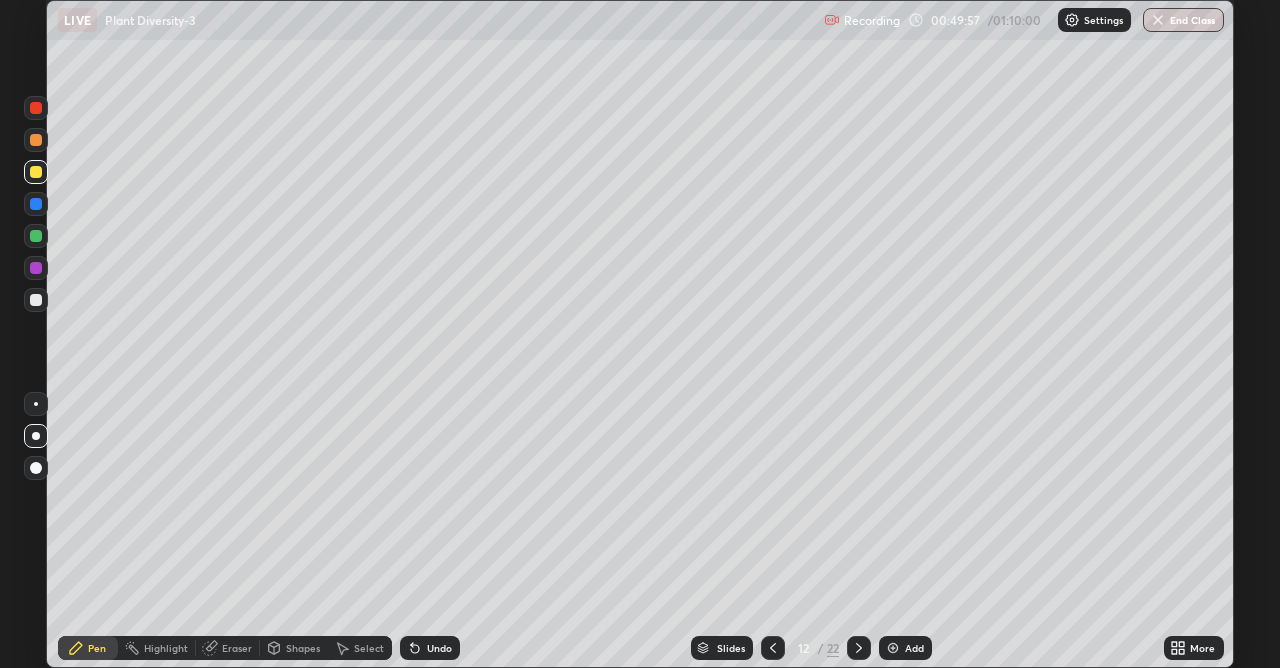click 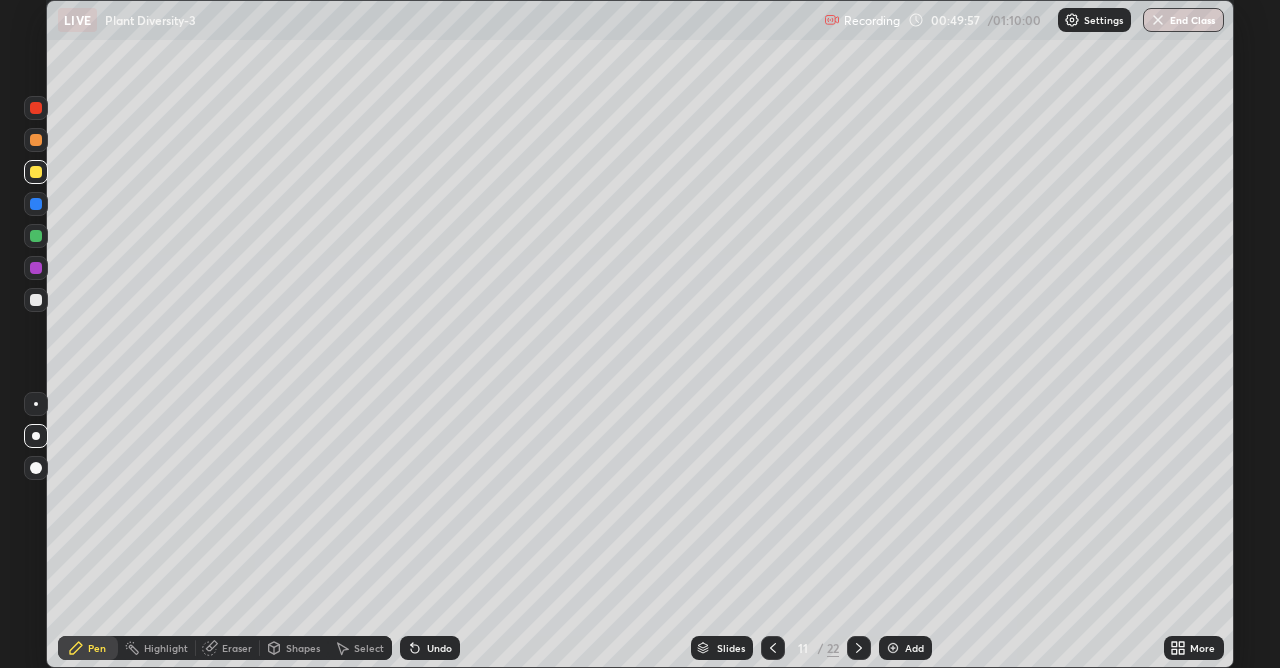 click 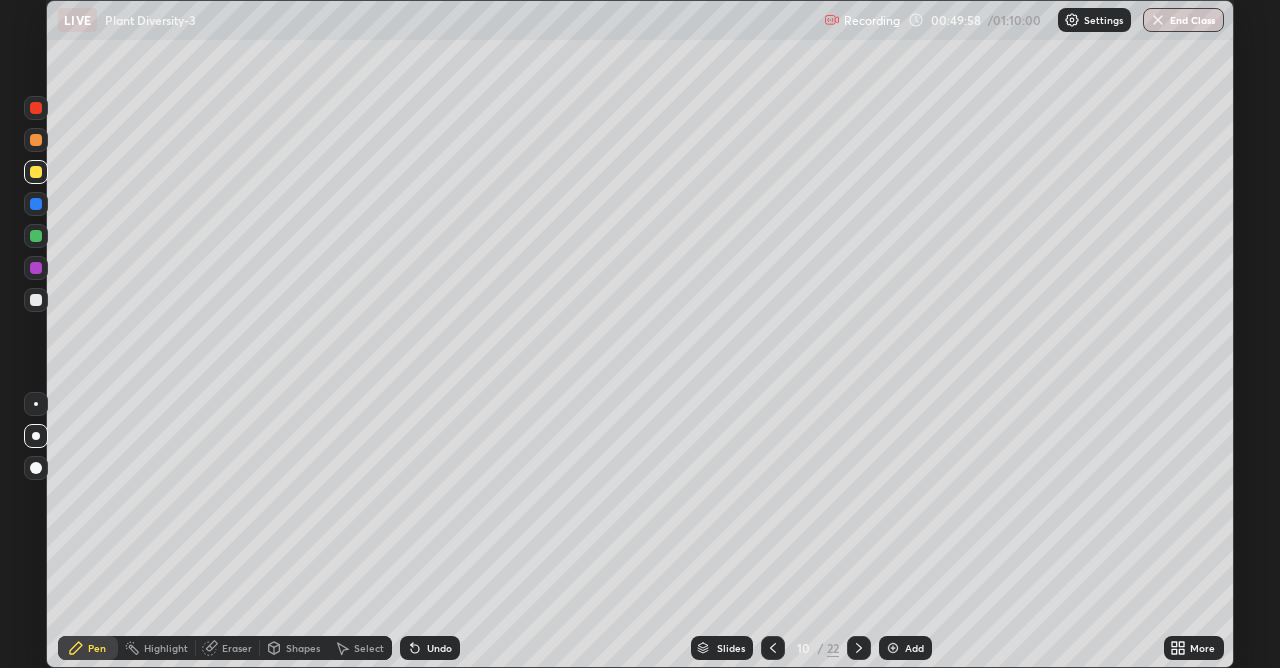 click 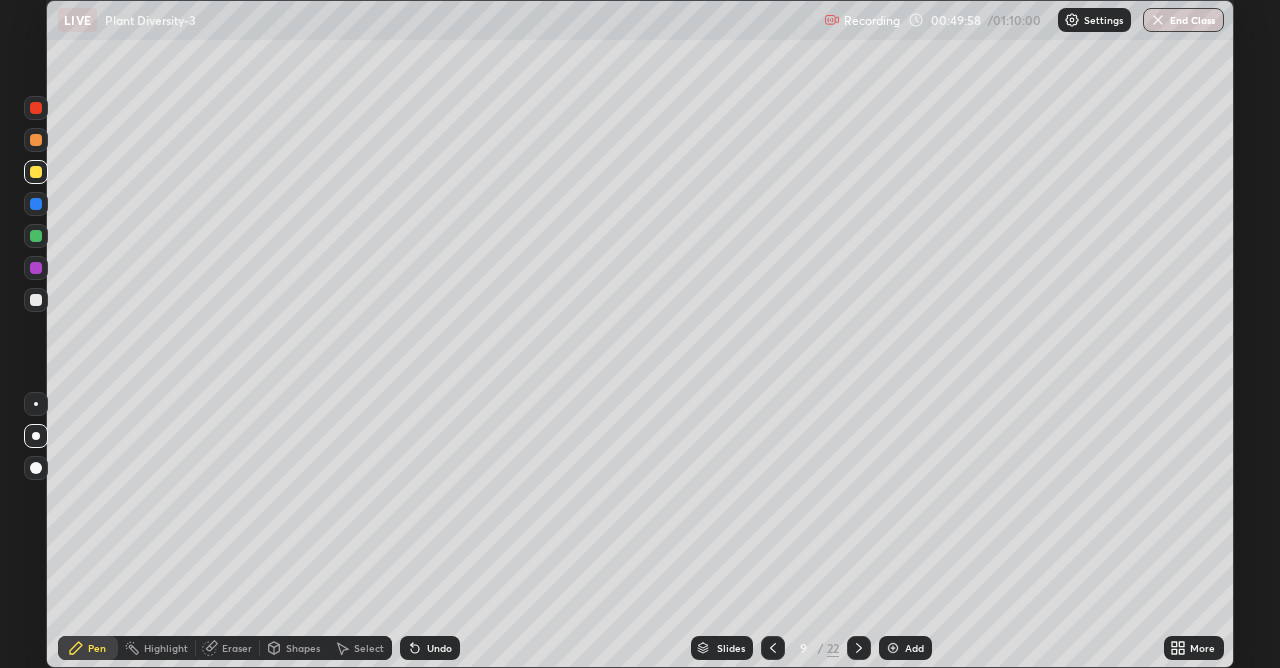 click 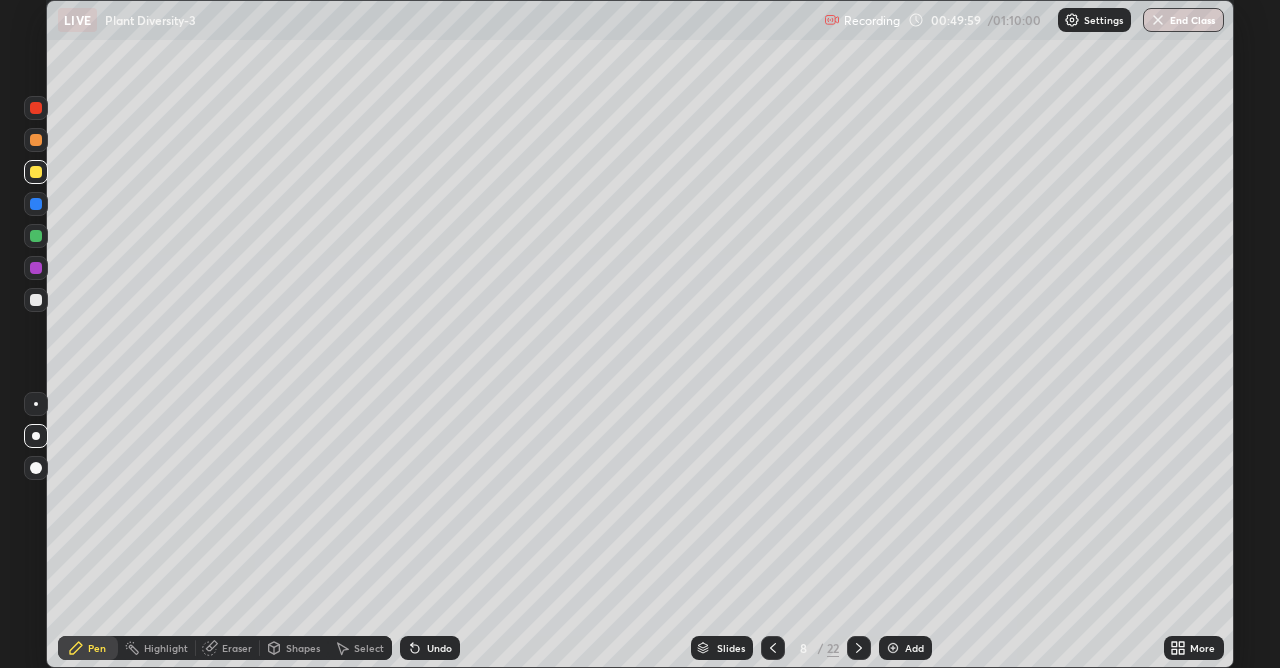 click 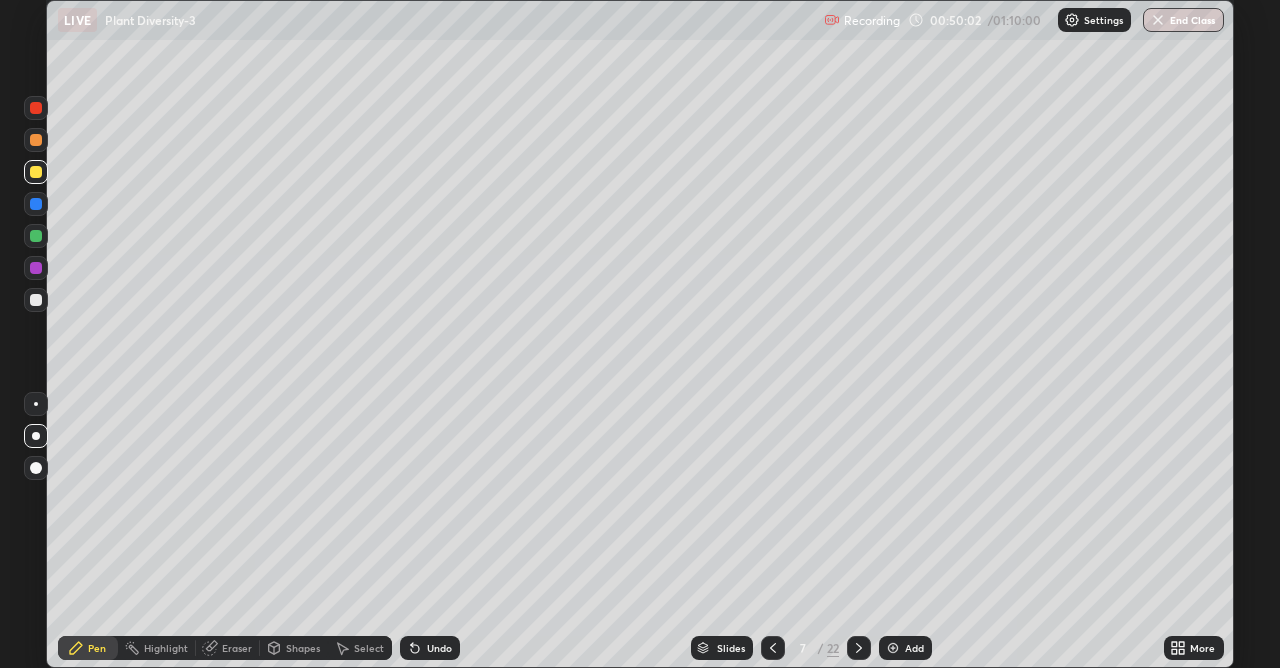 click 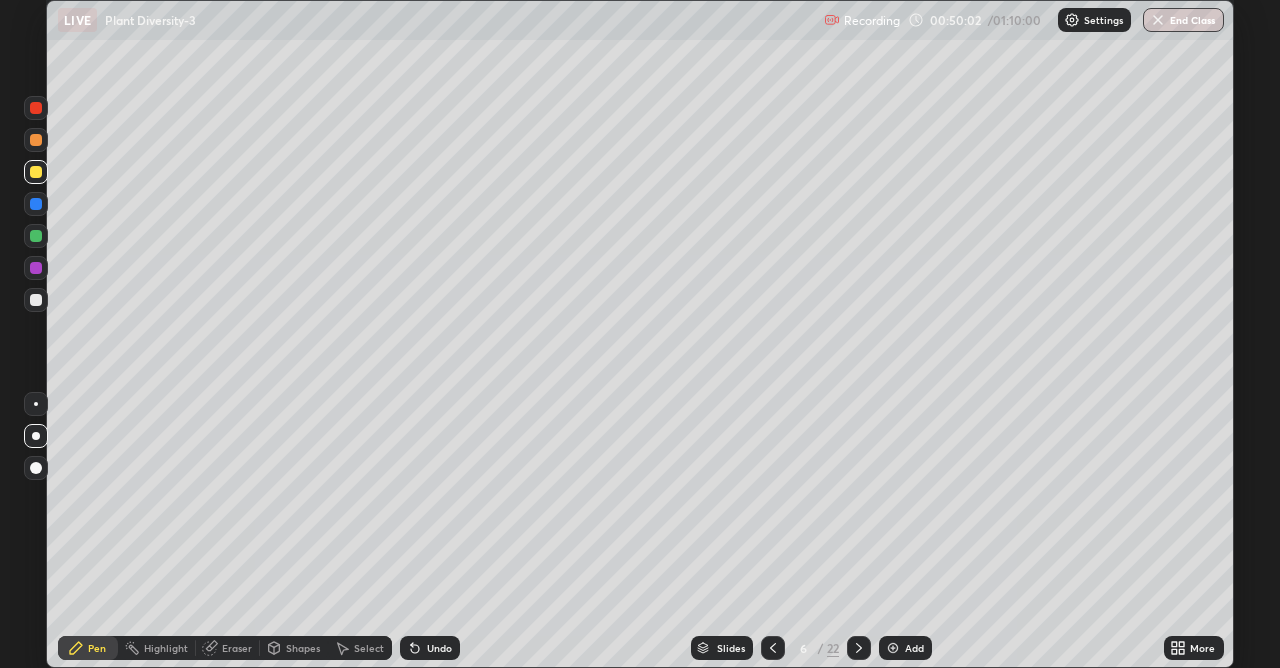 click 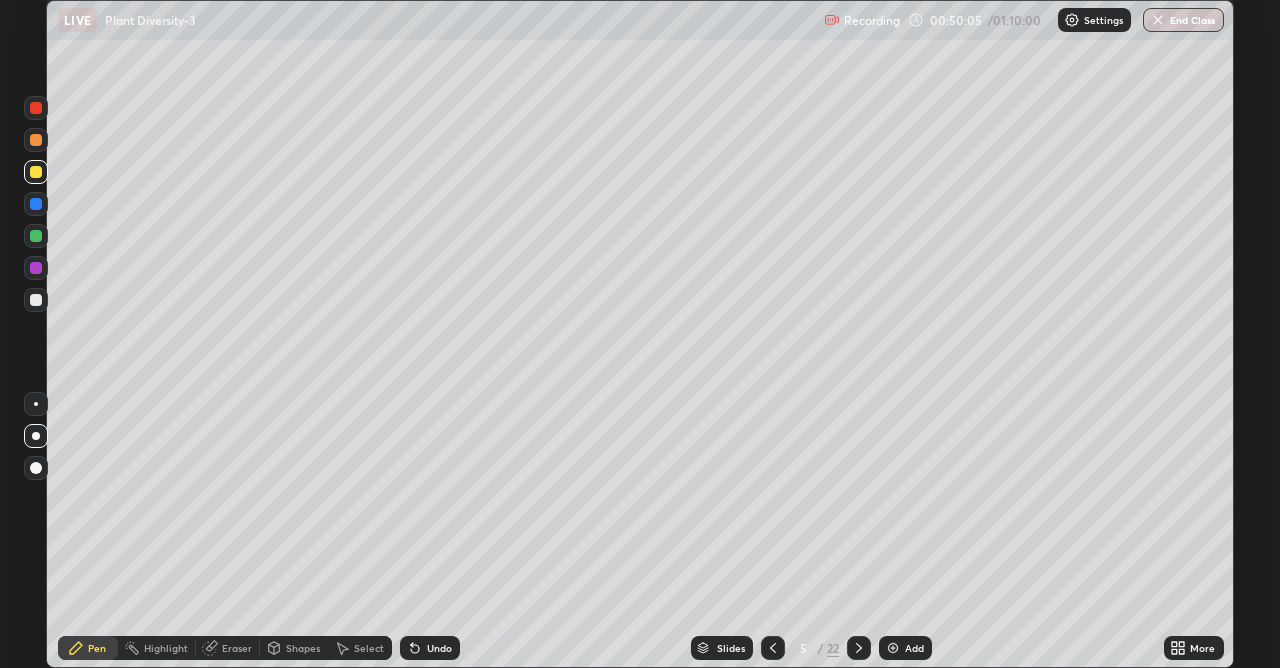 click 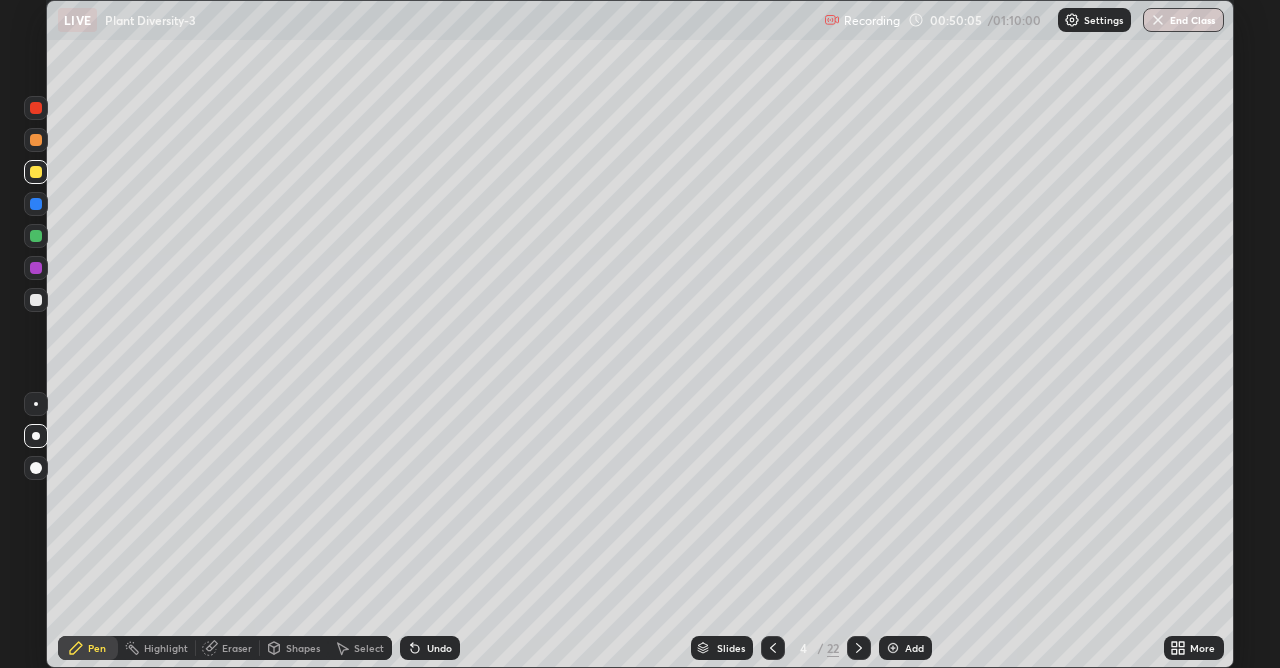 click 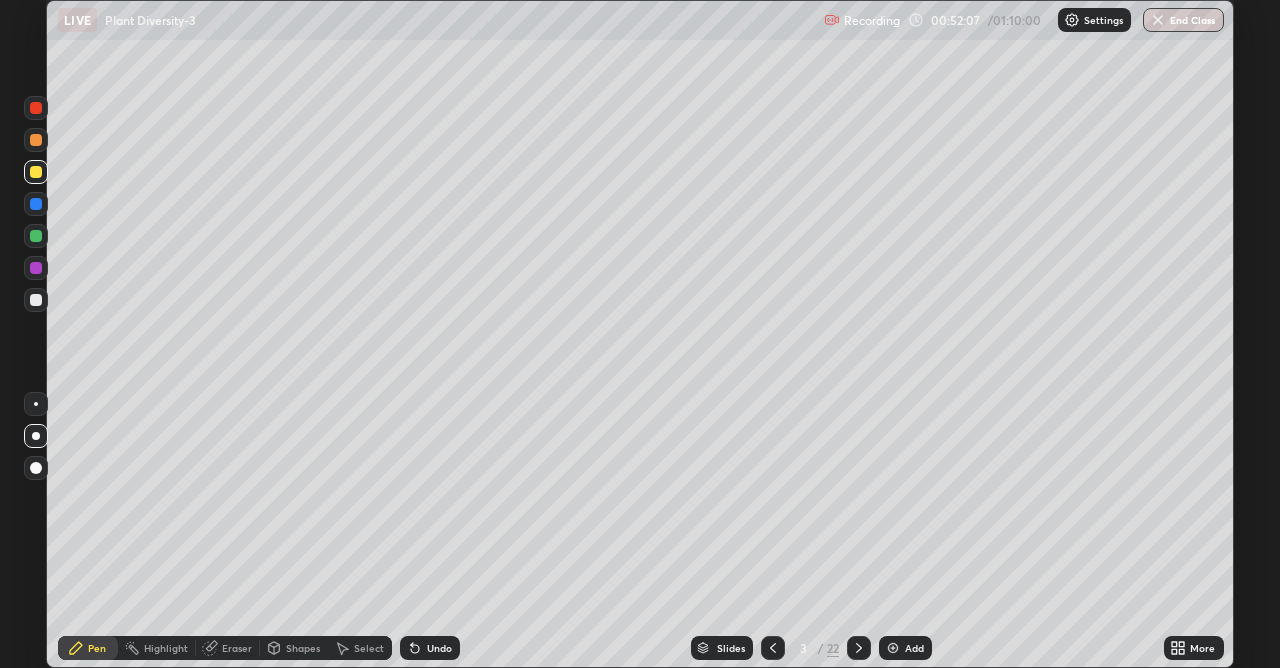 click 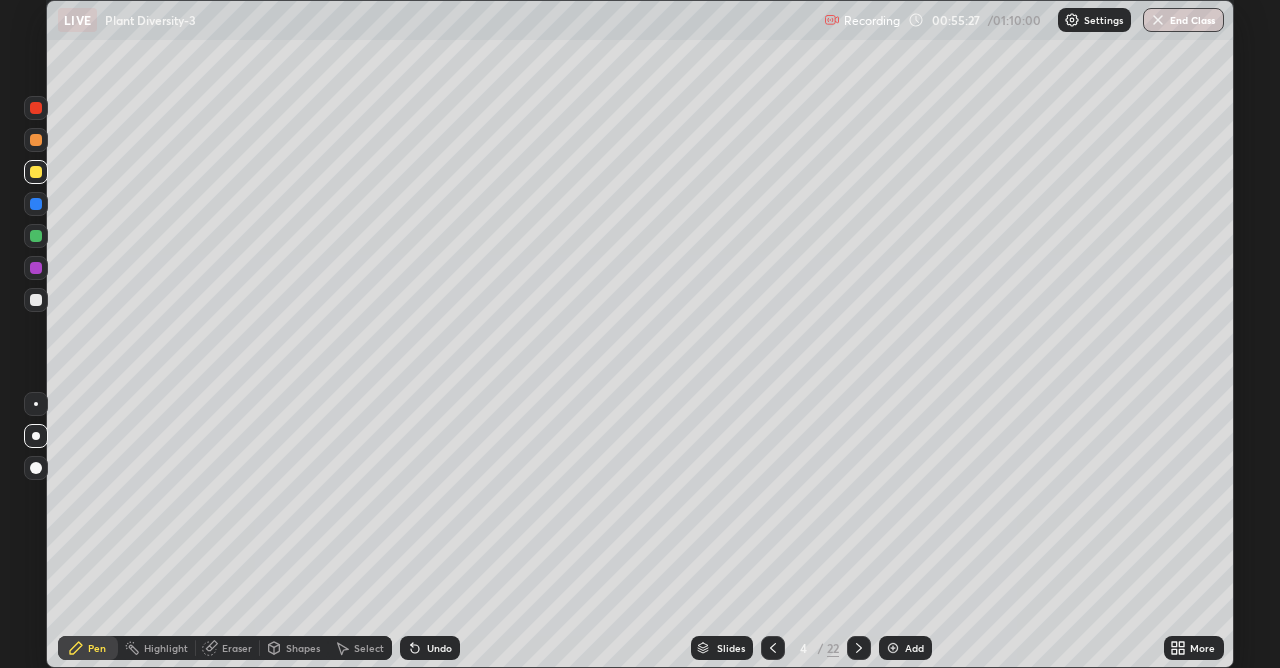 click 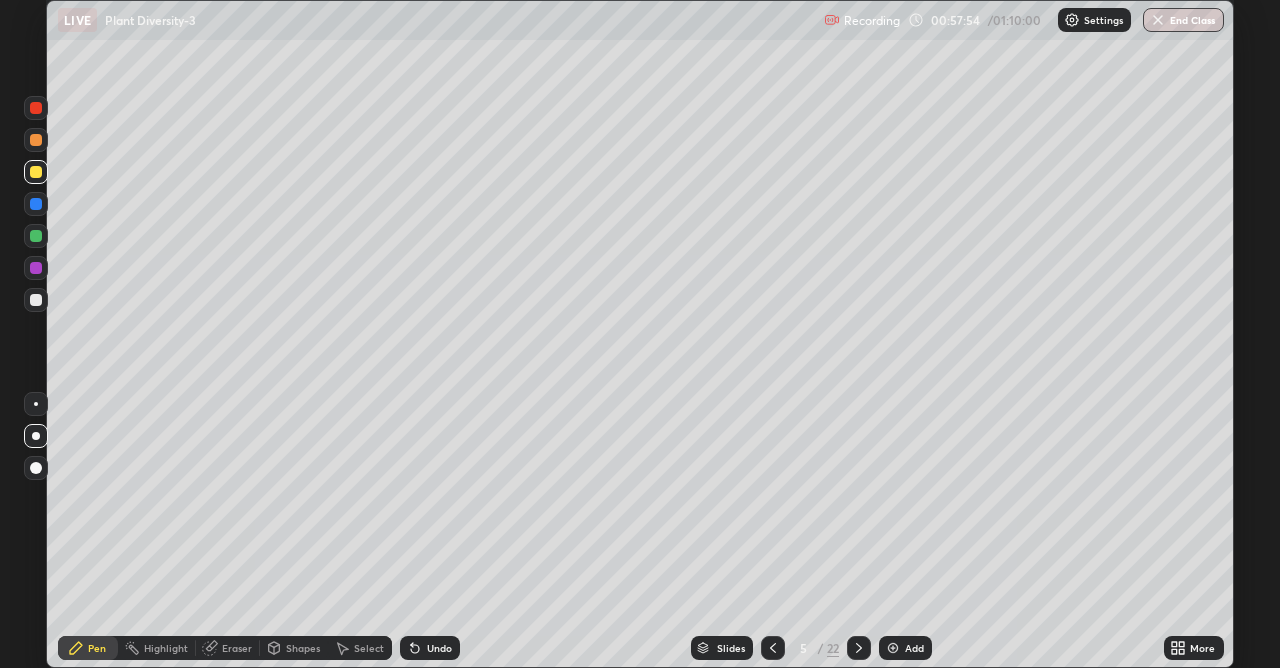 click 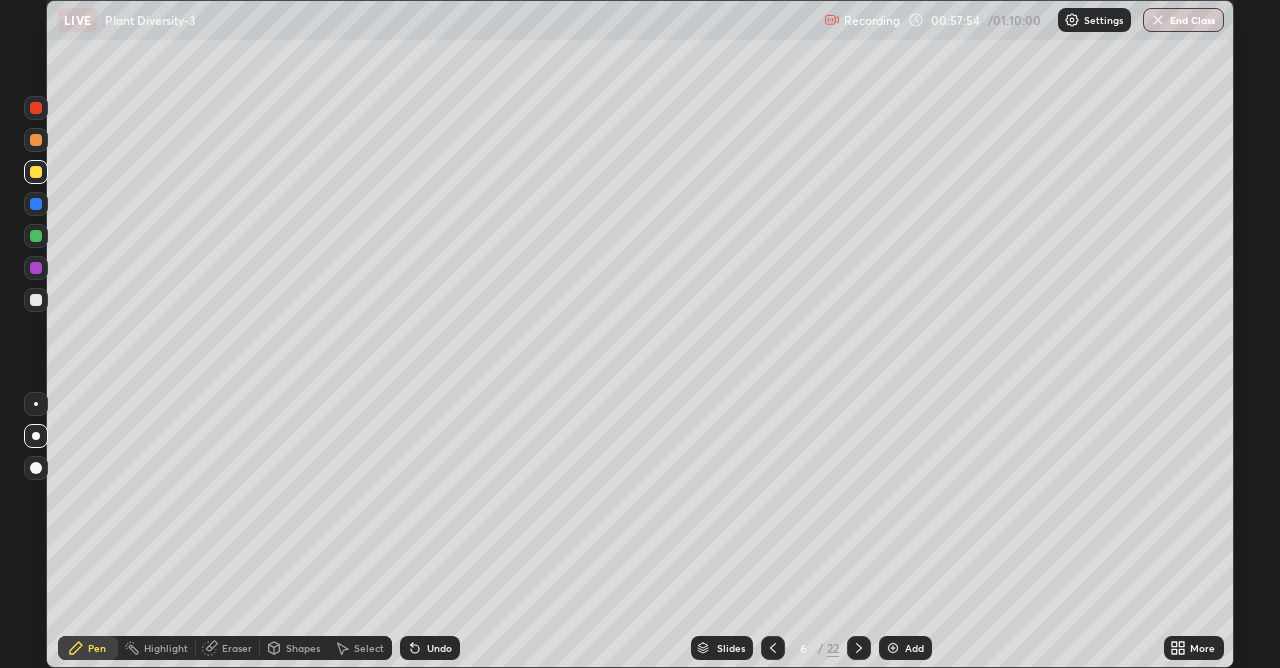 click 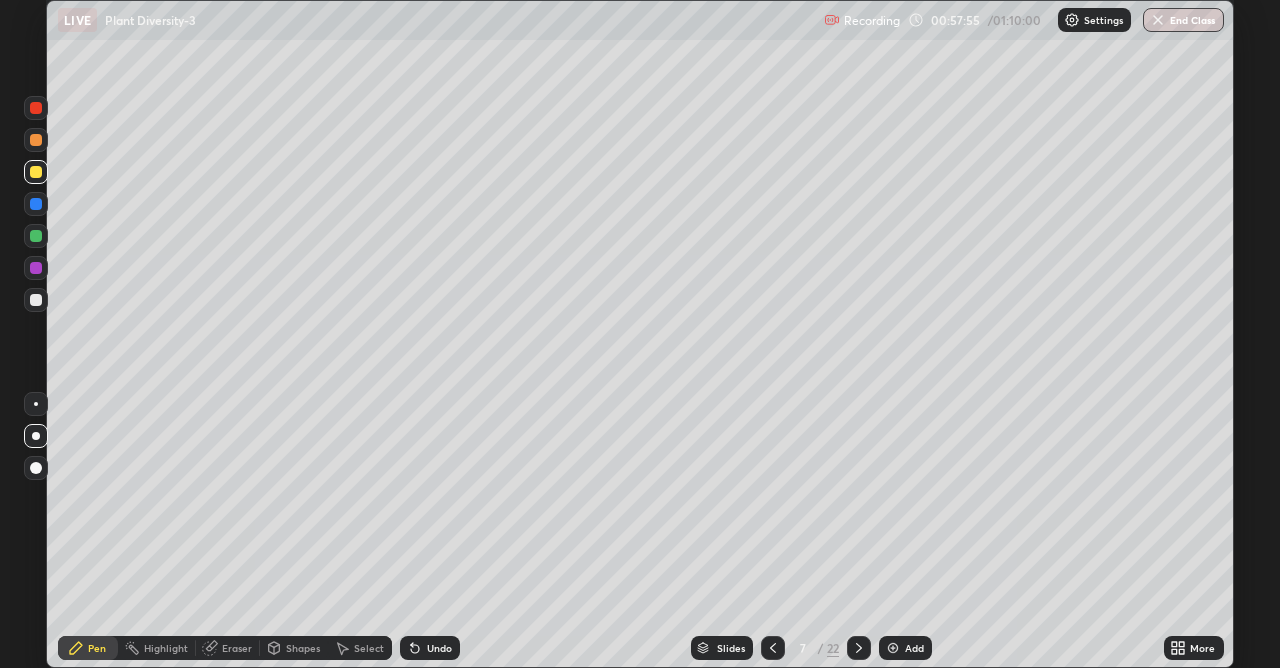 click at bounding box center [859, 648] 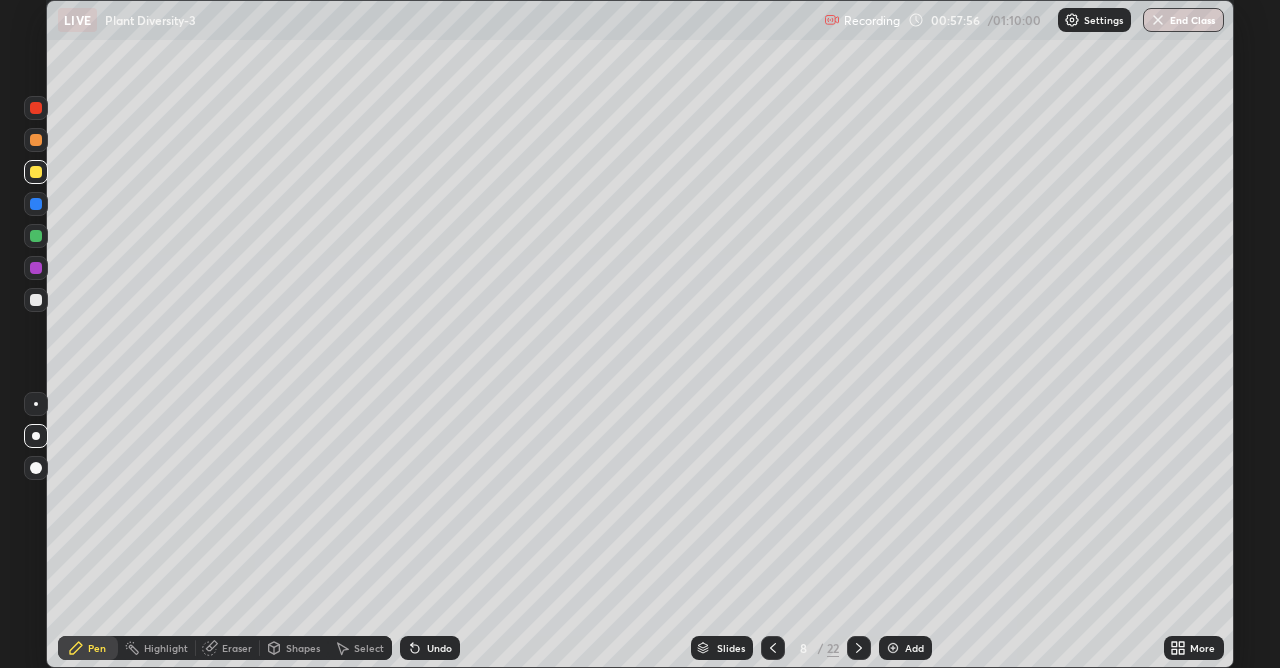 click 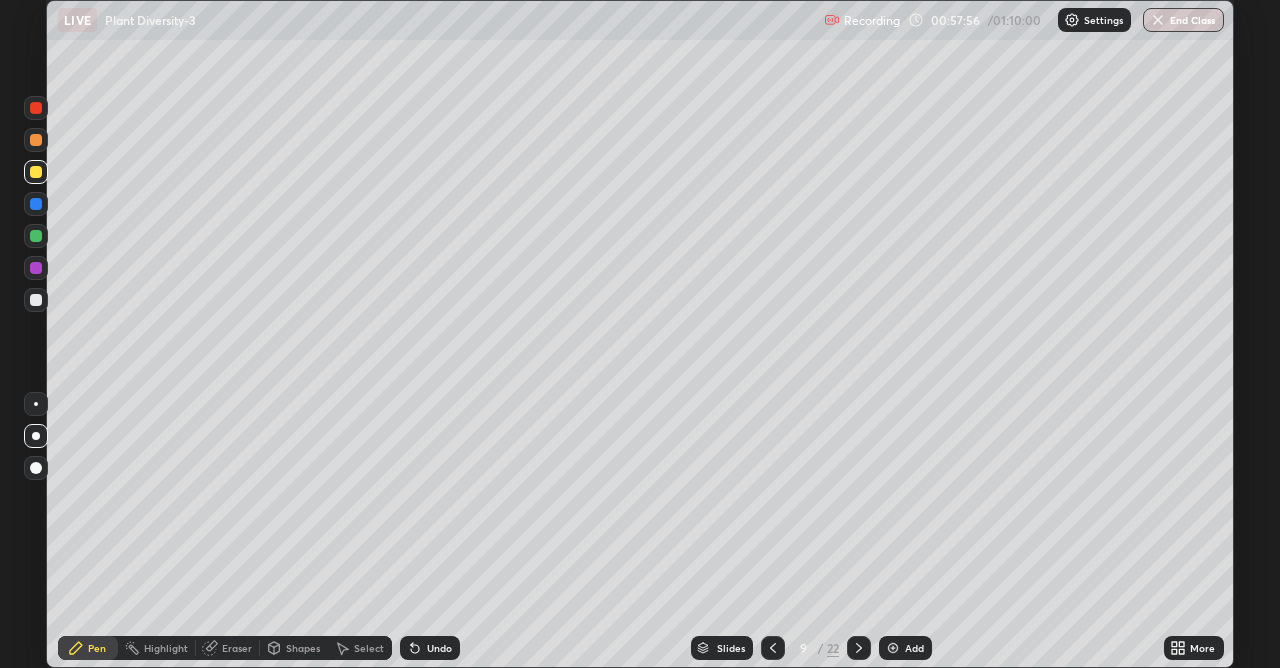 click at bounding box center (859, 648) 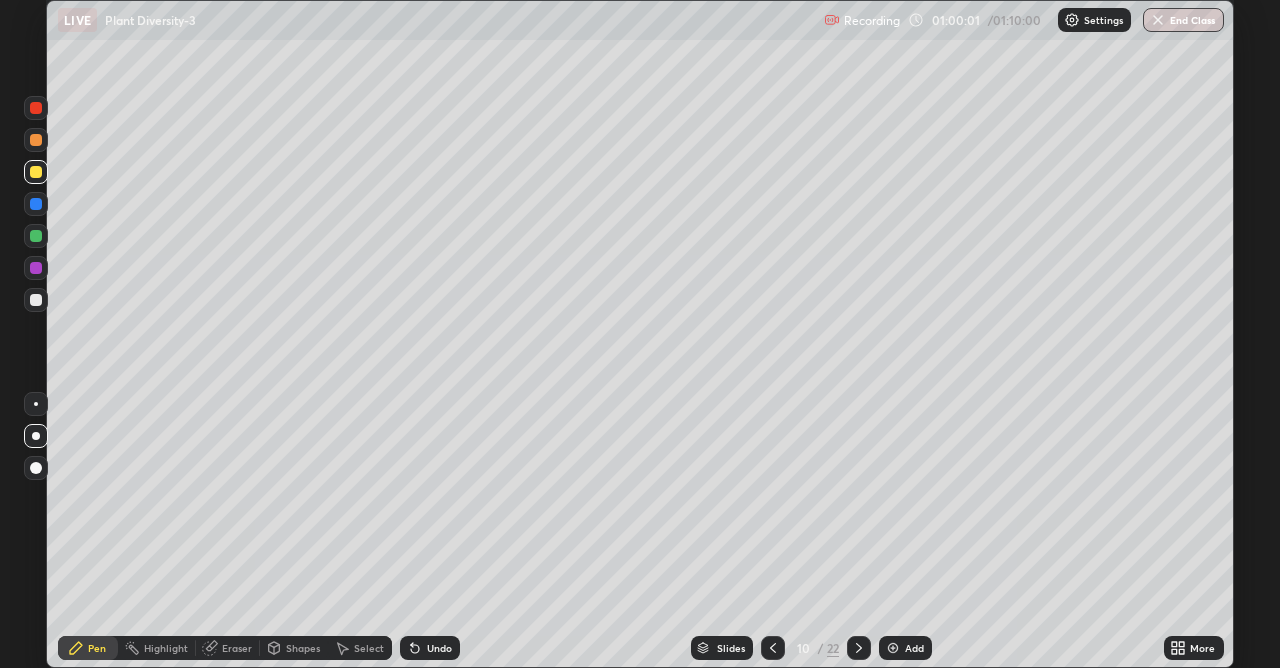 click on "End Class" at bounding box center (1183, 20) 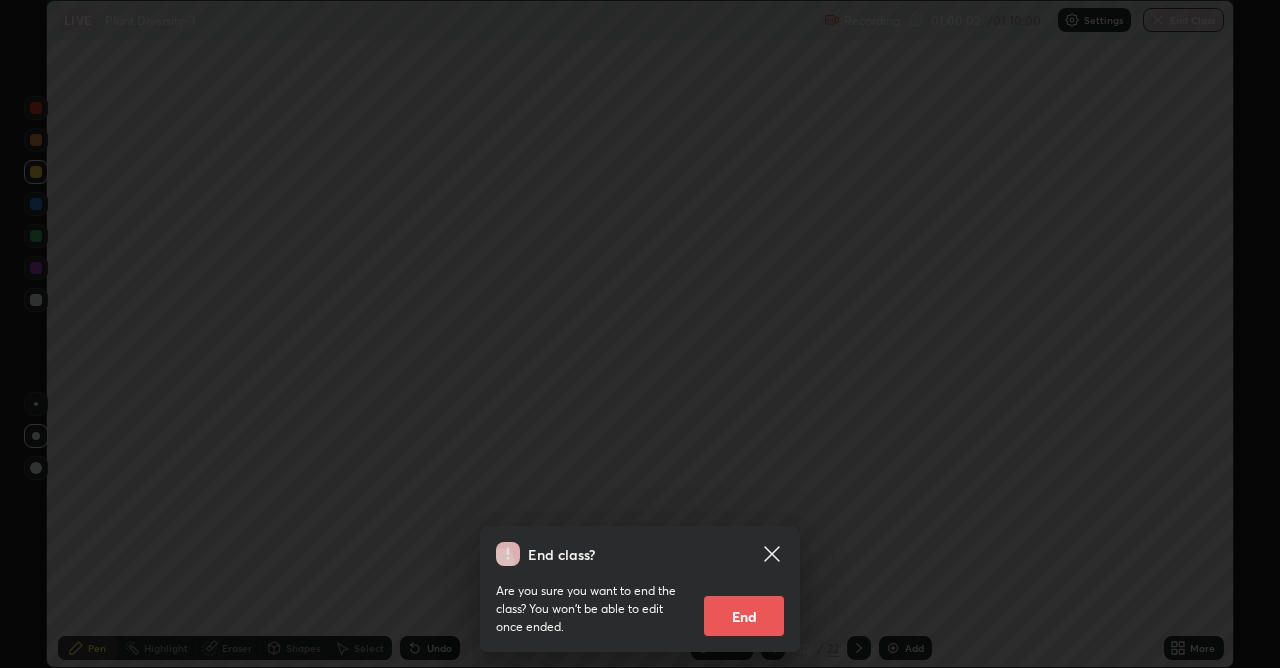 click on "End" at bounding box center [744, 616] 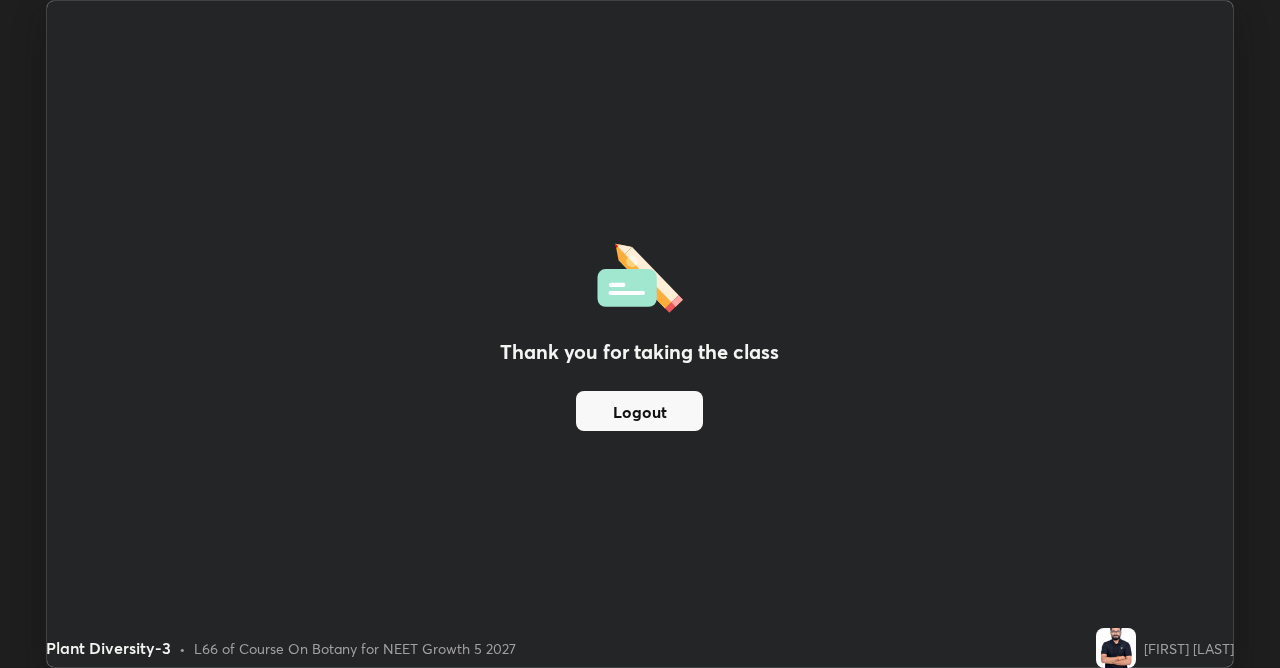 click on "Logout" at bounding box center [639, 411] 